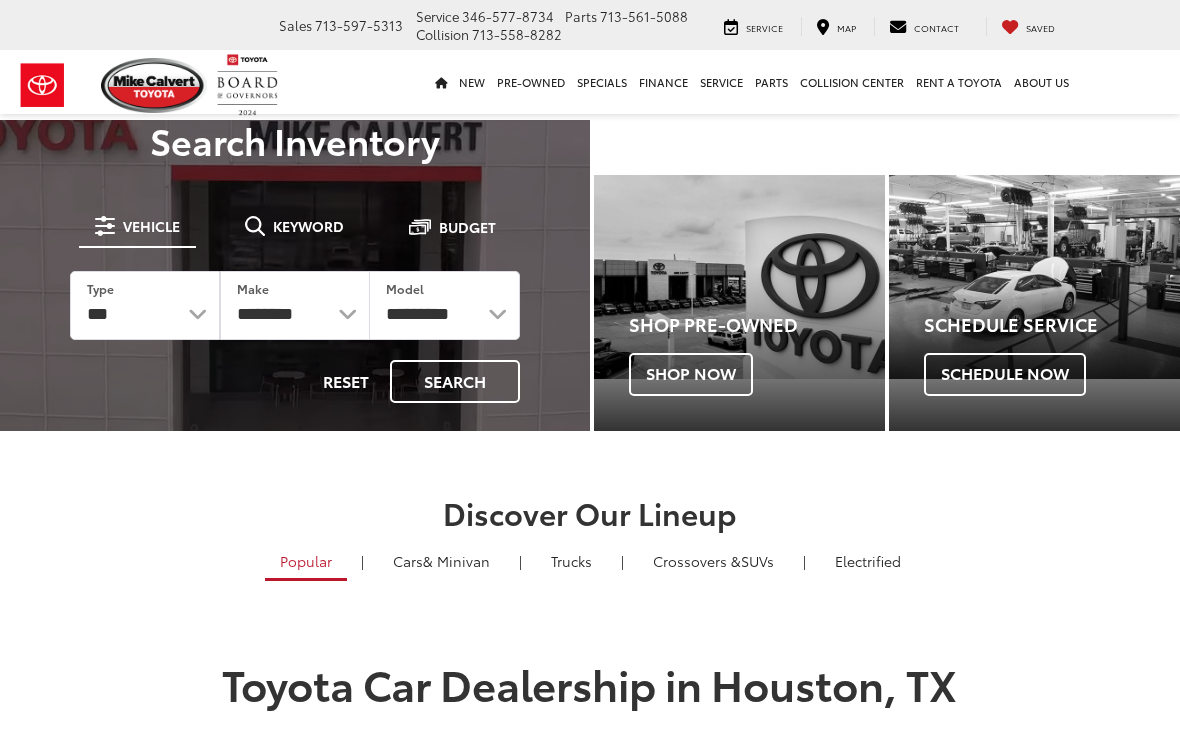 scroll, scrollTop: 0, scrollLeft: 0, axis: both 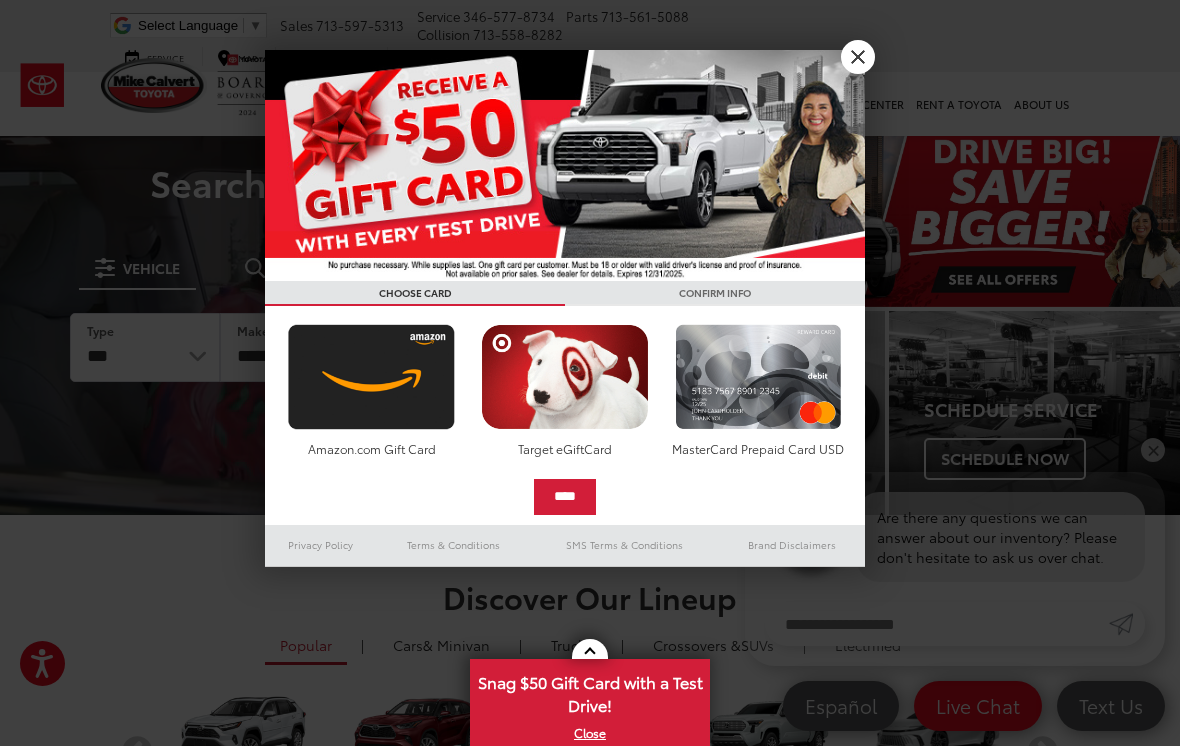 click on "X" at bounding box center [858, 57] 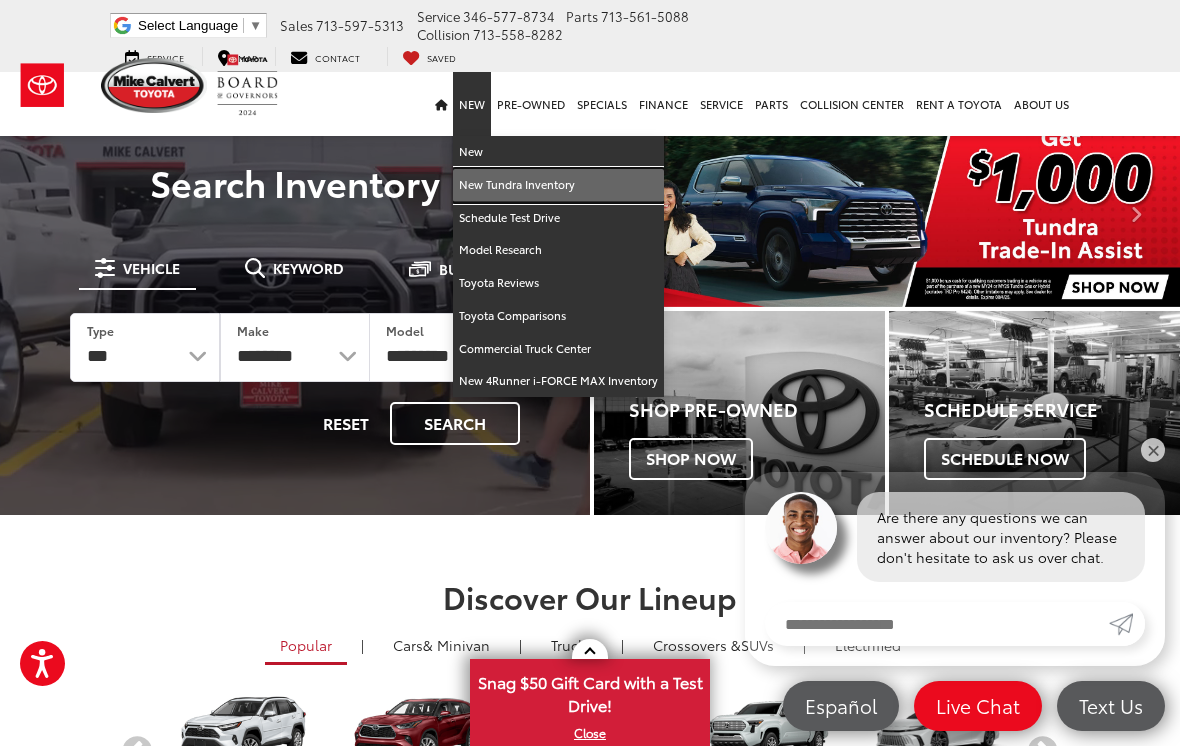 click on "New Tundra Inventory" at bounding box center (558, 185) 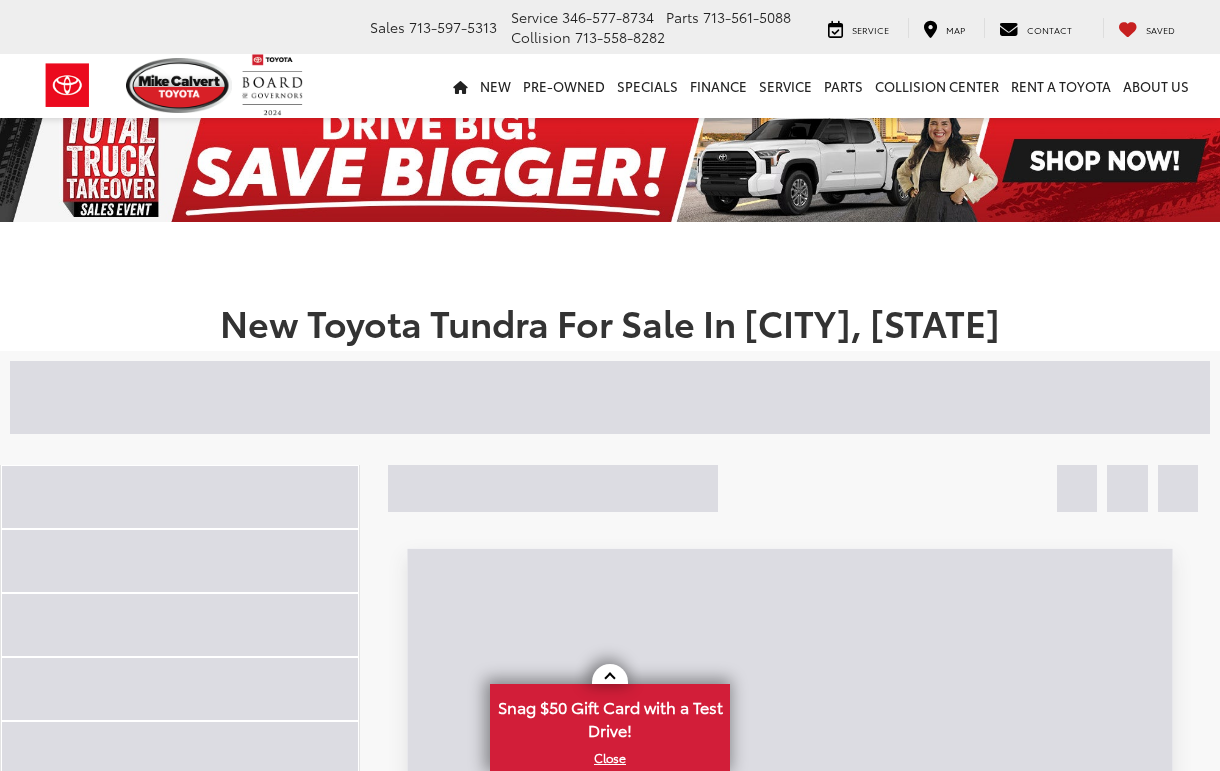 scroll, scrollTop: 0, scrollLeft: 0, axis: both 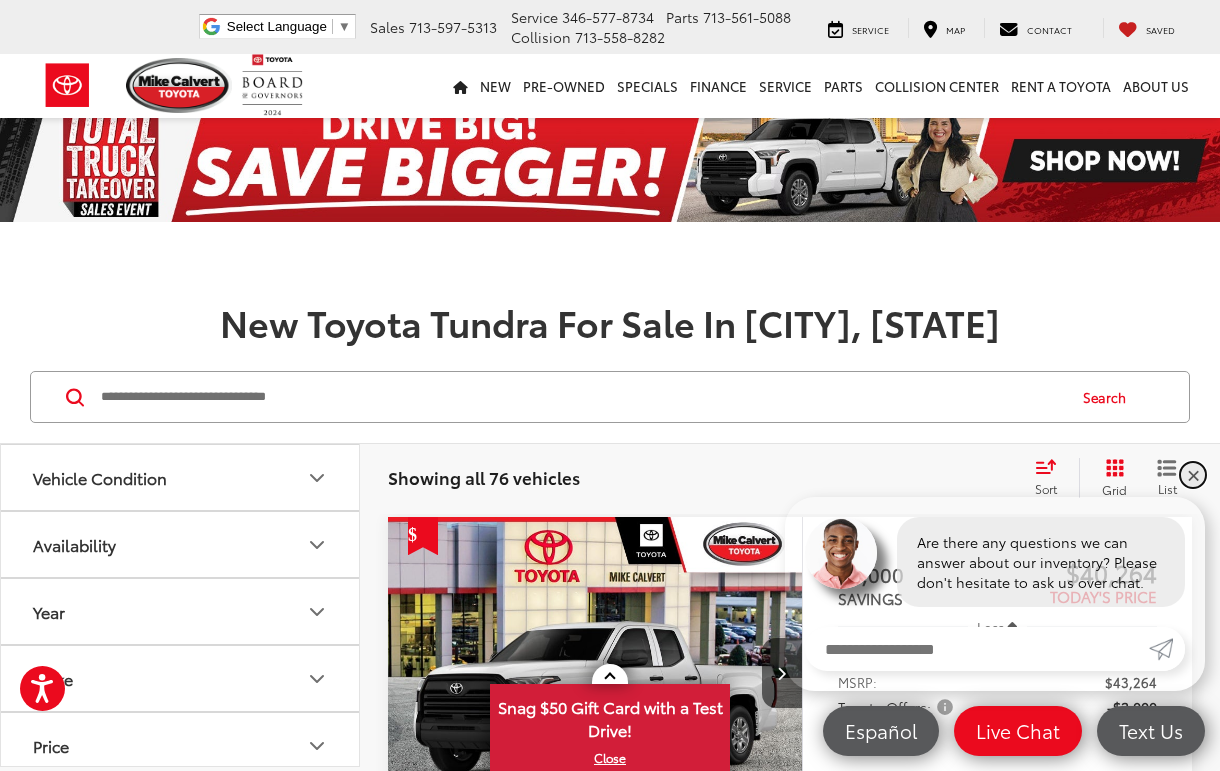 click on "✕" at bounding box center [1193, 475] 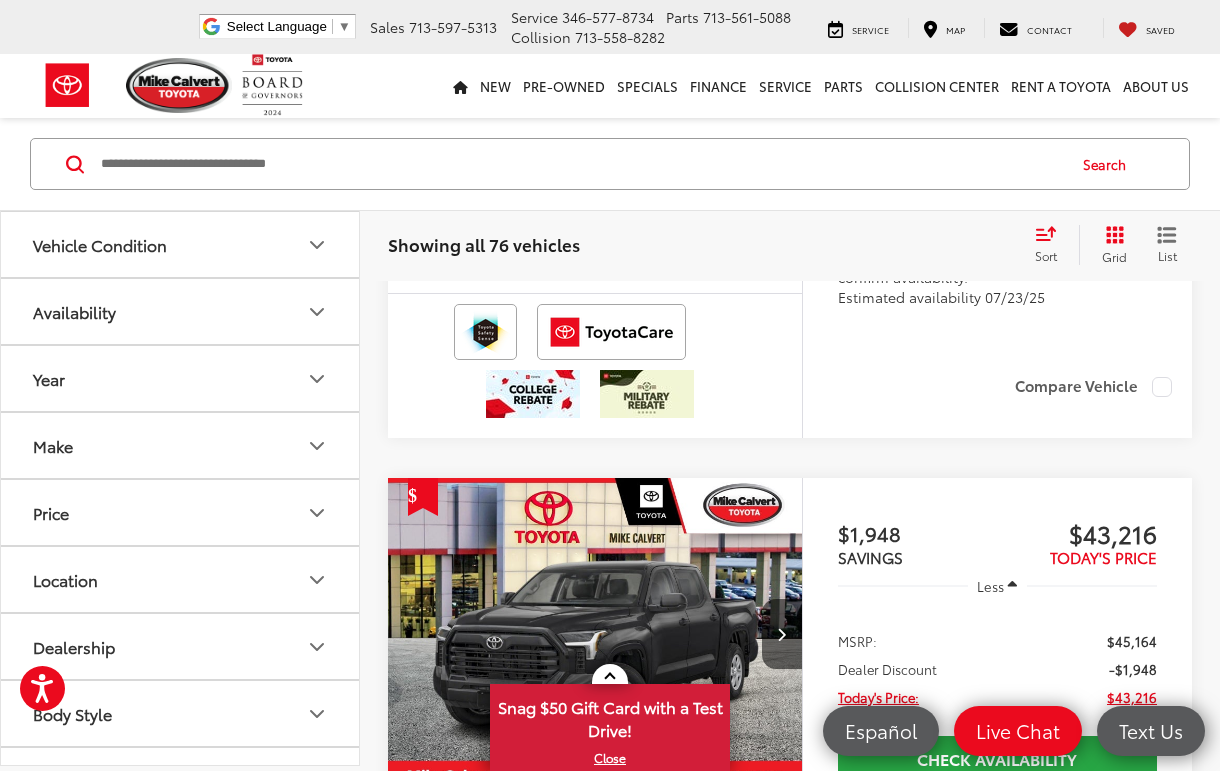 scroll, scrollTop: 4053, scrollLeft: 0, axis: vertical 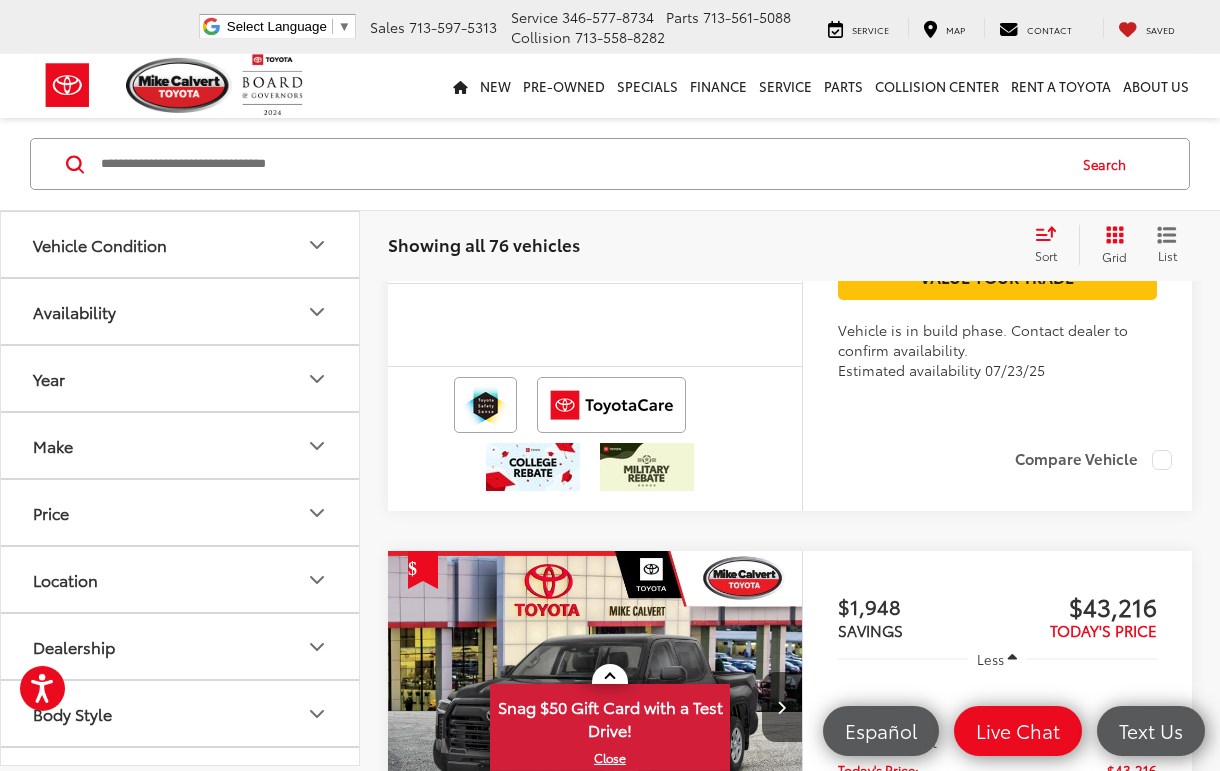 click on "Availability" at bounding box center (181, 311) 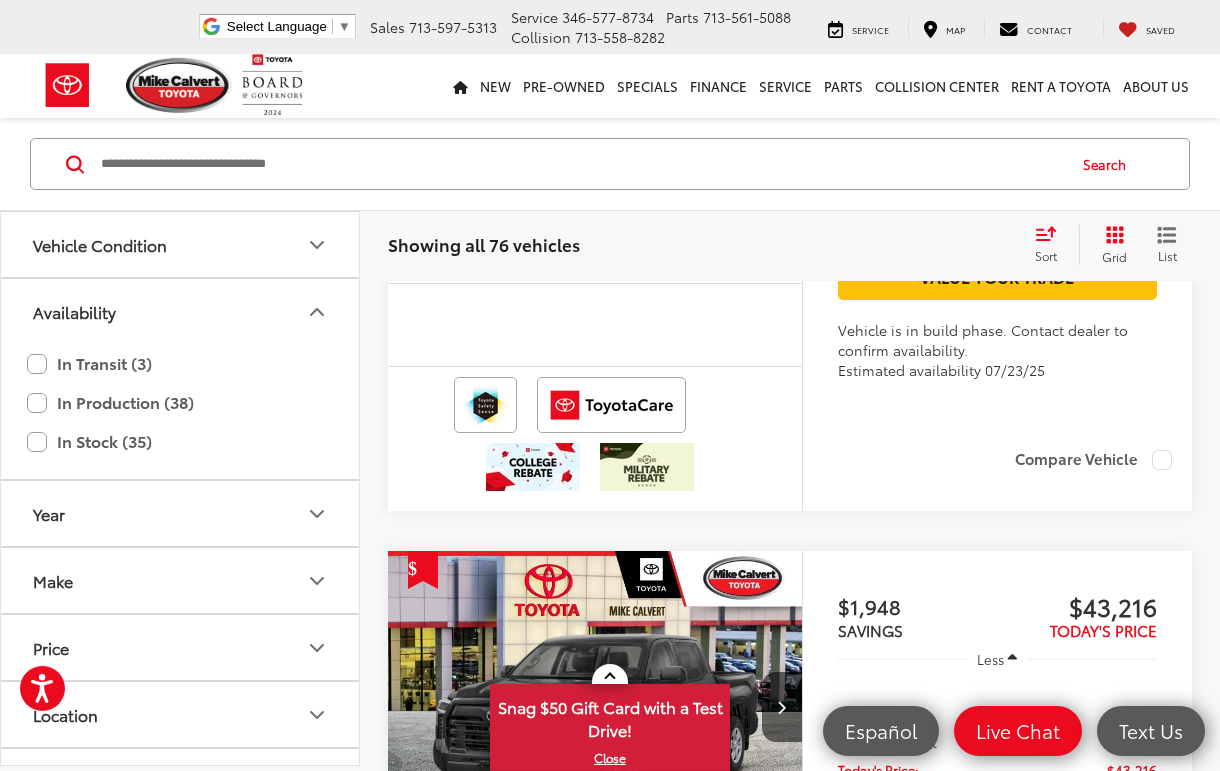 click on "In Stock (35)" at bounding box center [180, 441] 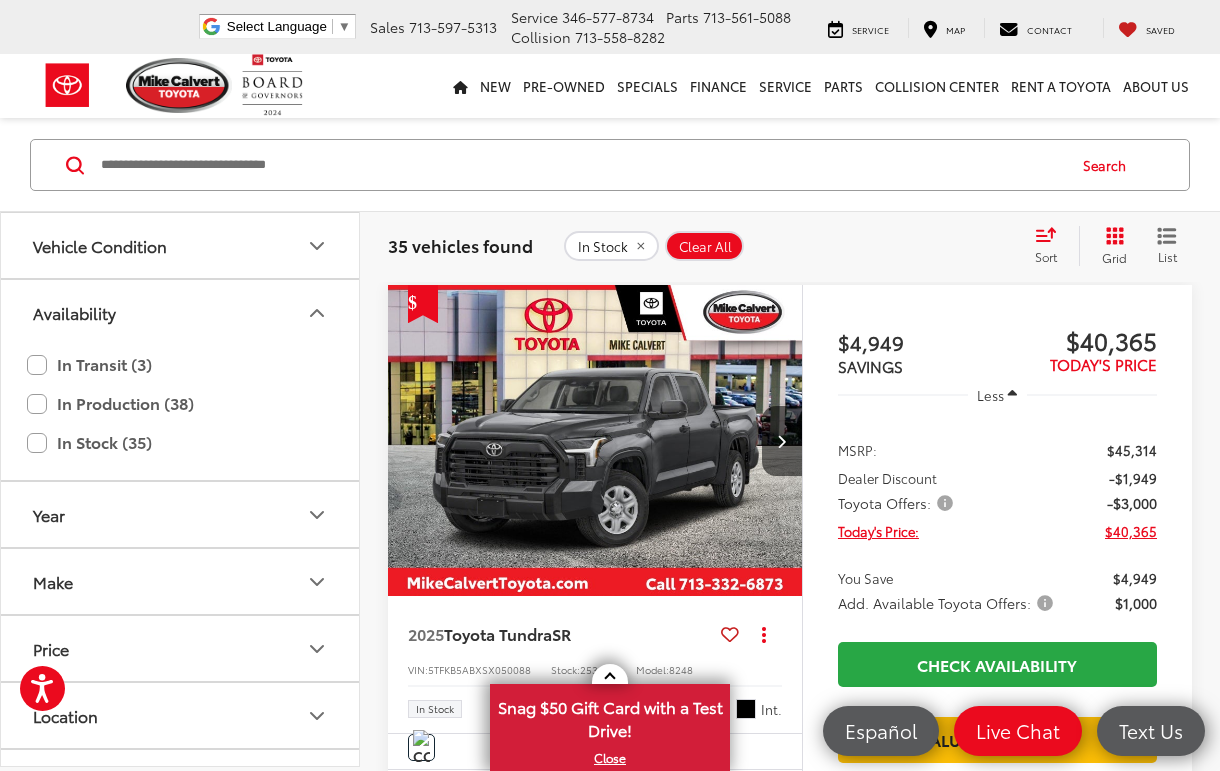 scroll, scrollTop: 313, scrollLeft: 0, axis: vertical 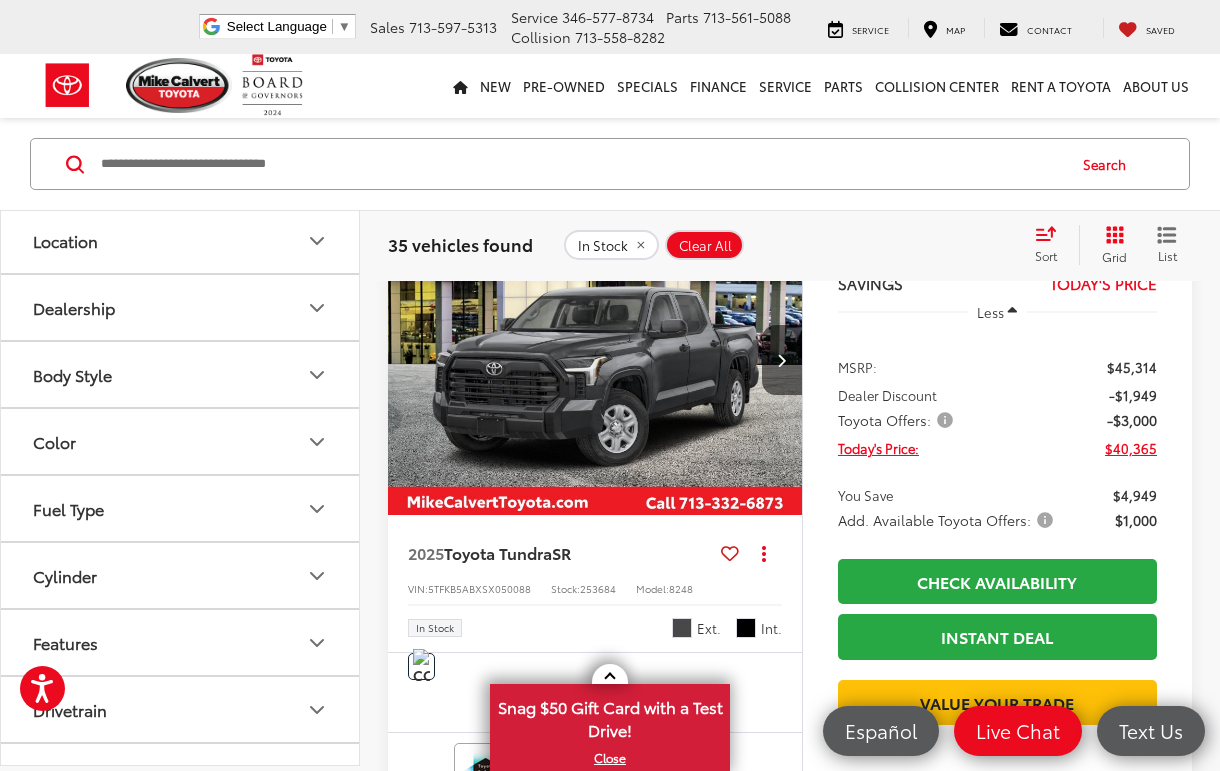 click 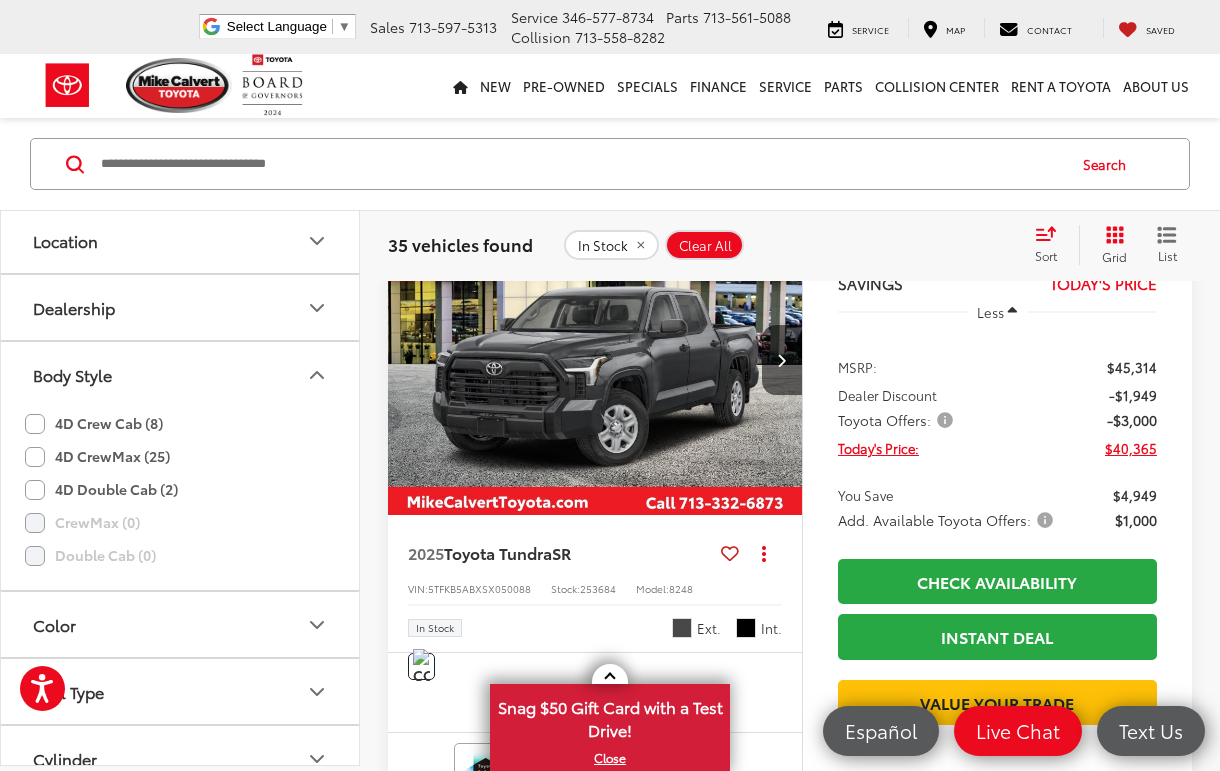 click on "4D CrewMax (25)" 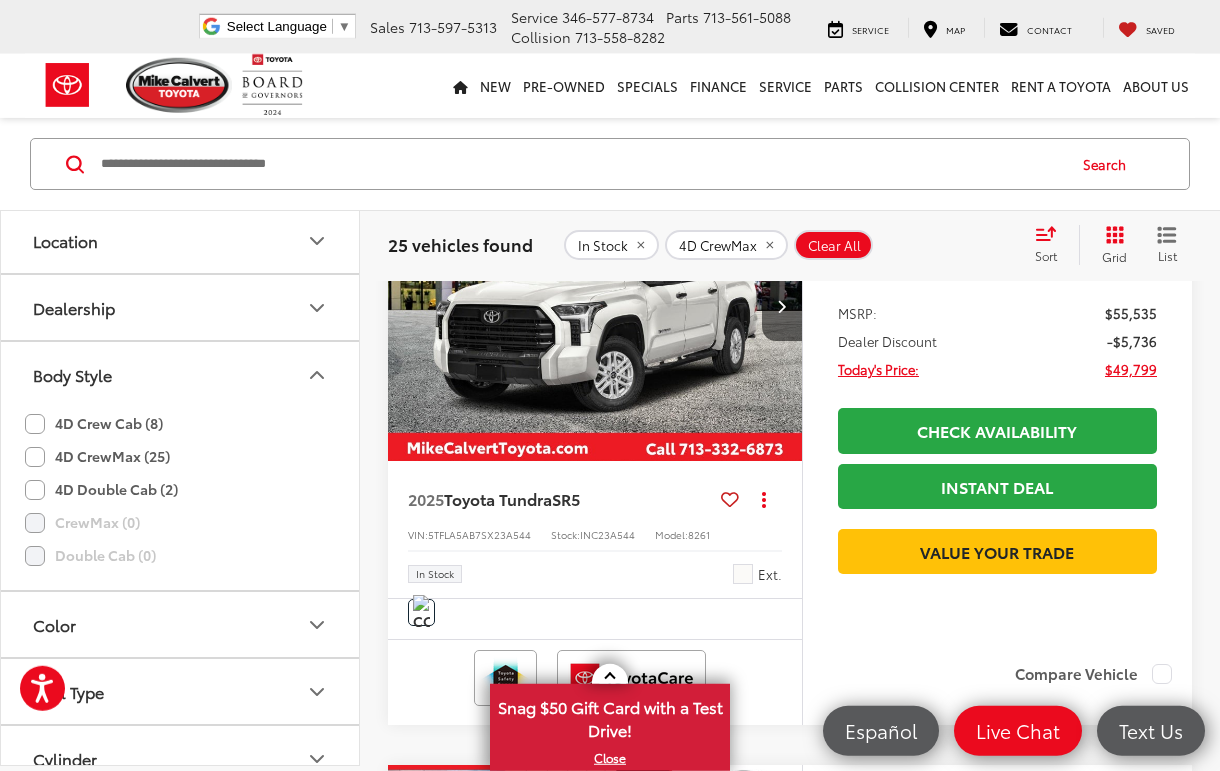 scroll, scrollTop: 4966, scrollLeft: 0, axis: vertical 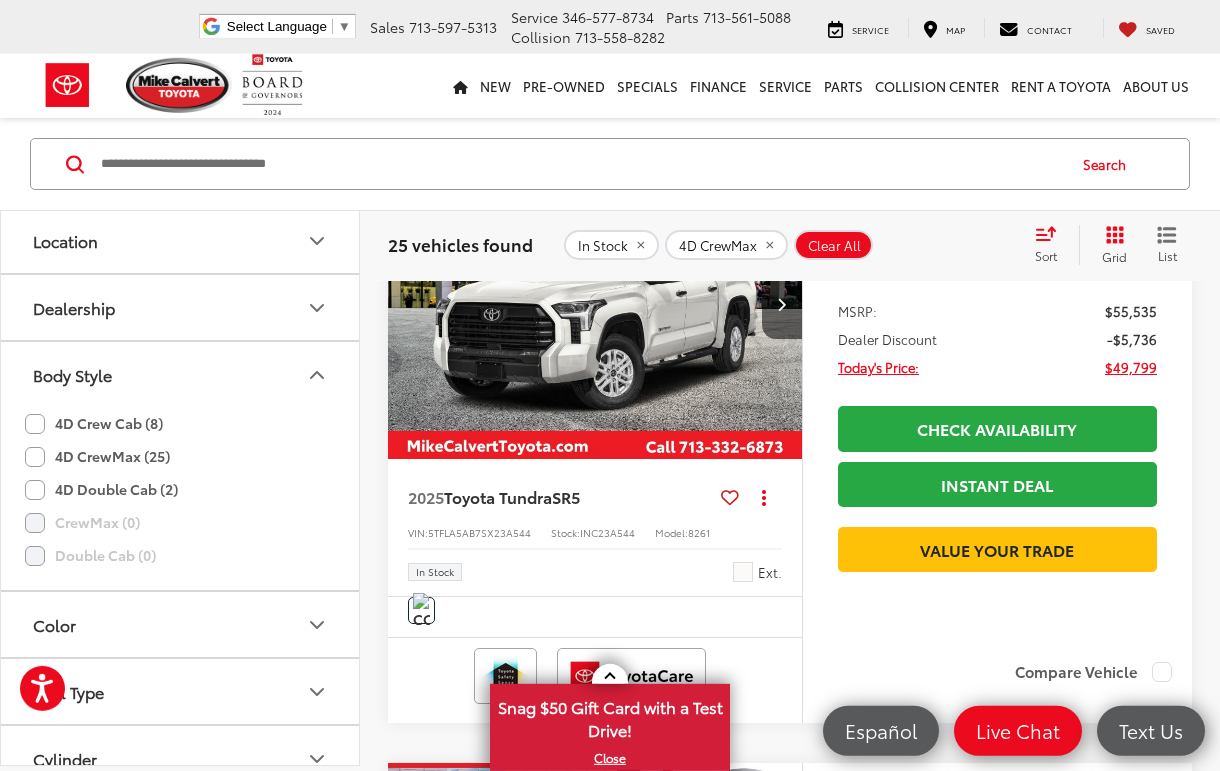 click 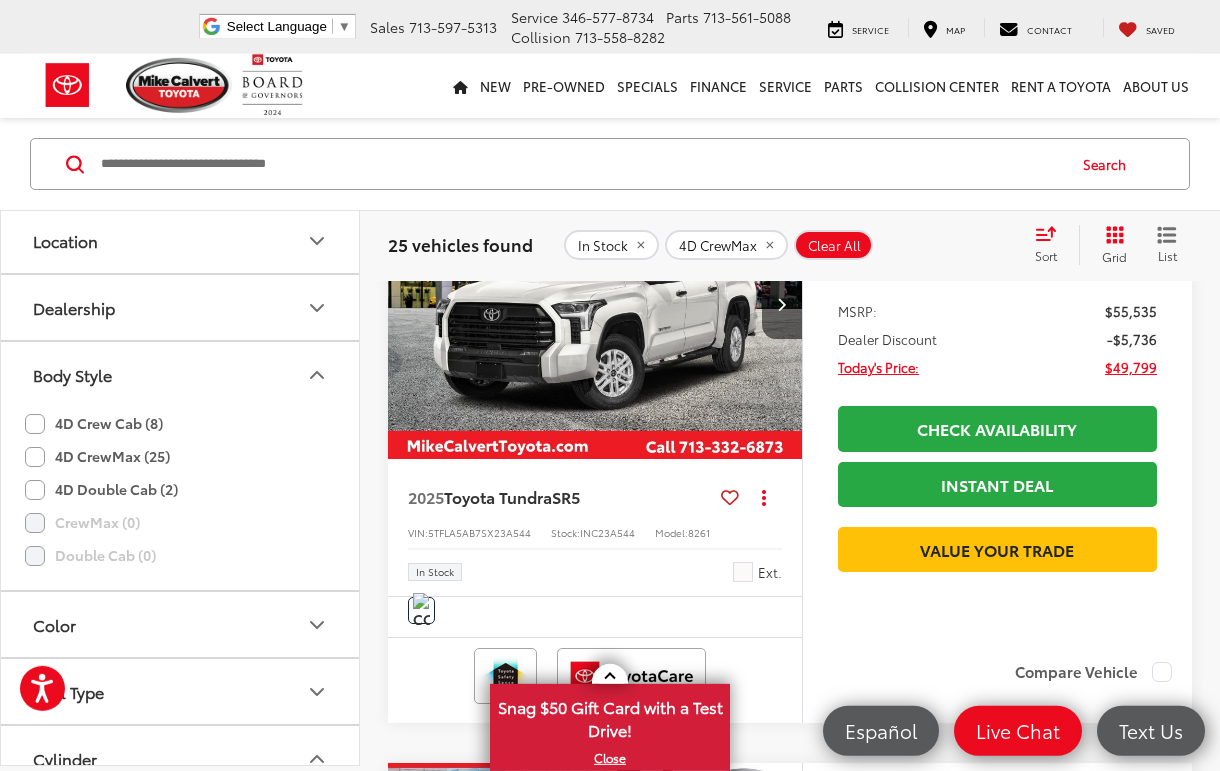 click 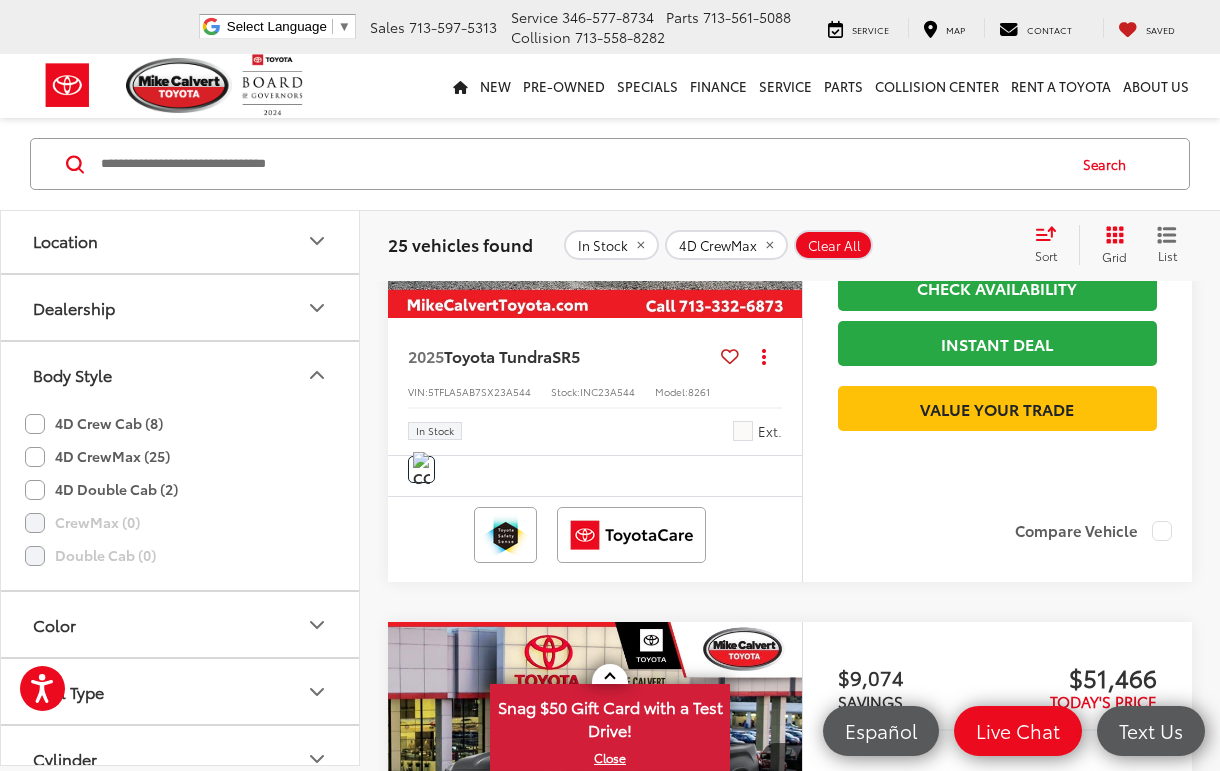 scroll, scrollTop: 5104, scrollLeft: 0, axis: vertical 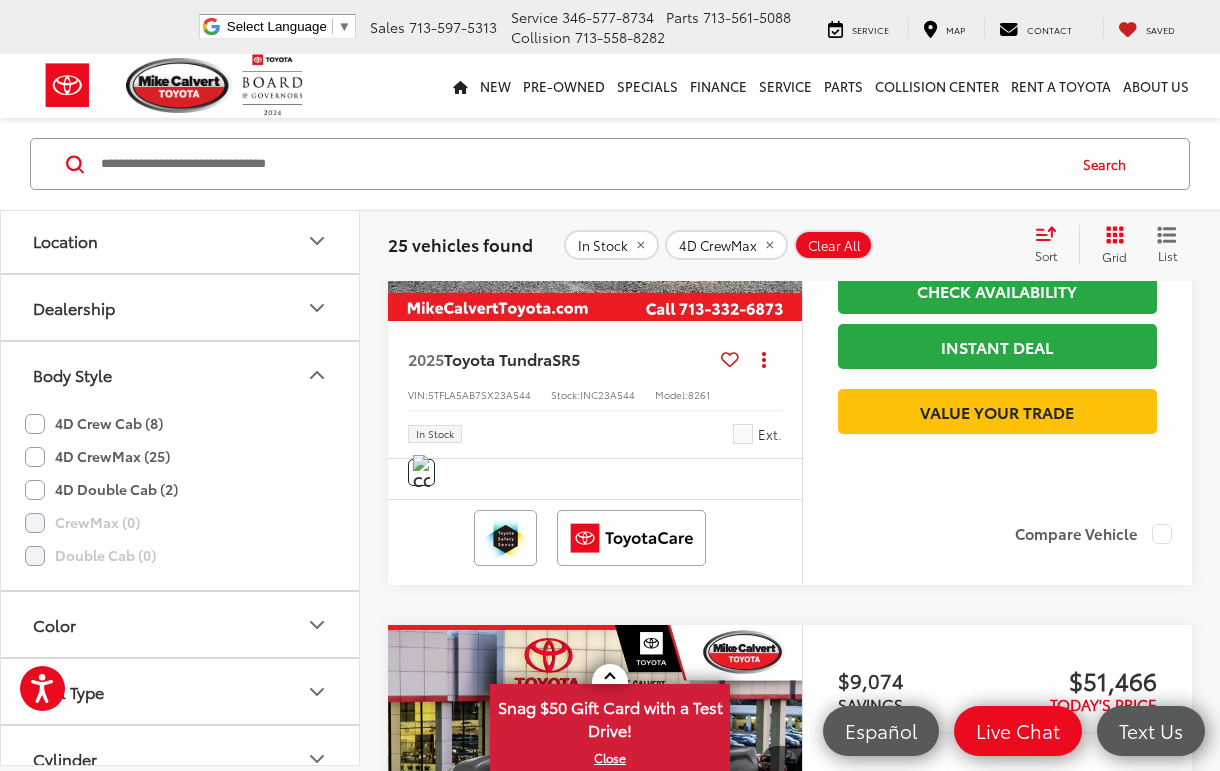 click on "Location" at bounding box center [181, 240] 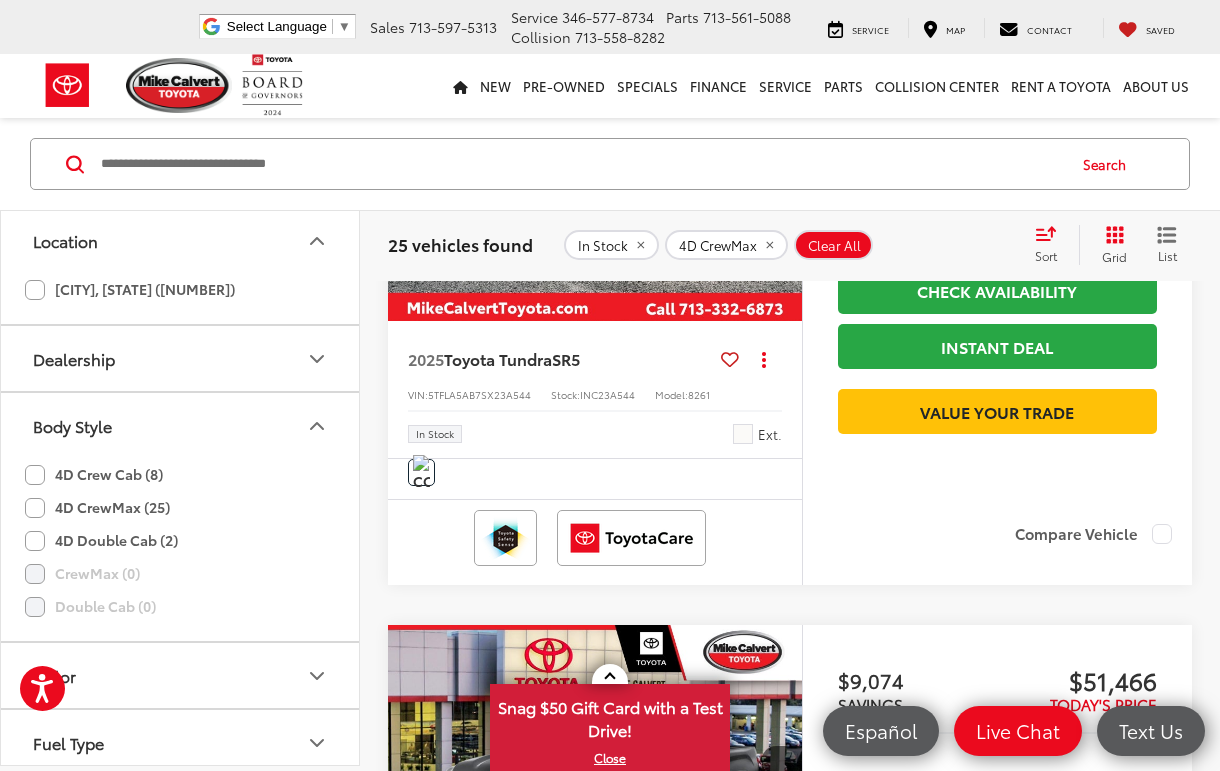 click on "Houston, TX (25)" 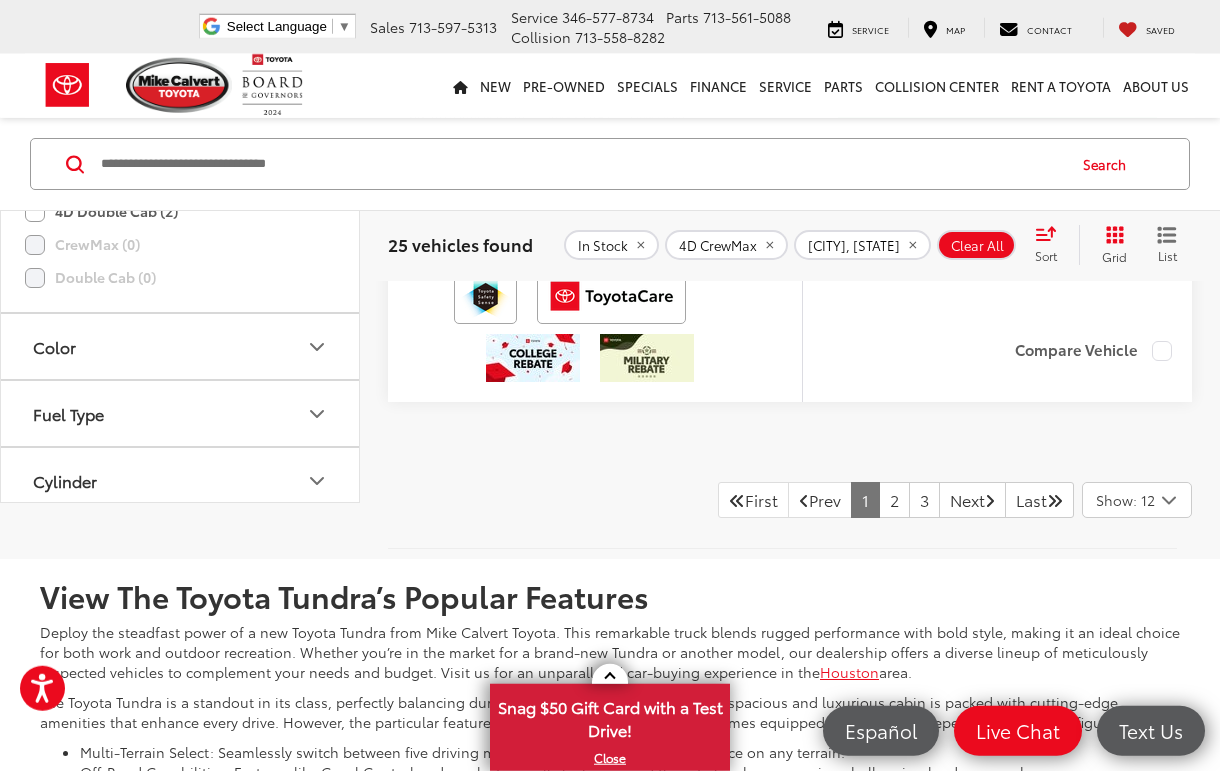 scroll, scrollTop: 7862, scrollLeft: 0, axis: vertical 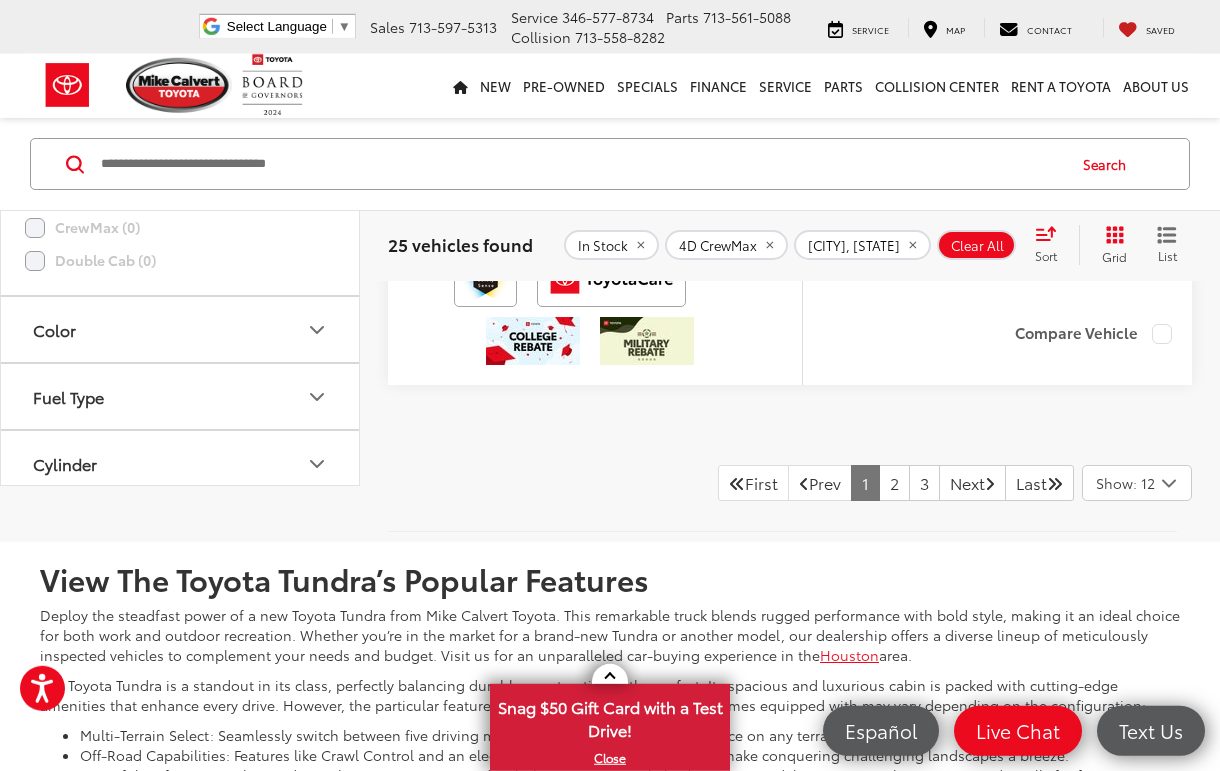 click on "2" at bounding box center [894, 483] 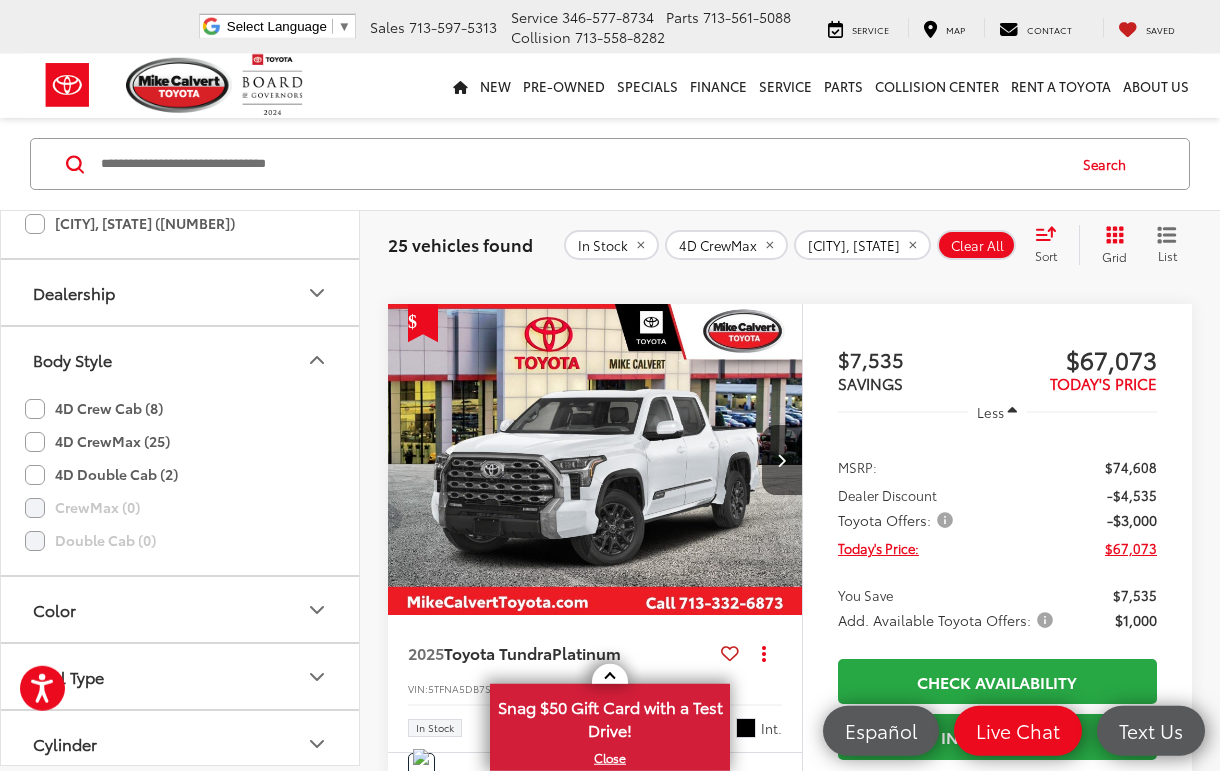 scroll, scrollTop: 6520, scrollLeft: 0, axis: vertical 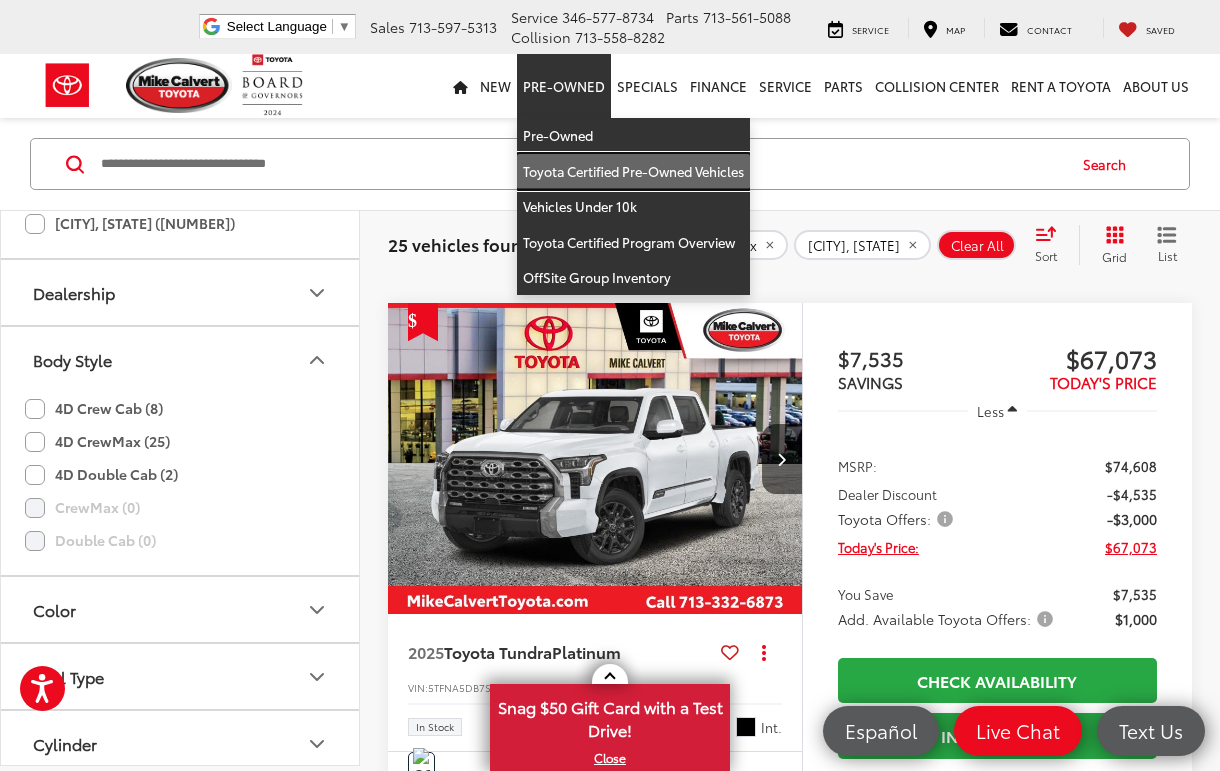 click on "Toyota Certified Pre-Owned Vehicles" at bounding box center (633, 172) 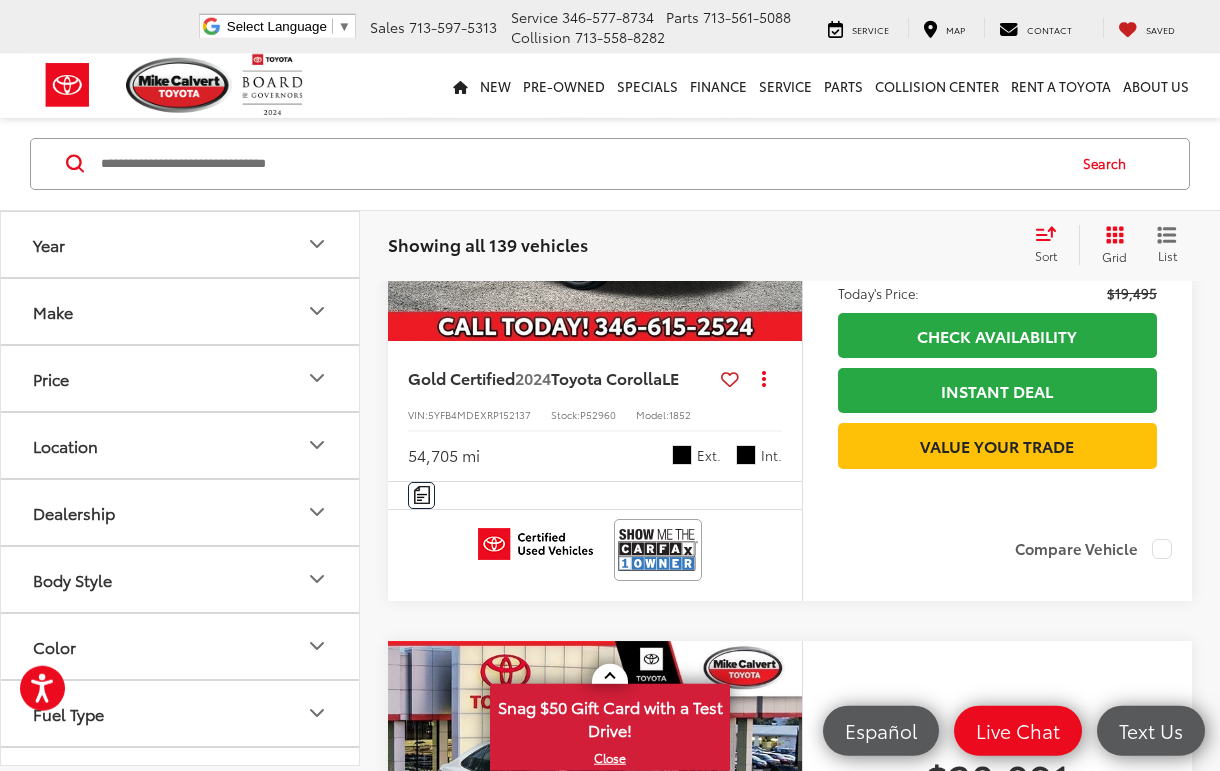 scroll, scrollTop: 9, scrollLeft: 0, axis: vertical 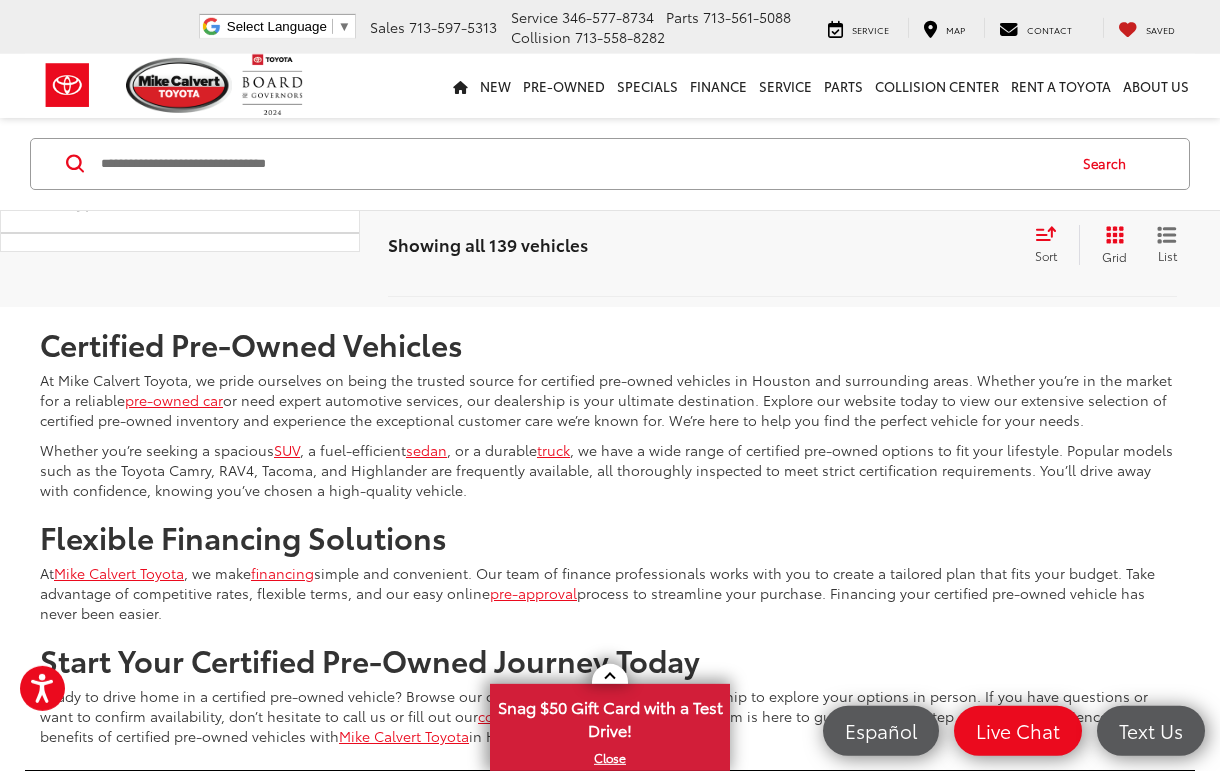 click on "2" at bounding box center [834, 248] 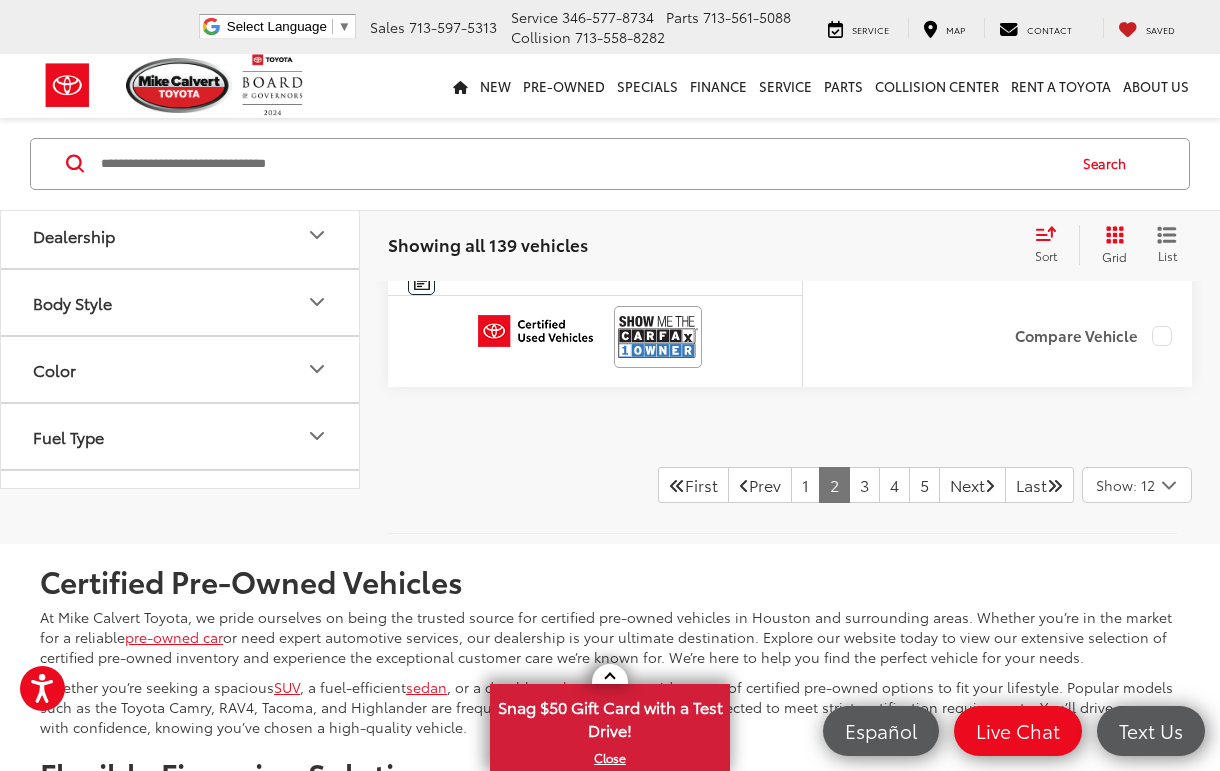 scroll, scrollTop: 7256, scrollLeft: 0, axis: vertical 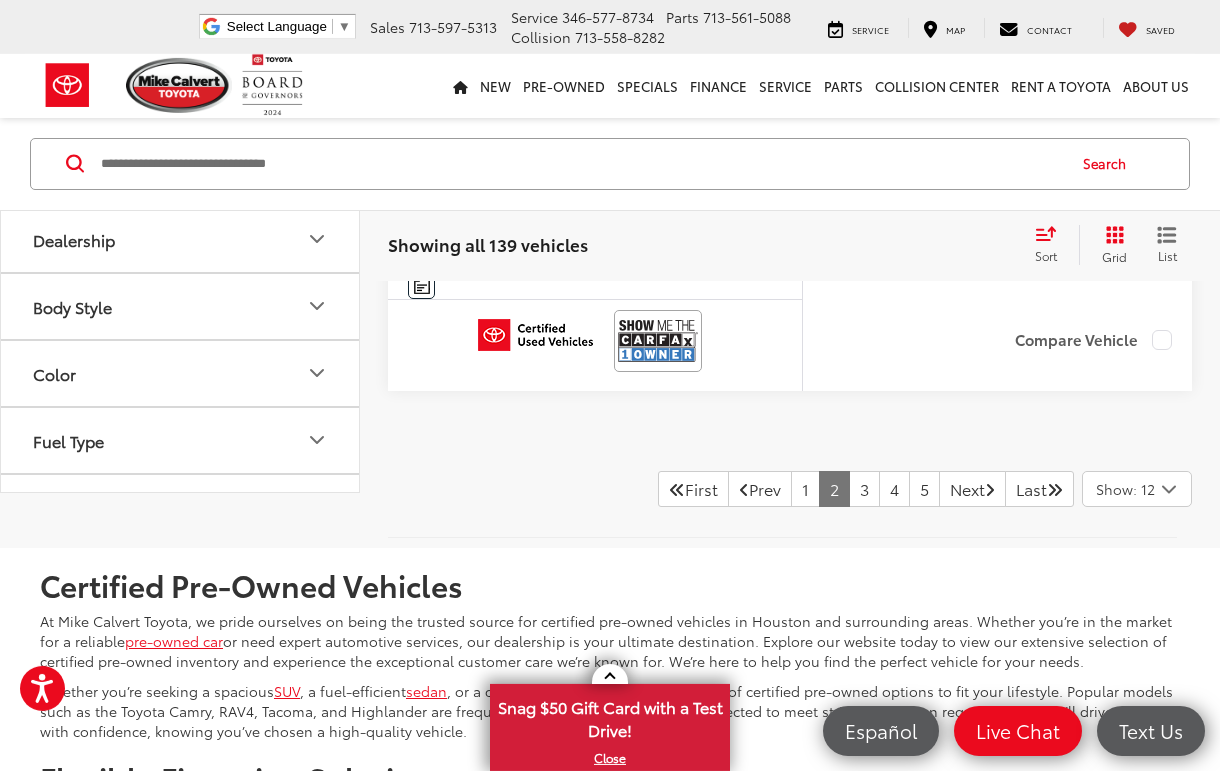 click 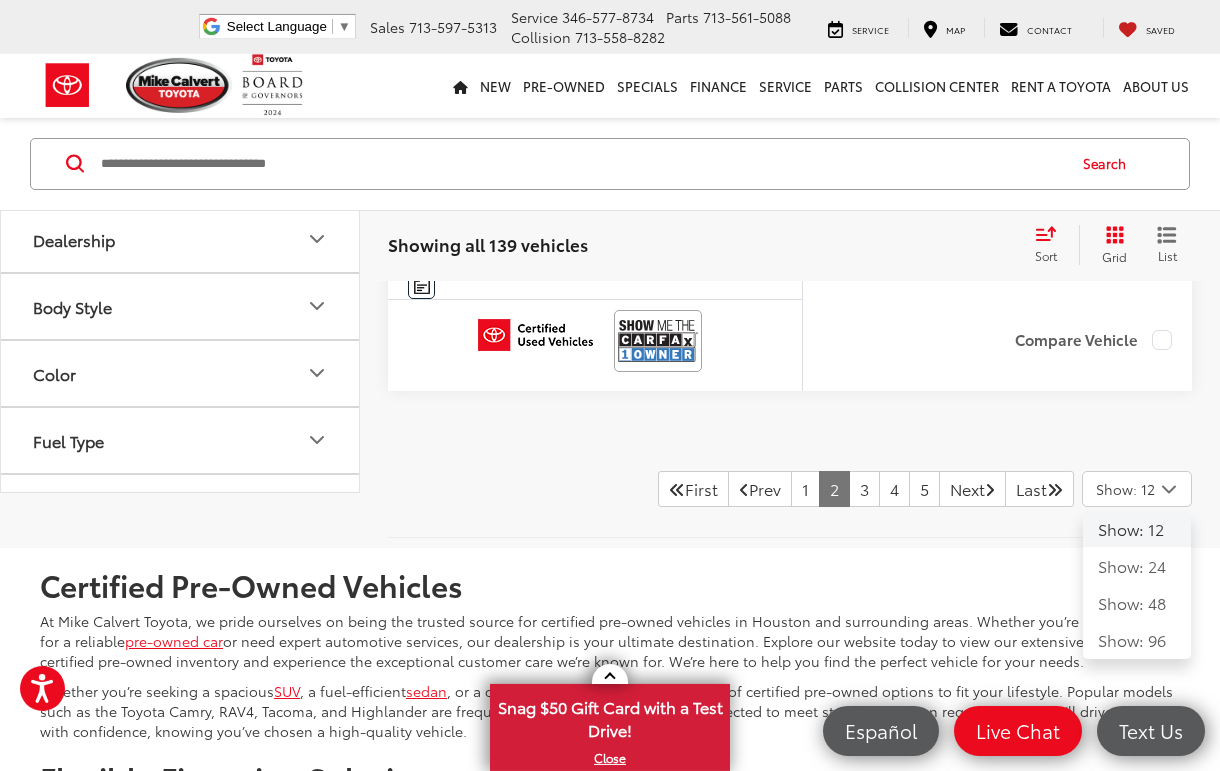 click on "Show: 96" 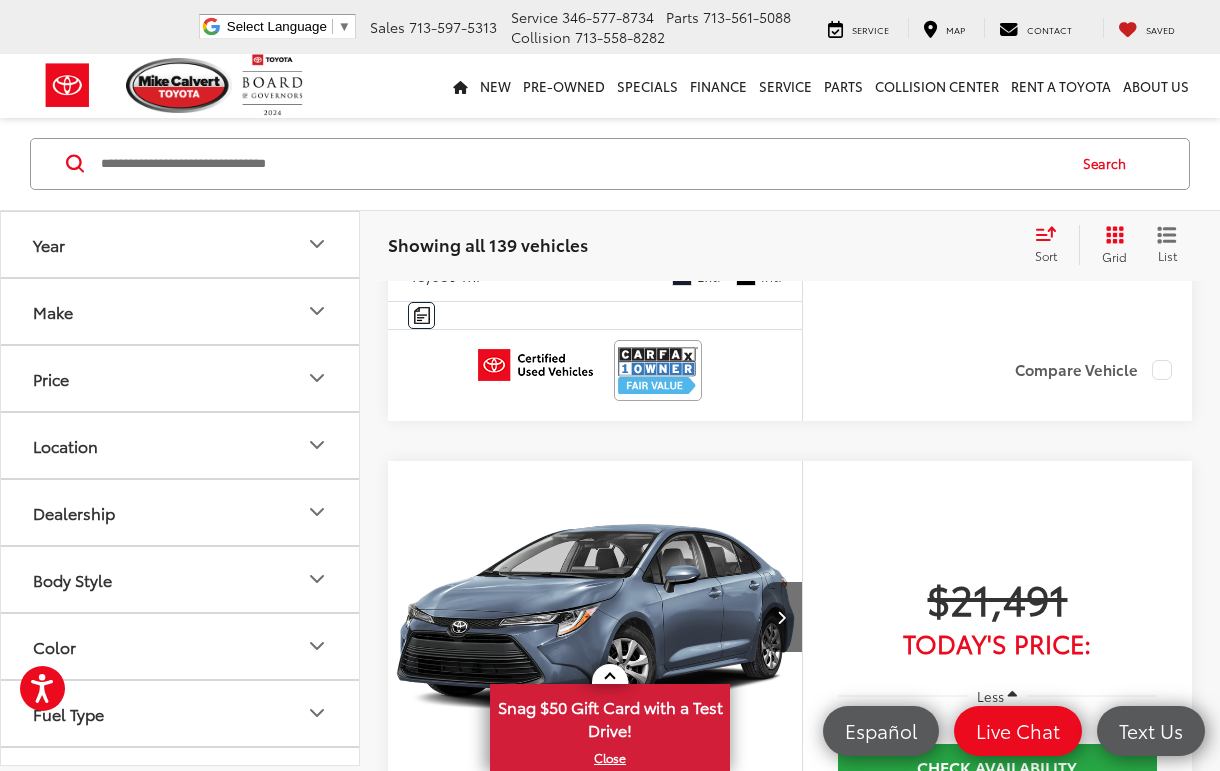 scroll, scrollTop: 7362, scrollLeft: 0, axis: vertical 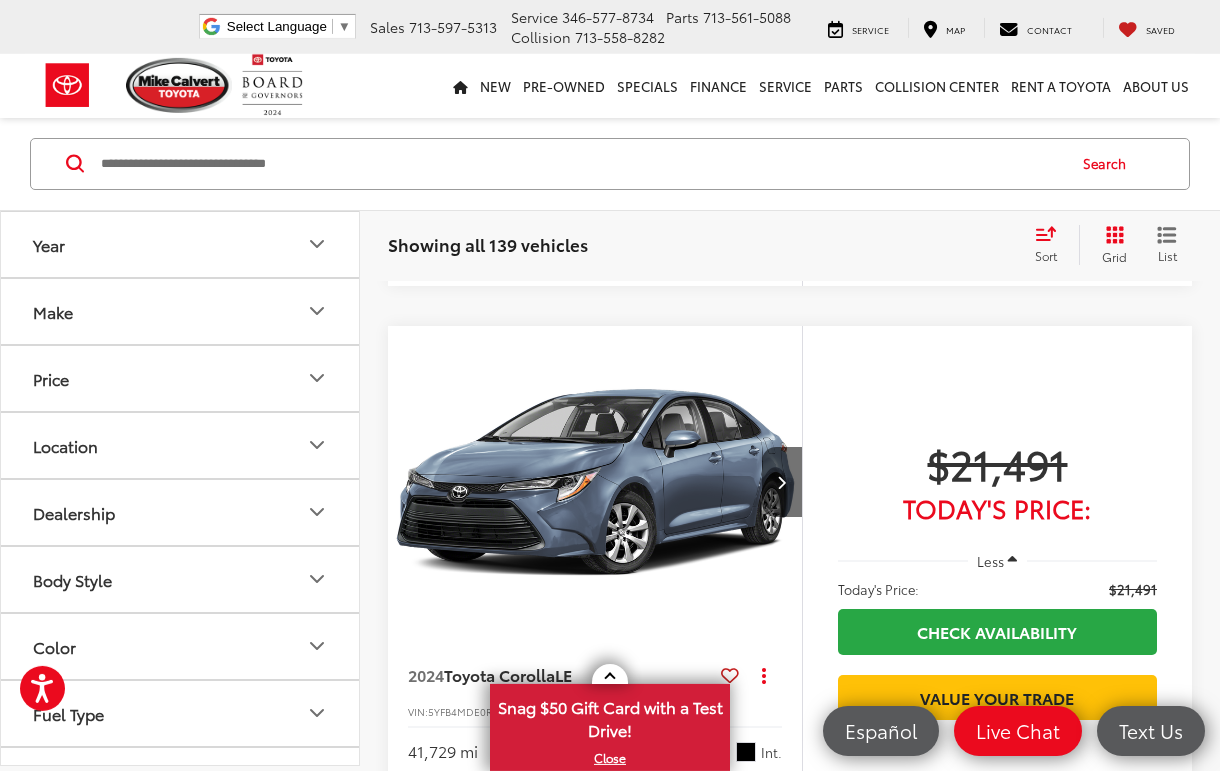 click on "Body Style" at bounding box center [181, 579] 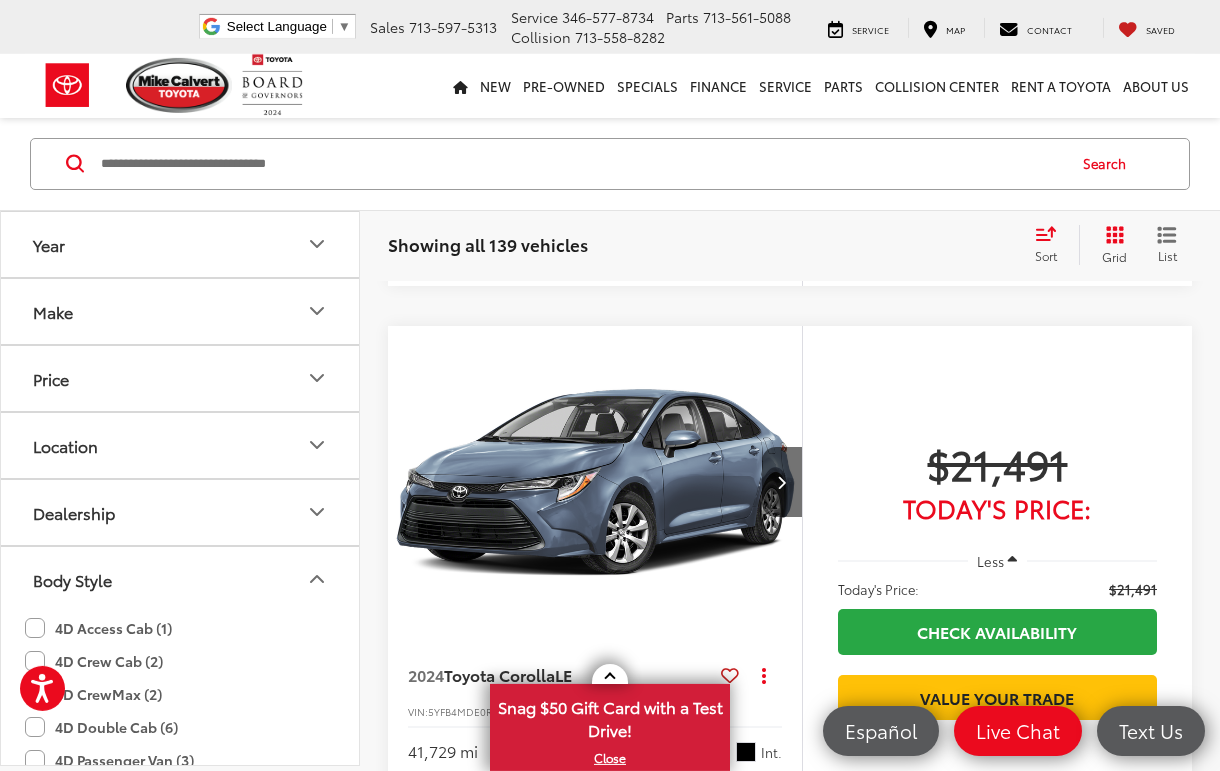 scroll, scrollTop: 136, scrollLeft: 0, axis: vertical 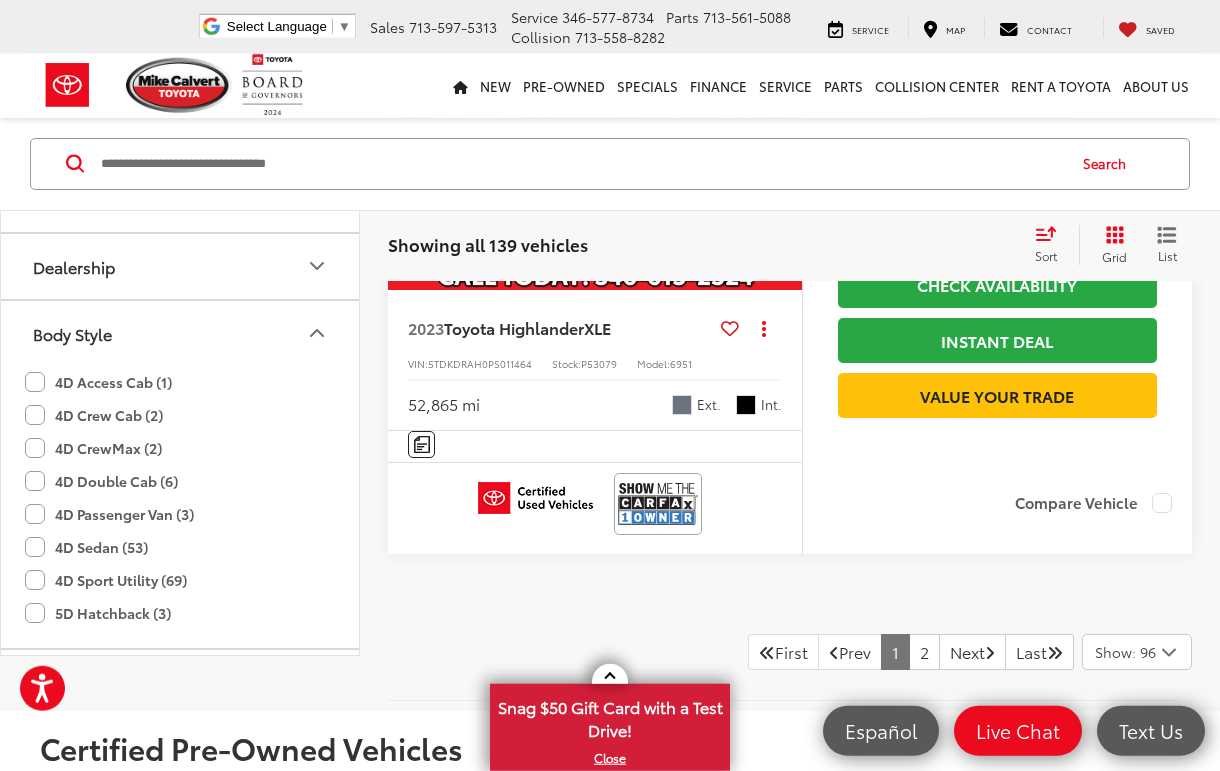 click on "2" at bounding box center (924, 652) 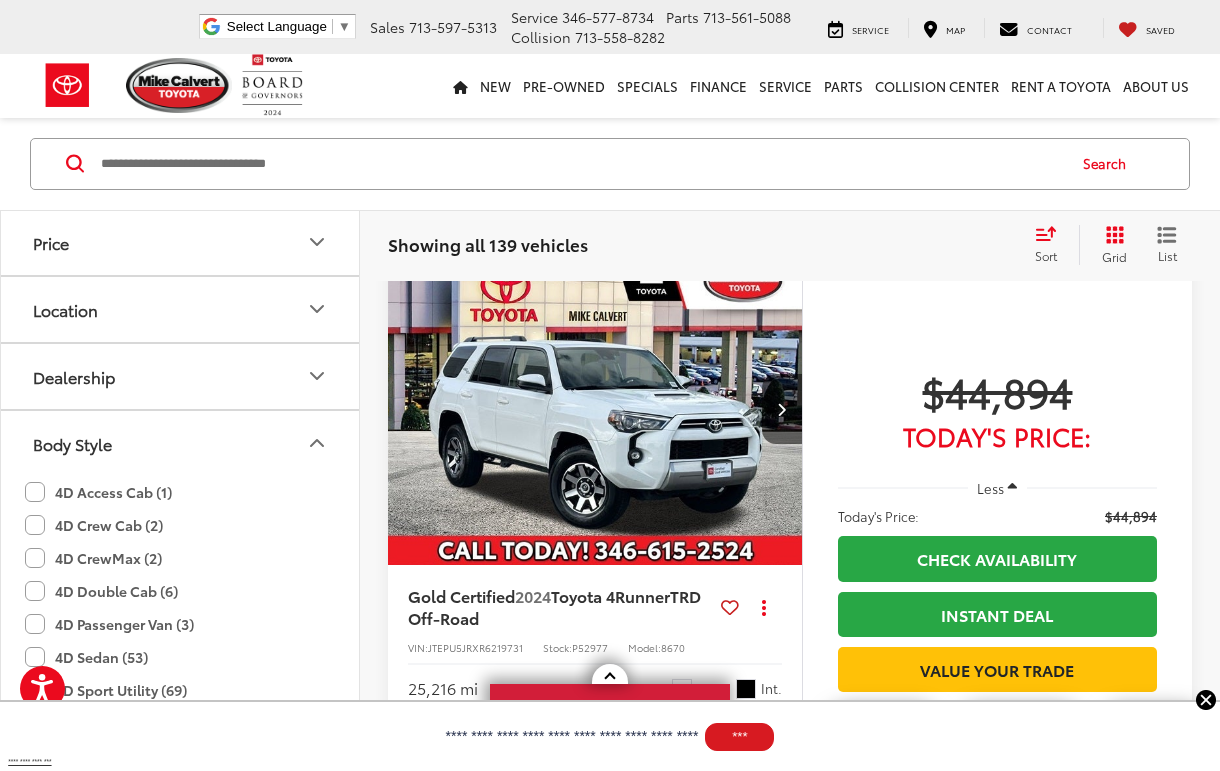 scroll, scrollTop: 14926, scrollLeft: 0, axis: vertical 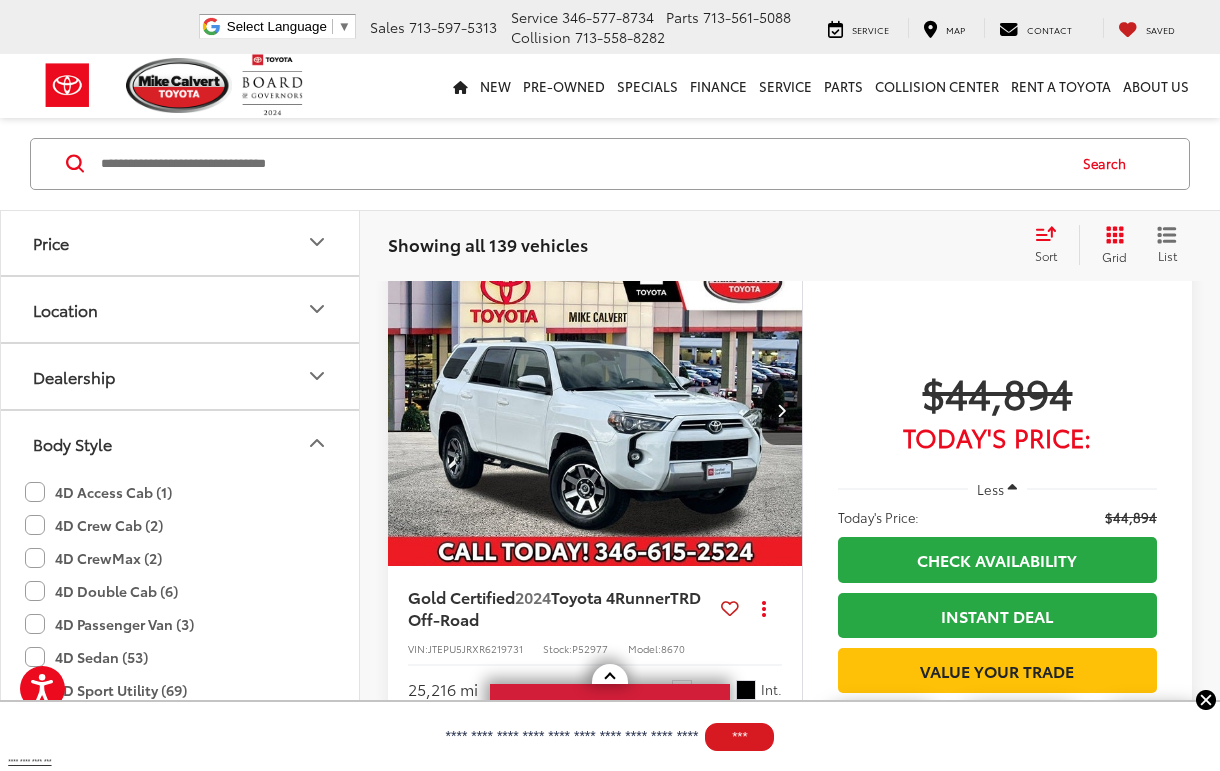 click at bounding box center [781, 410] 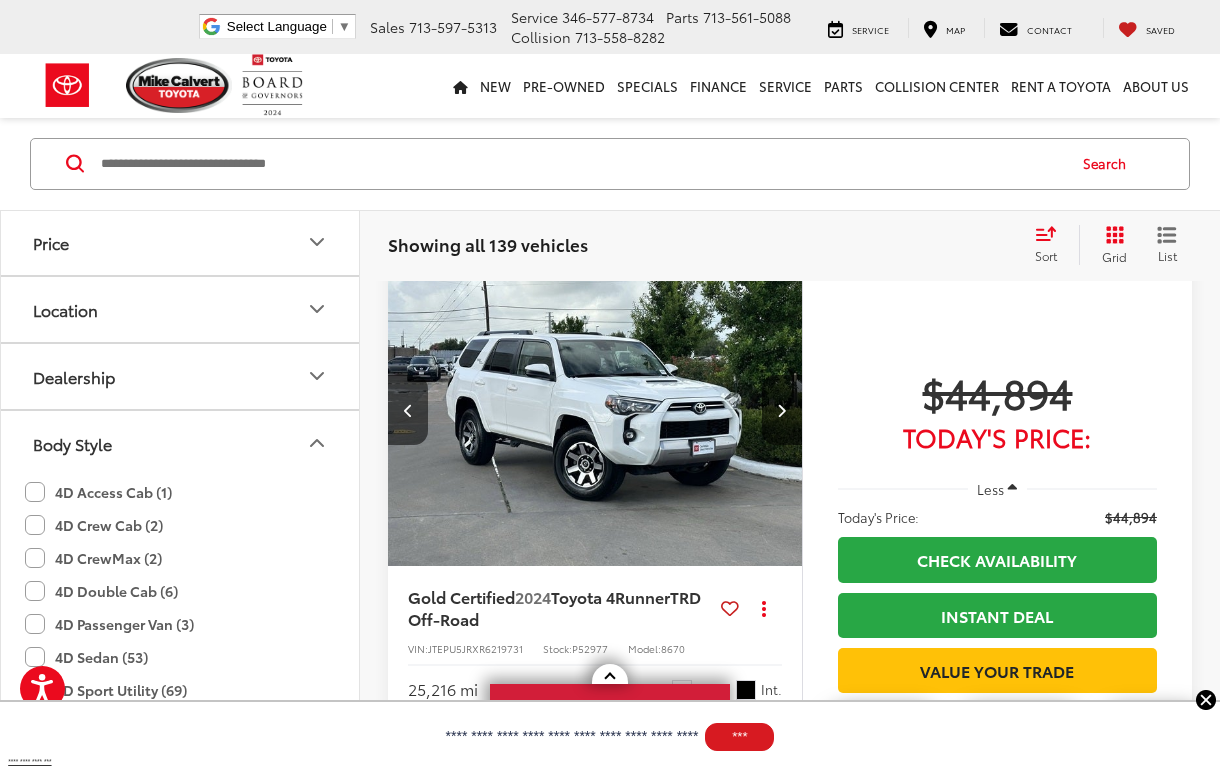 click at bounding box center (781, 410) 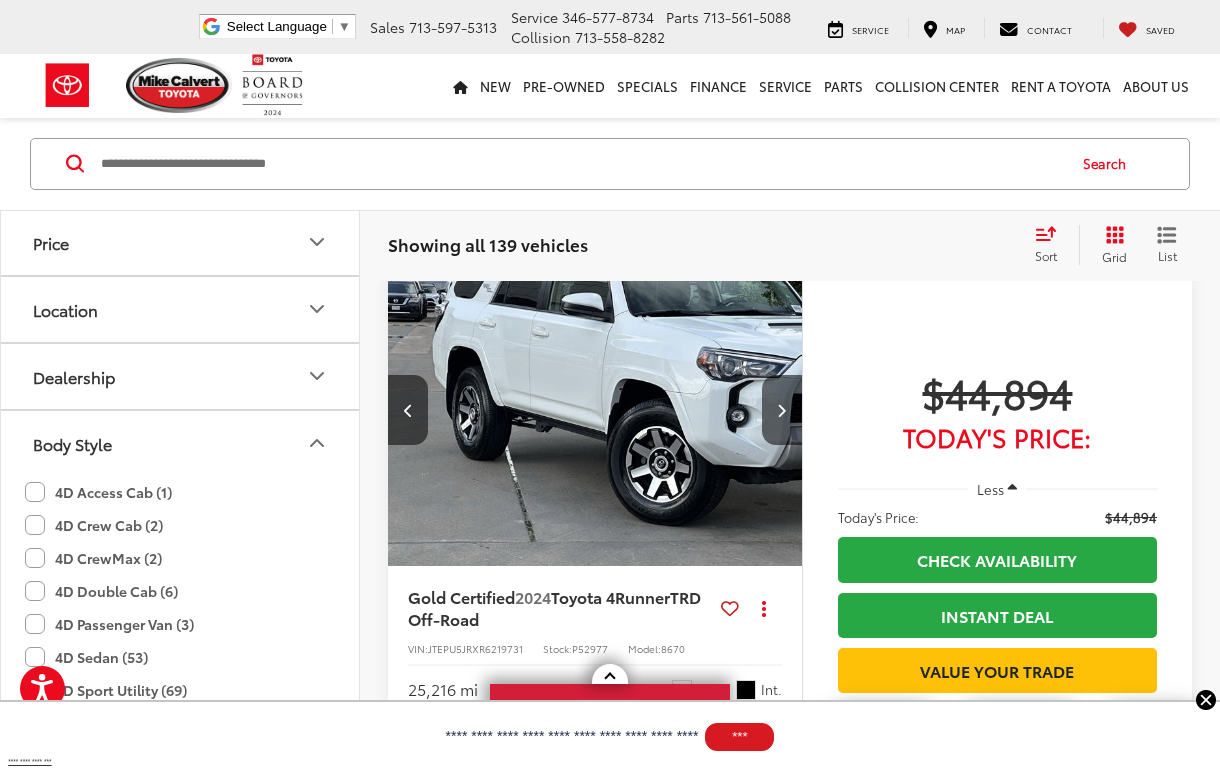 click at bounding box center (782, 410) 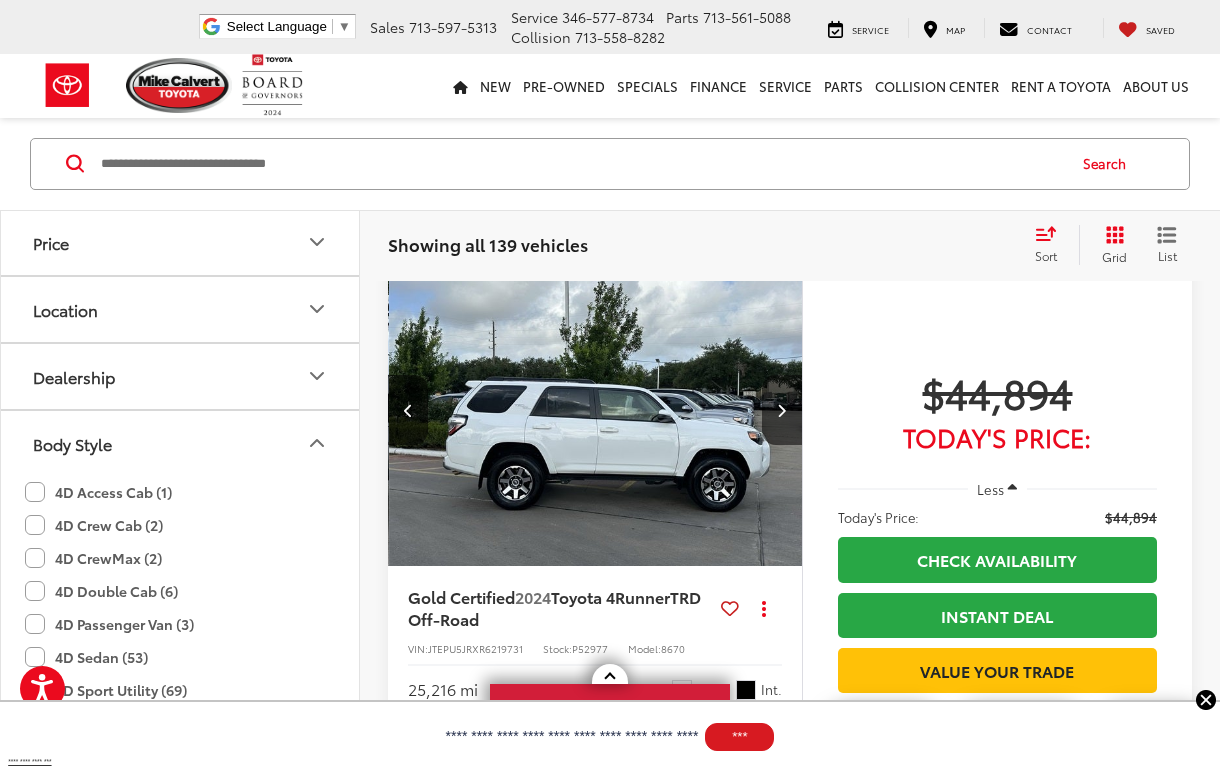 scroll, scrollTop: 0, scrollLeft: 1251, axis: horizontal 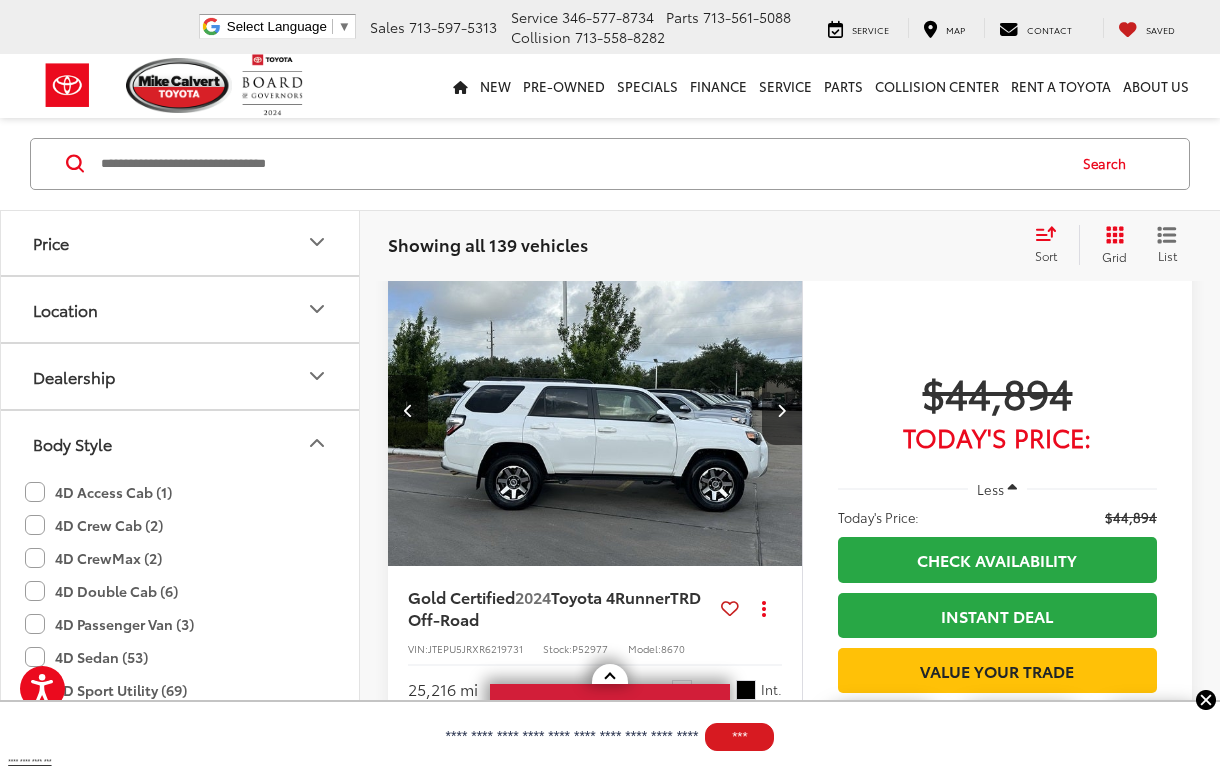 click at bounding box center [782, 410] 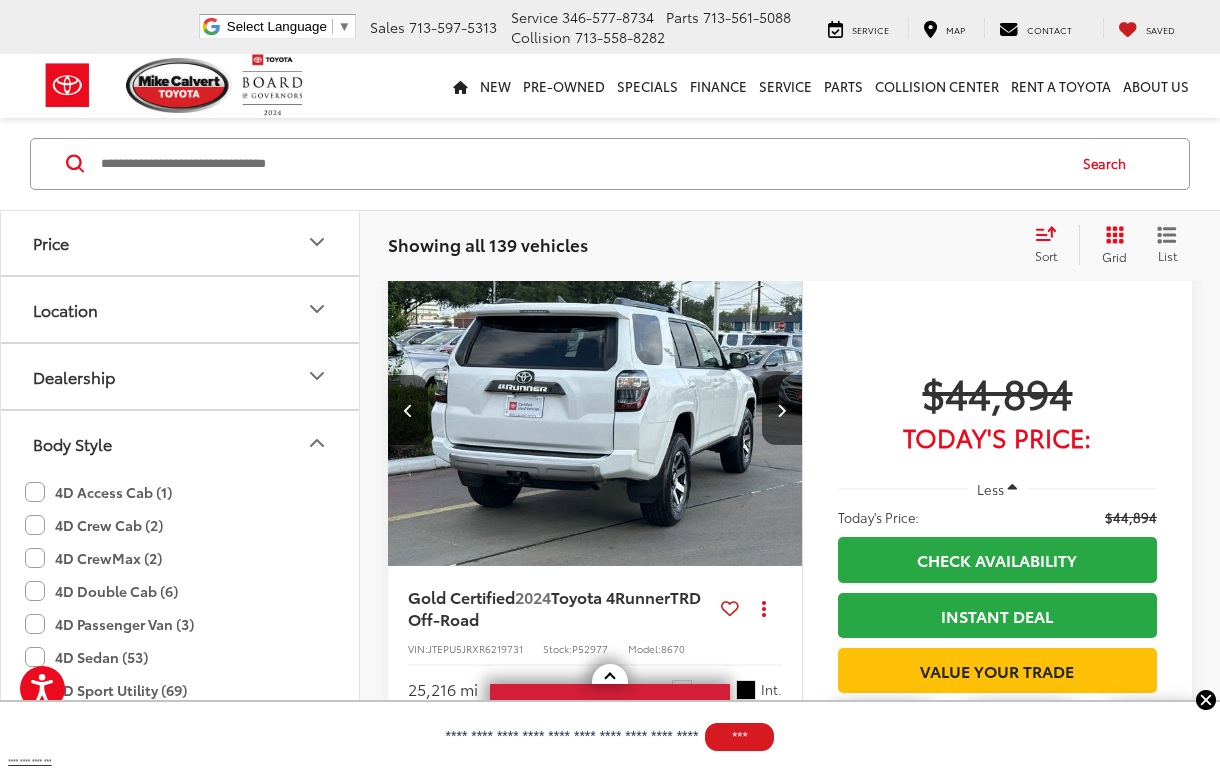 click at bounding box center (781, 410) 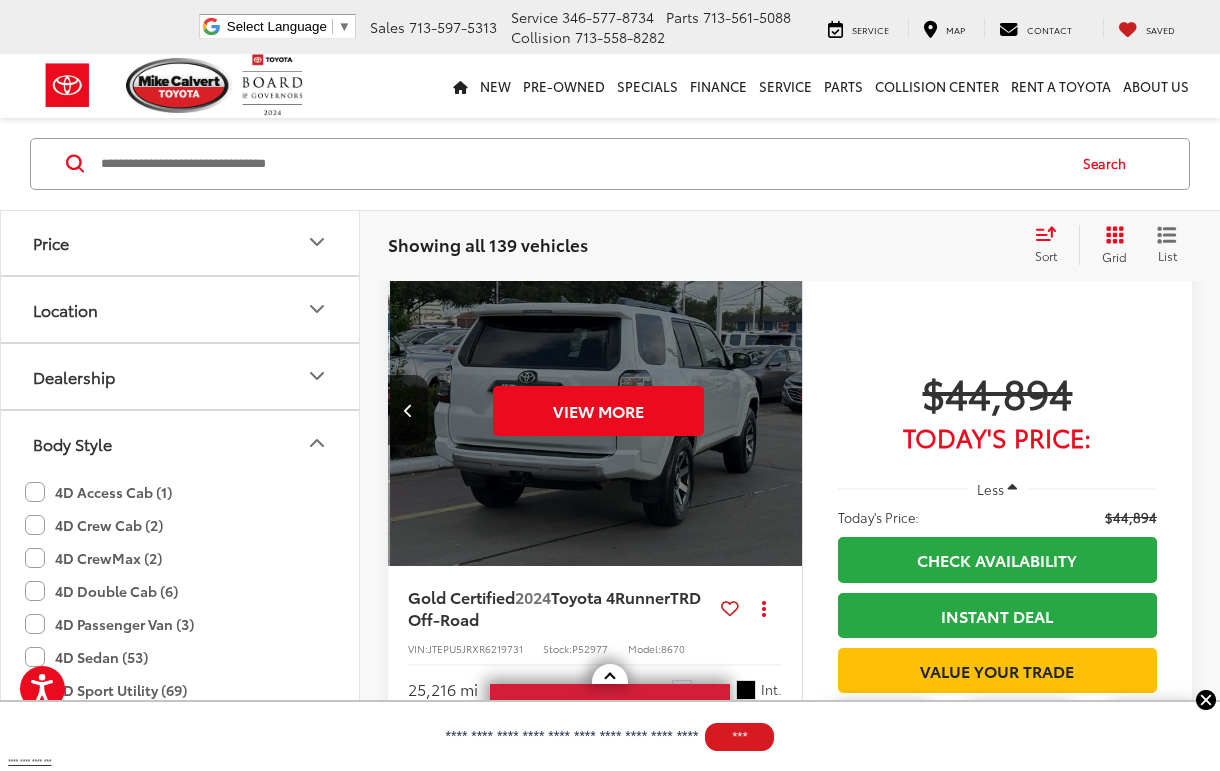 scroll, scrollTop: 0, scrollLeft: 2085, axis: horizontal 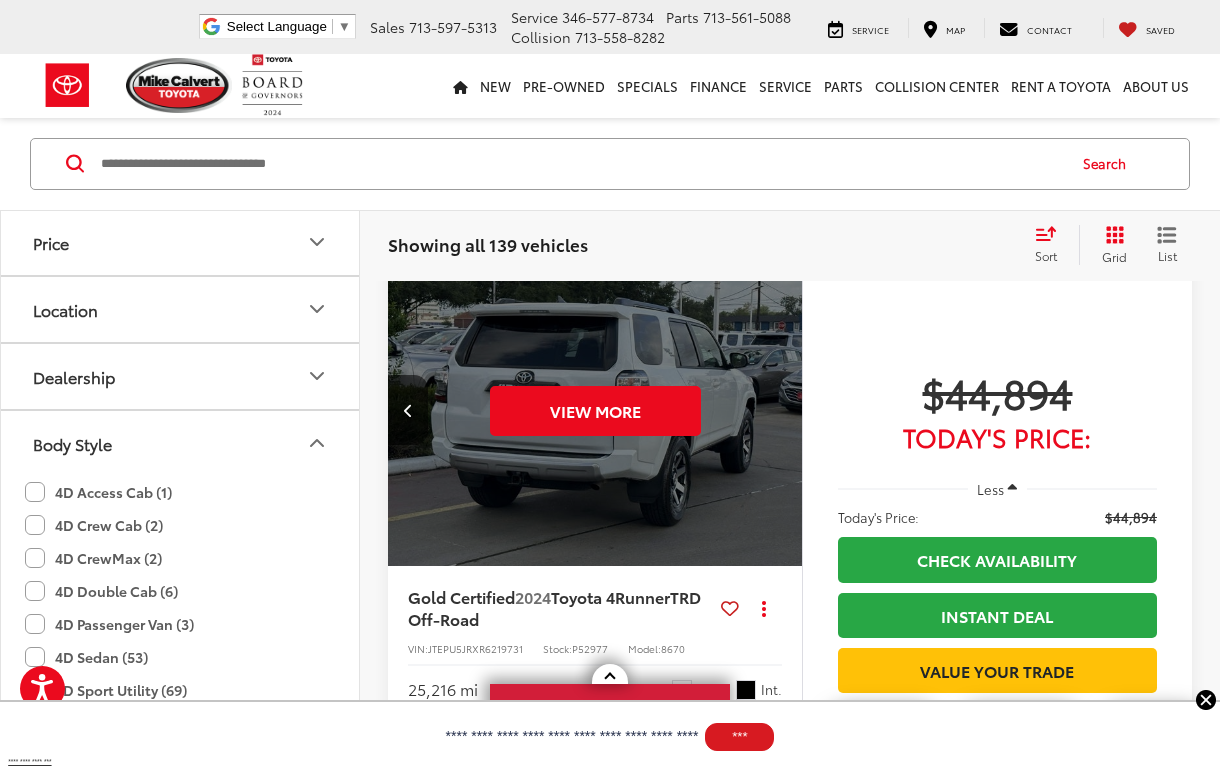 click on "View More" at bounding box center (595, 411) 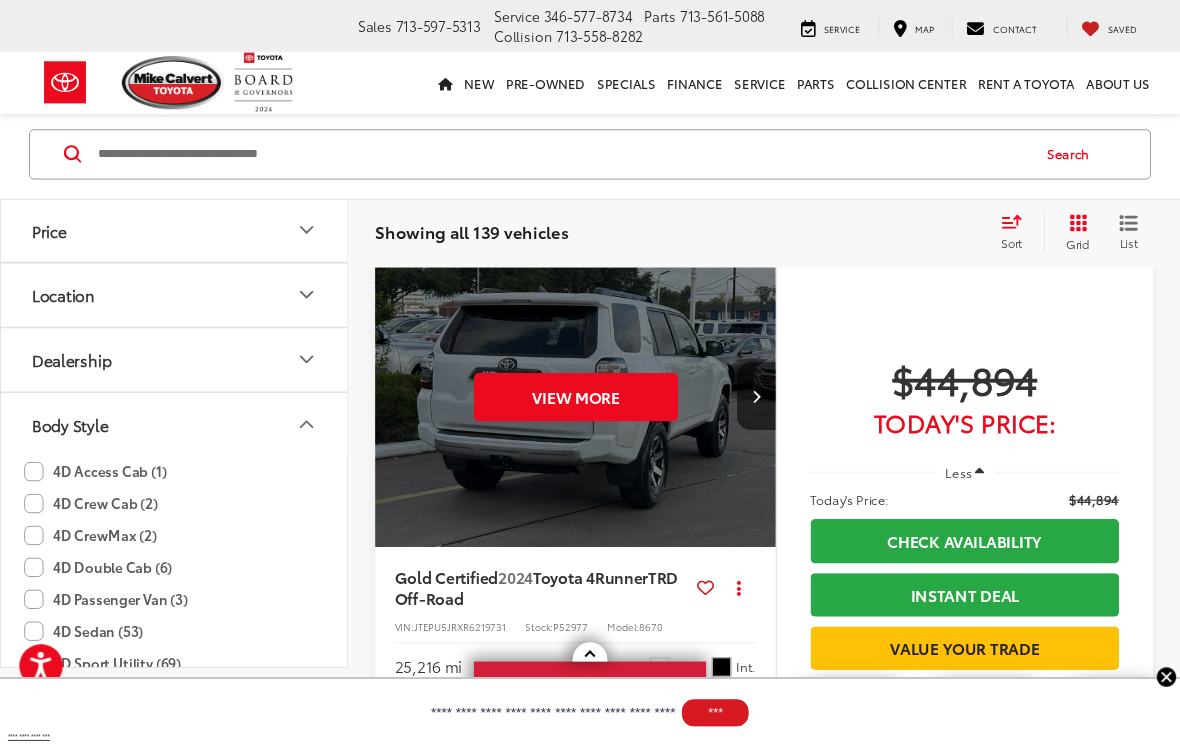 scroll, scrollTop: 0, scrollLeft: 0, axis: both 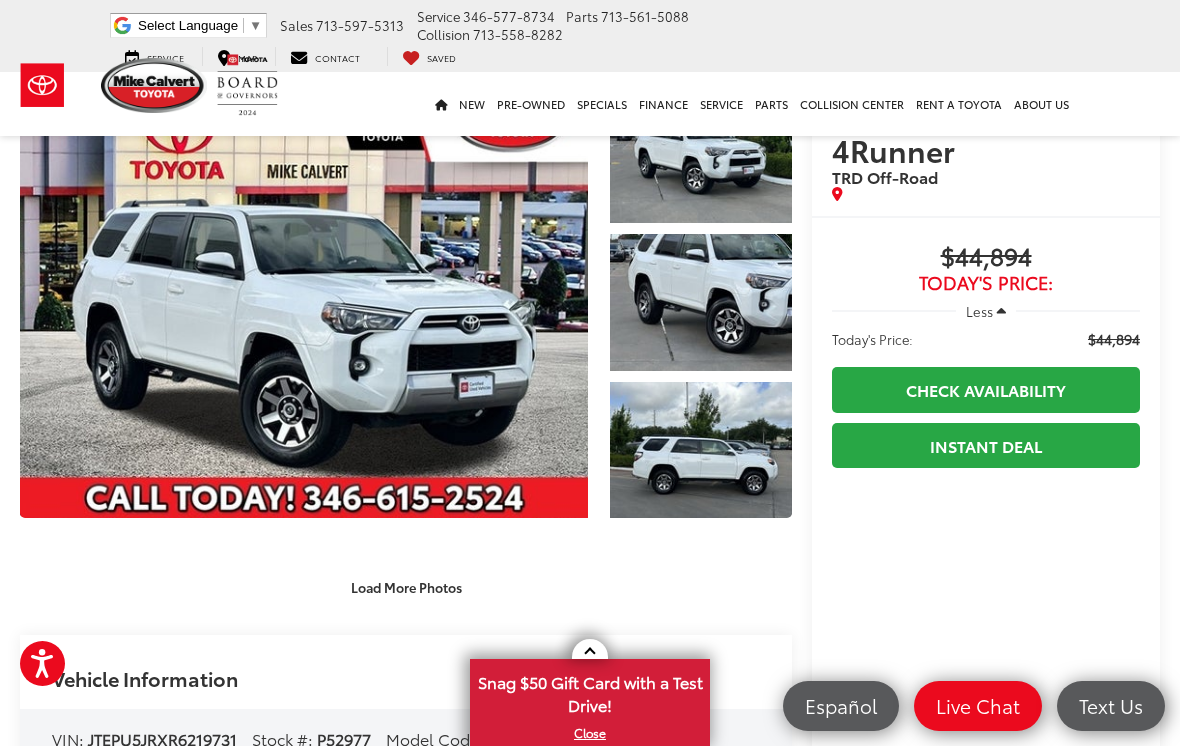 click at bounding box center (701, 450) 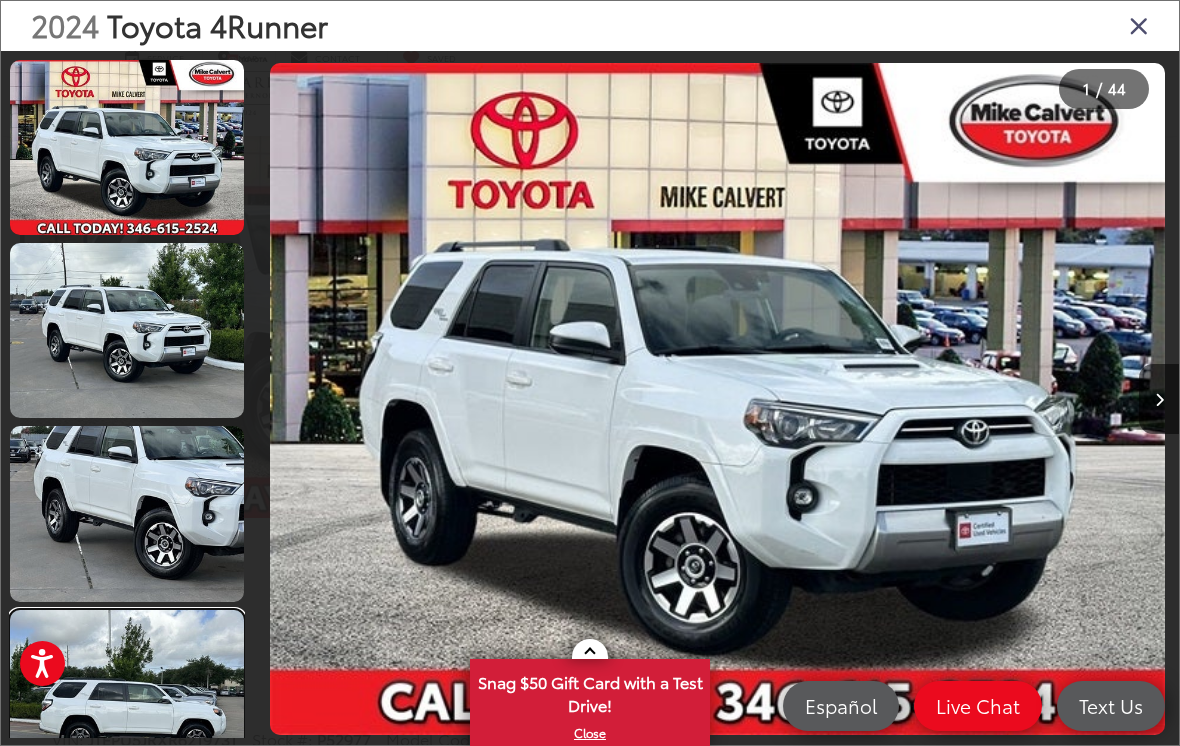 scroll, scrollTop: 191, scrollLeft: 0, axis: vertical 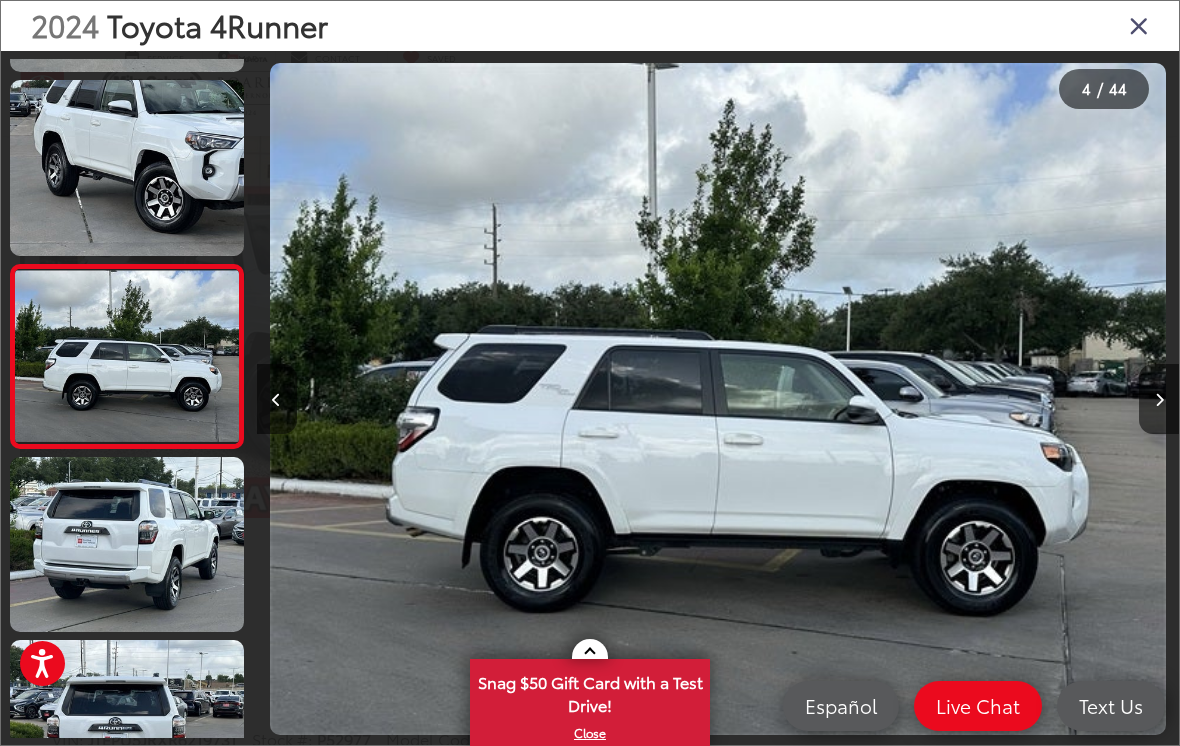 click at bounding box center [1159, 399] 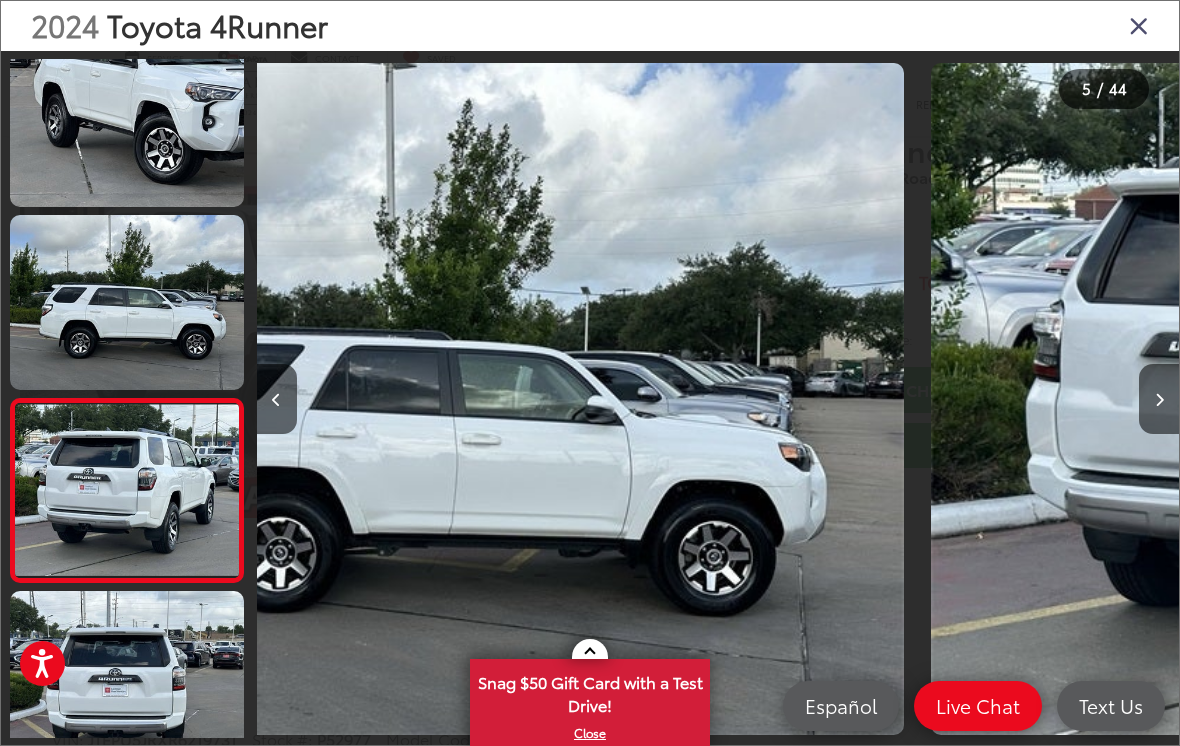 scroll, scrollTop: 499, scrollLeft: 0, axis: vertical 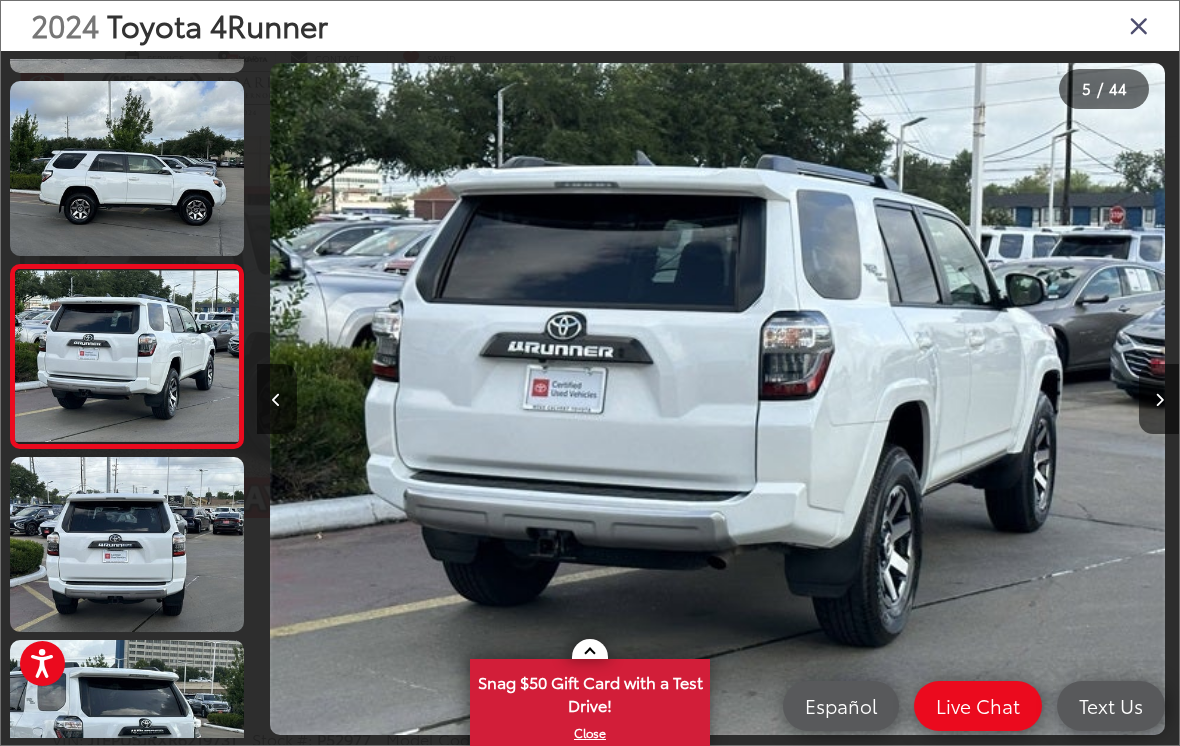 click at bounding box center (1159, 399) 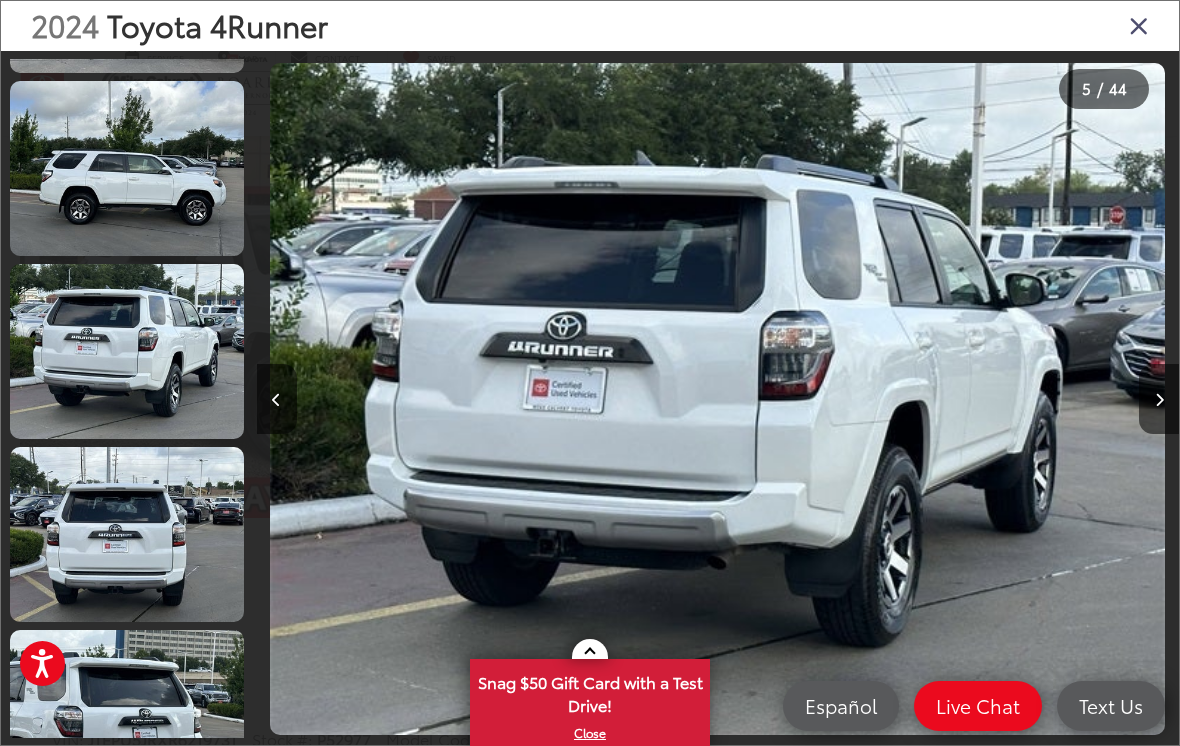 scroll, scrollTop: 685, scrollLeft: 0, axis: vertical 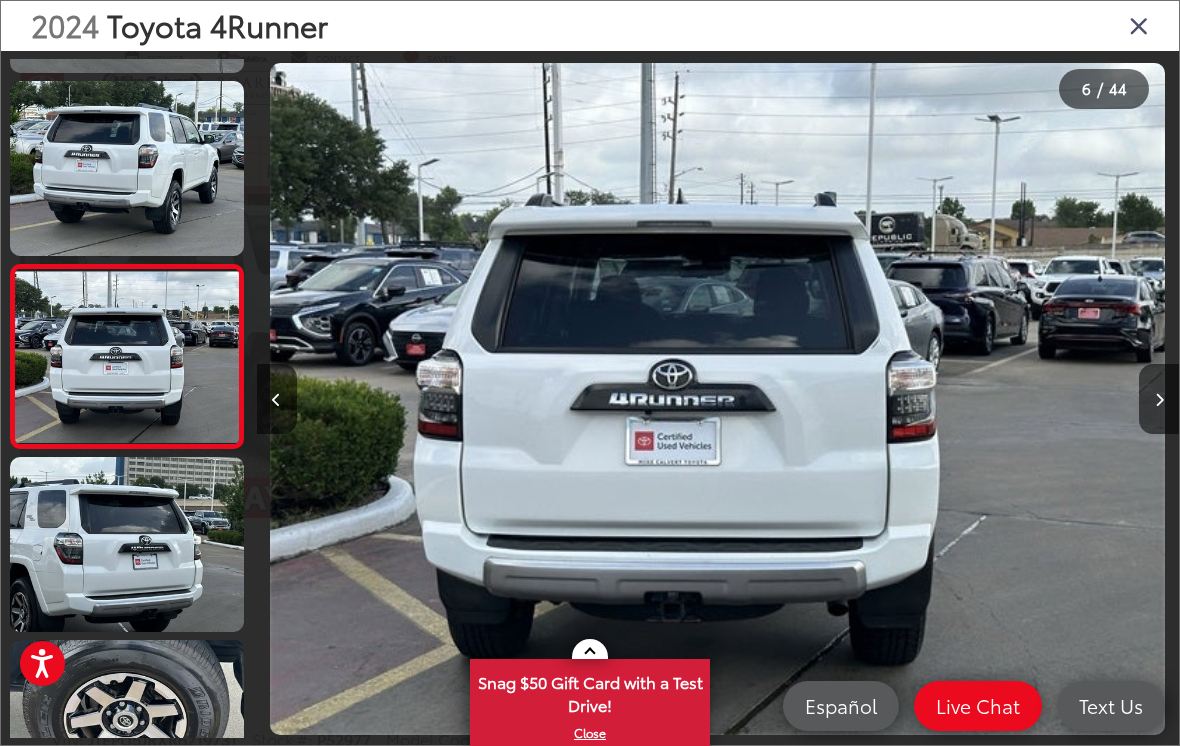 click at bounding box center [1159, 400] 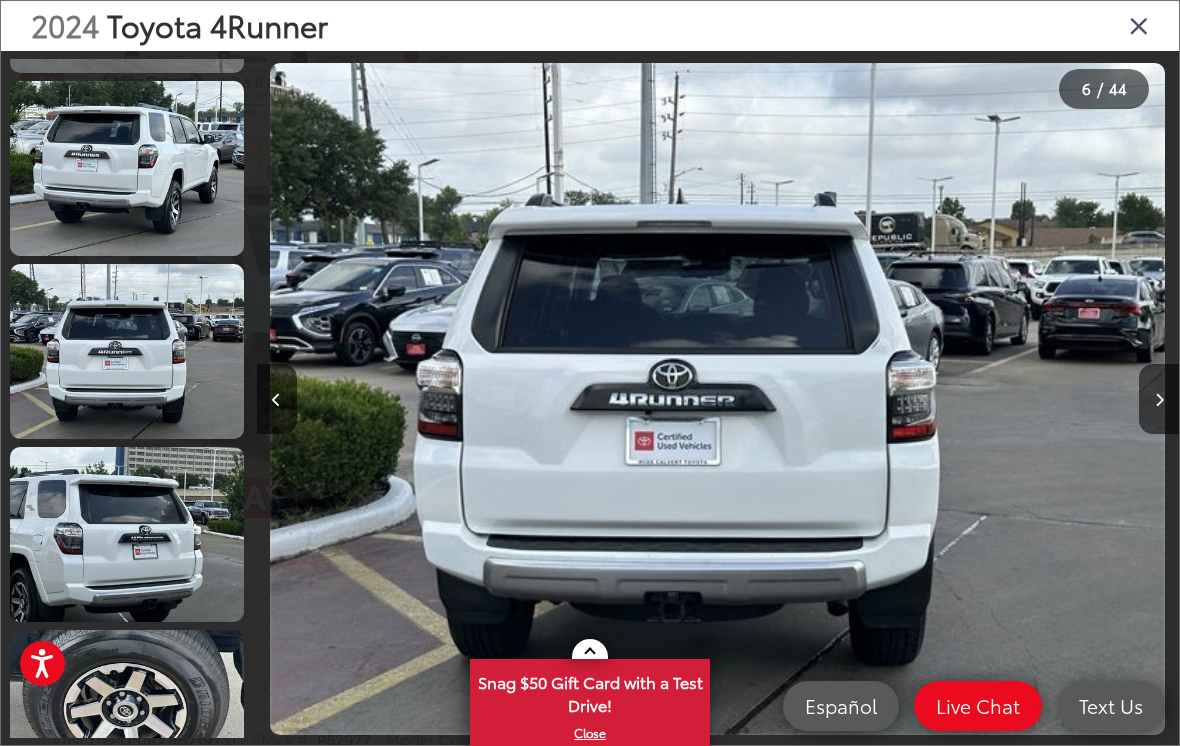 scroll, scrollTop: 783, scrollLeft: 0, axis: vertical 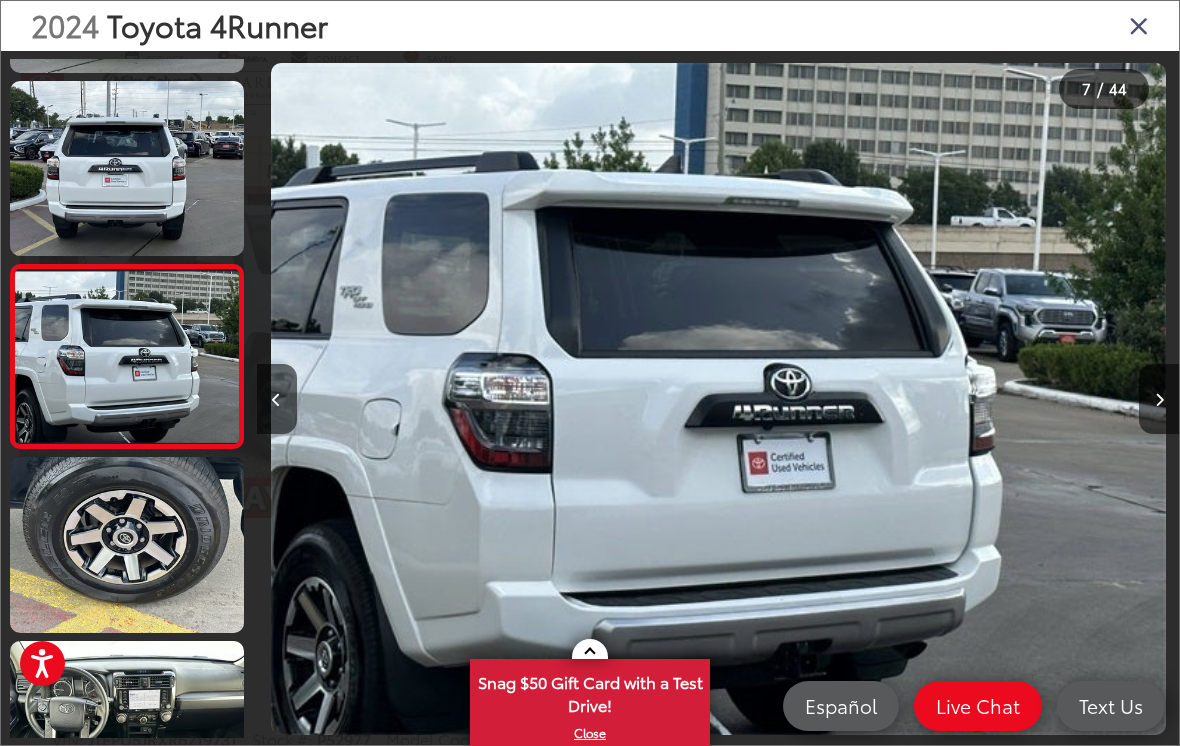 click at bounding box center [1159, 399] 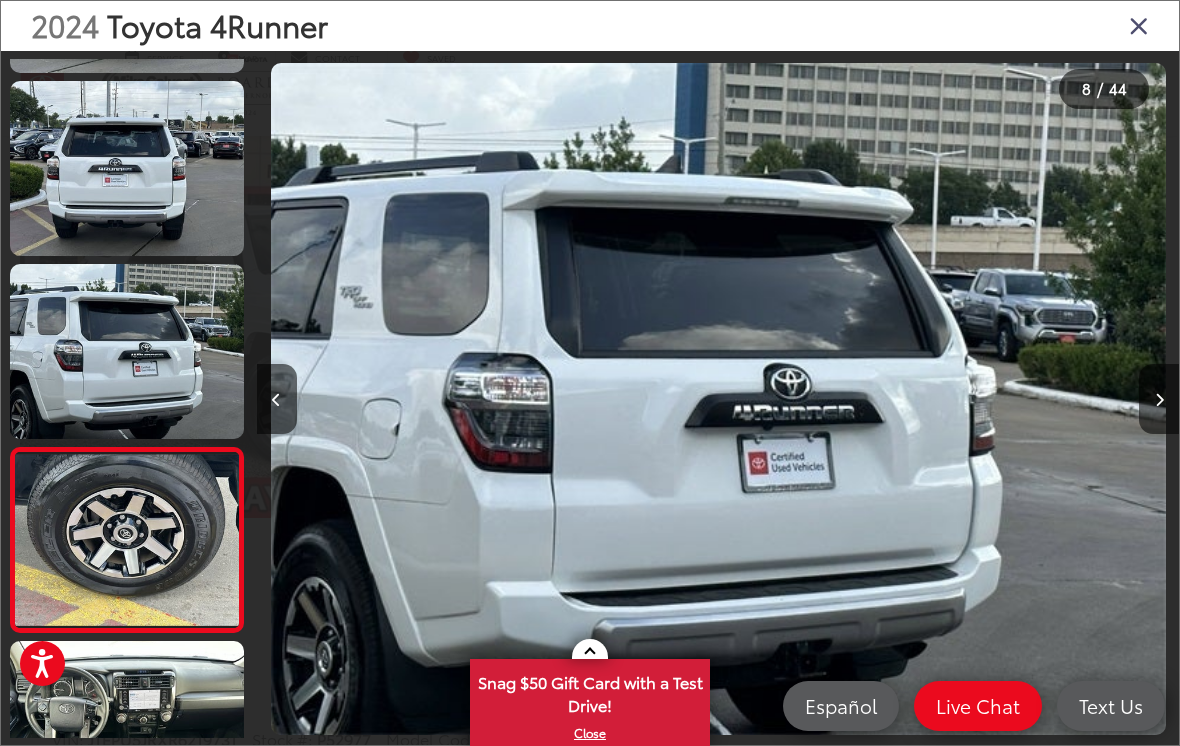 scroll, scrollTop: 1051, scrollLeft: 0, axis: vertical 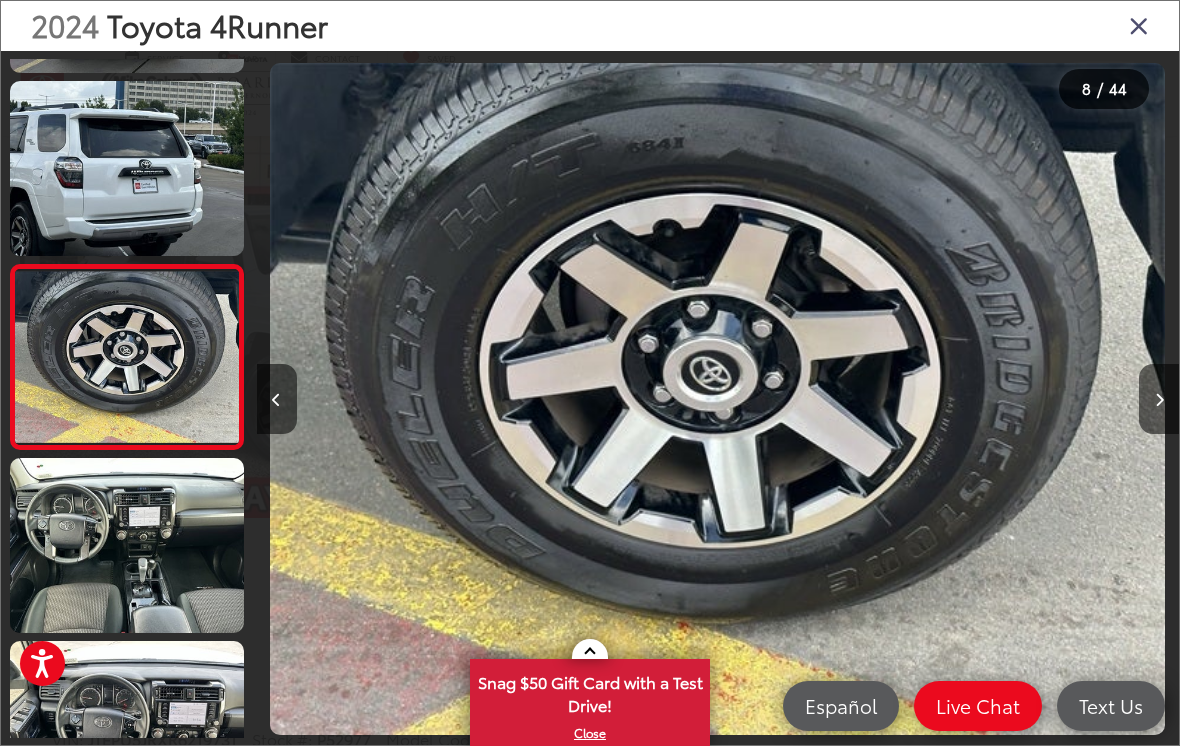 click at bounding box center (1063, 399) 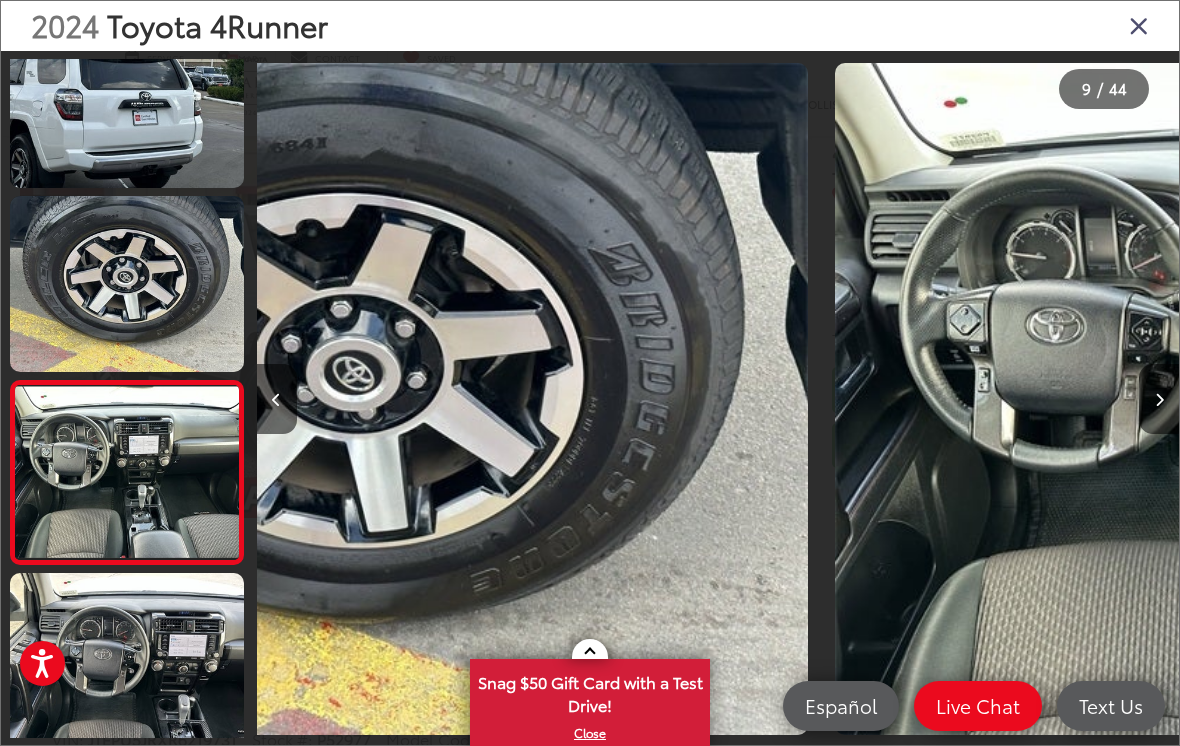 scroll, scrollTop: 1222, scrollLeft: 0, axis: vertical 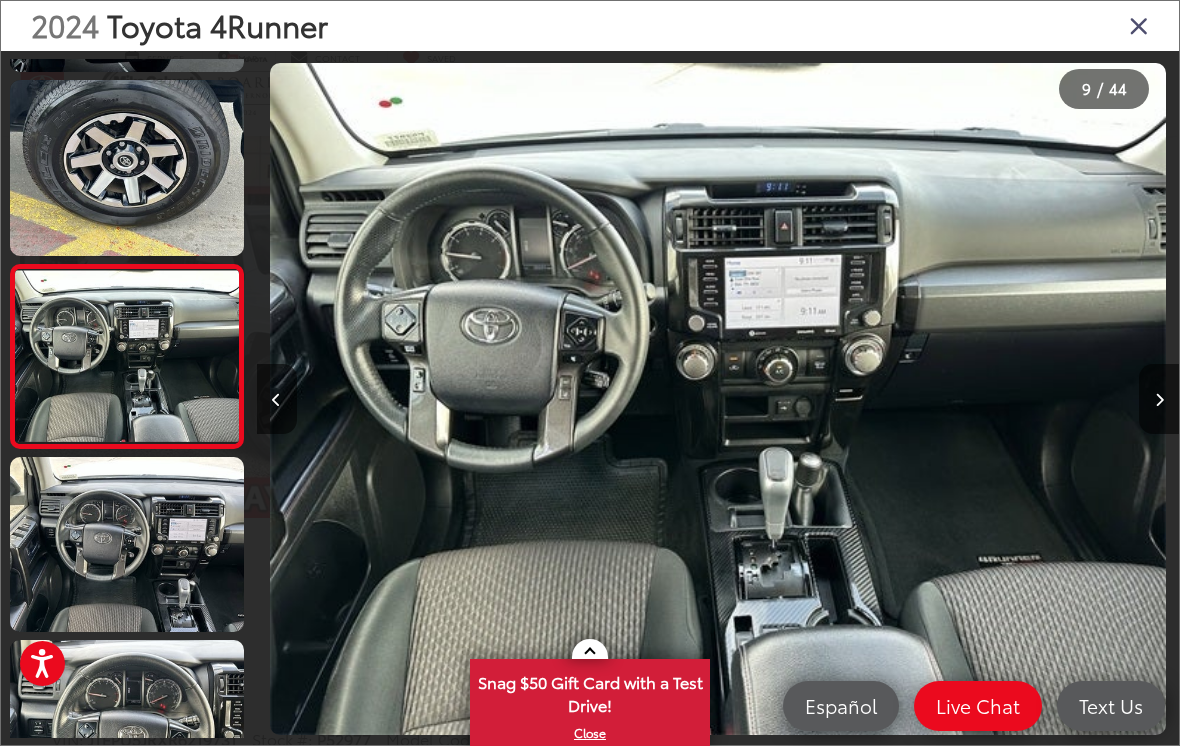 click at bounding box center (1159, 399) 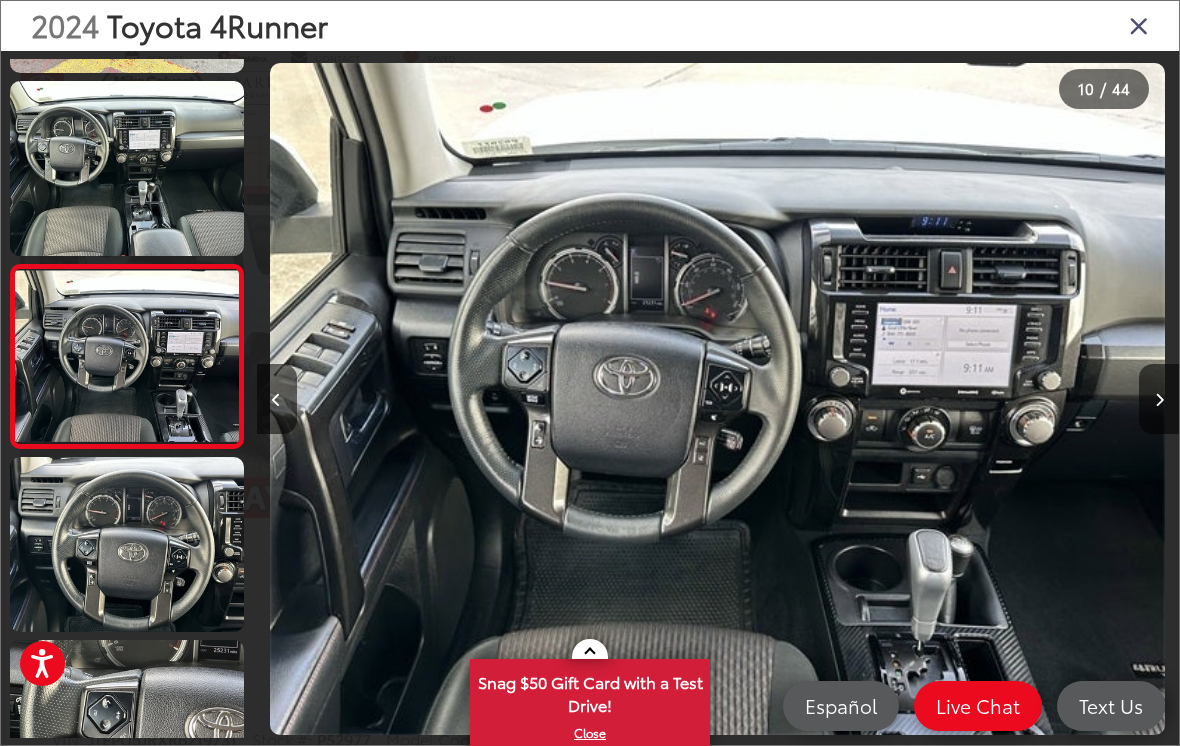 click at bounding box center [1063, 399] 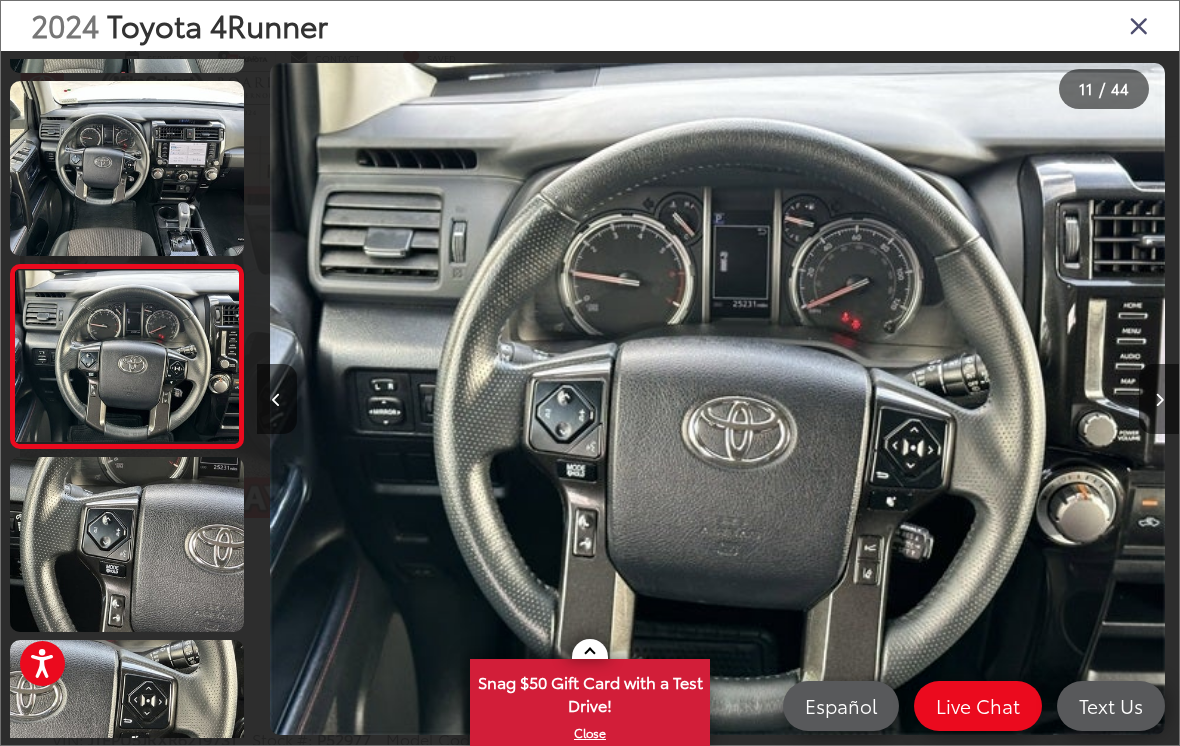 click at bounding box center (1159, 399) 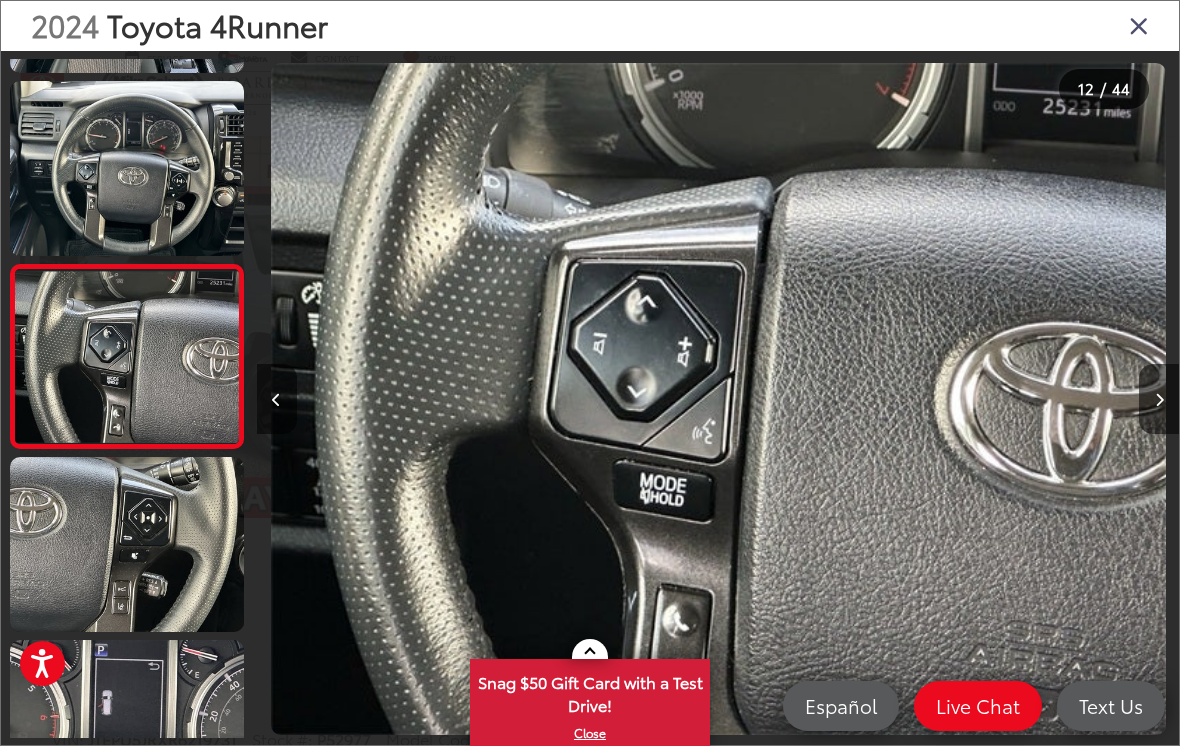 click at bounding box center (1159, 399) 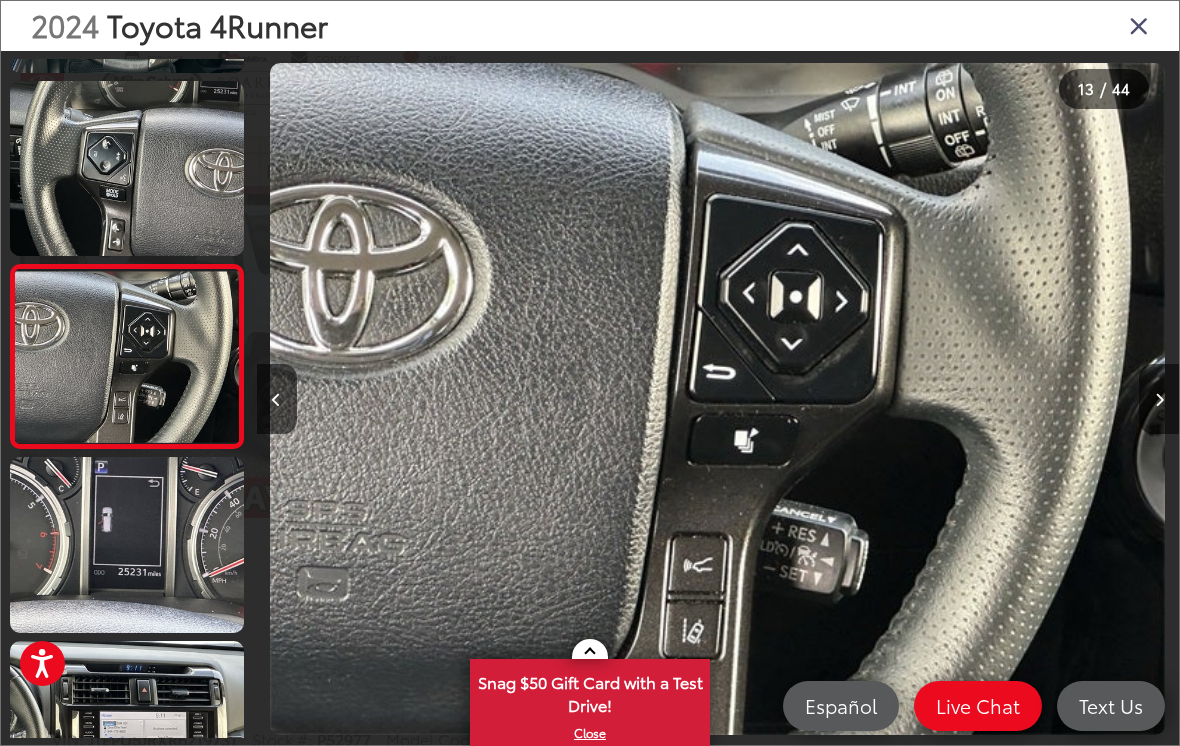 click at bounding box center (1159, 399) 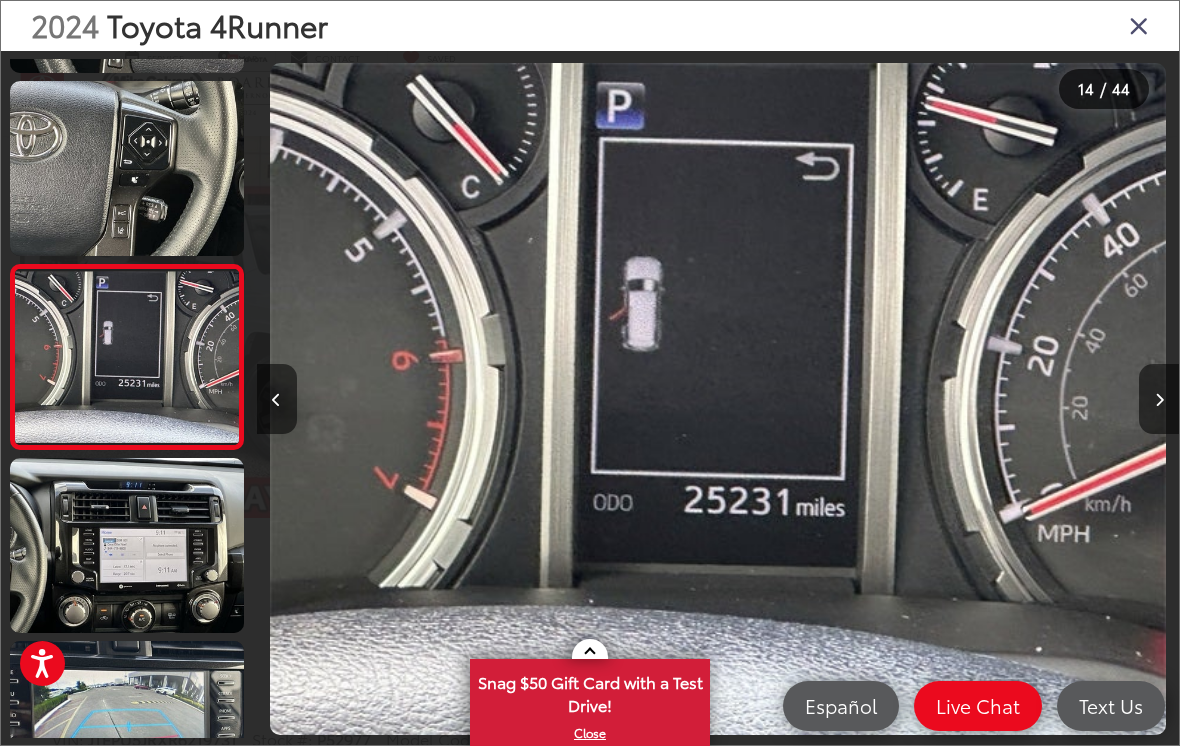 click at bounding box center [1159, 399] 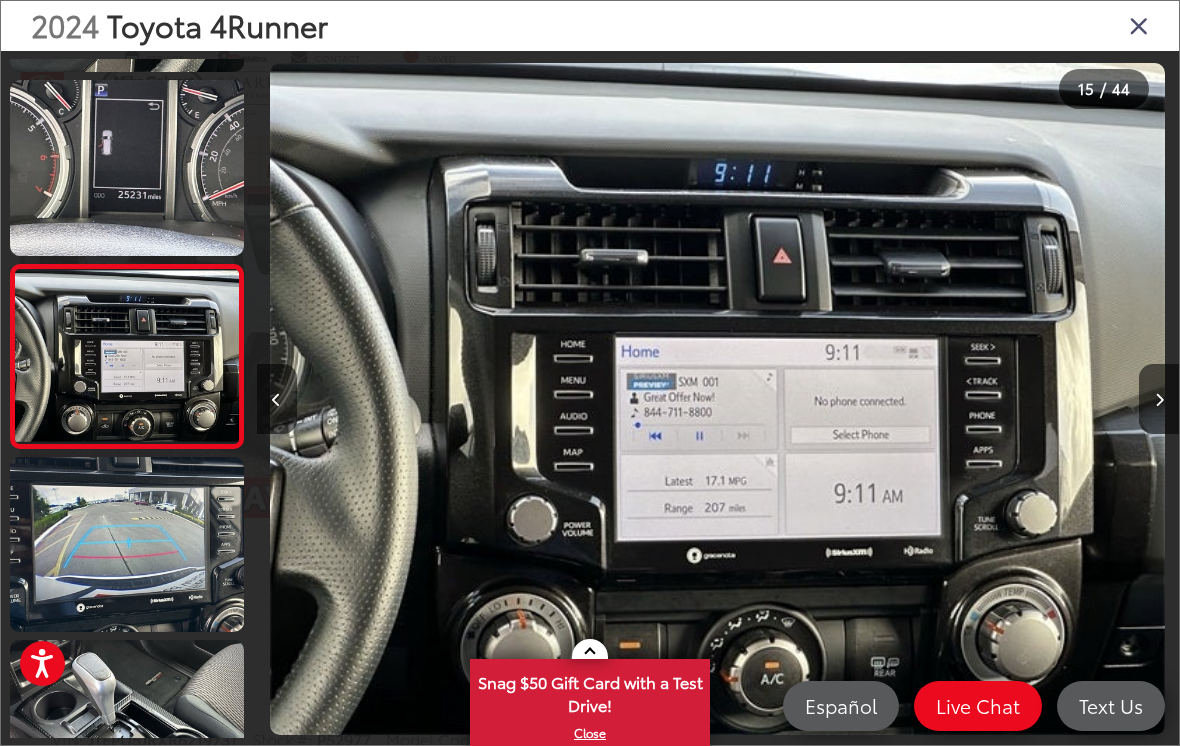 click at bounding box center (1159, 399) 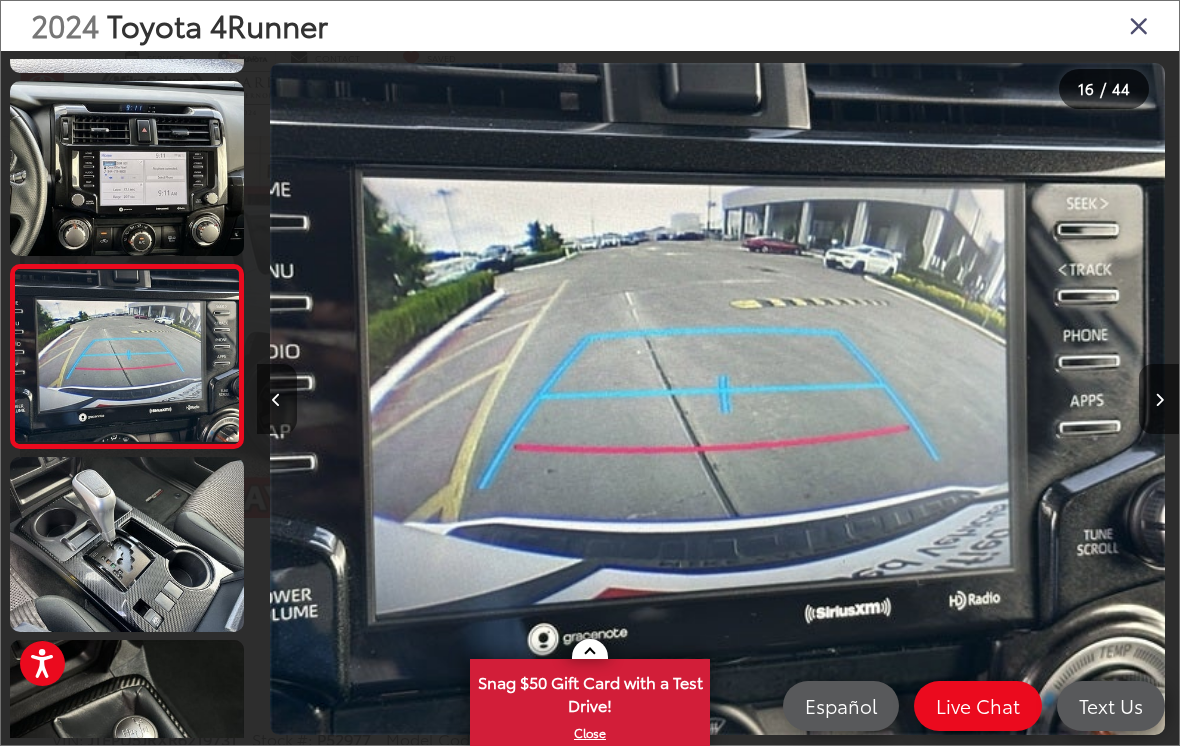 click at bounding box center (1159, 399) 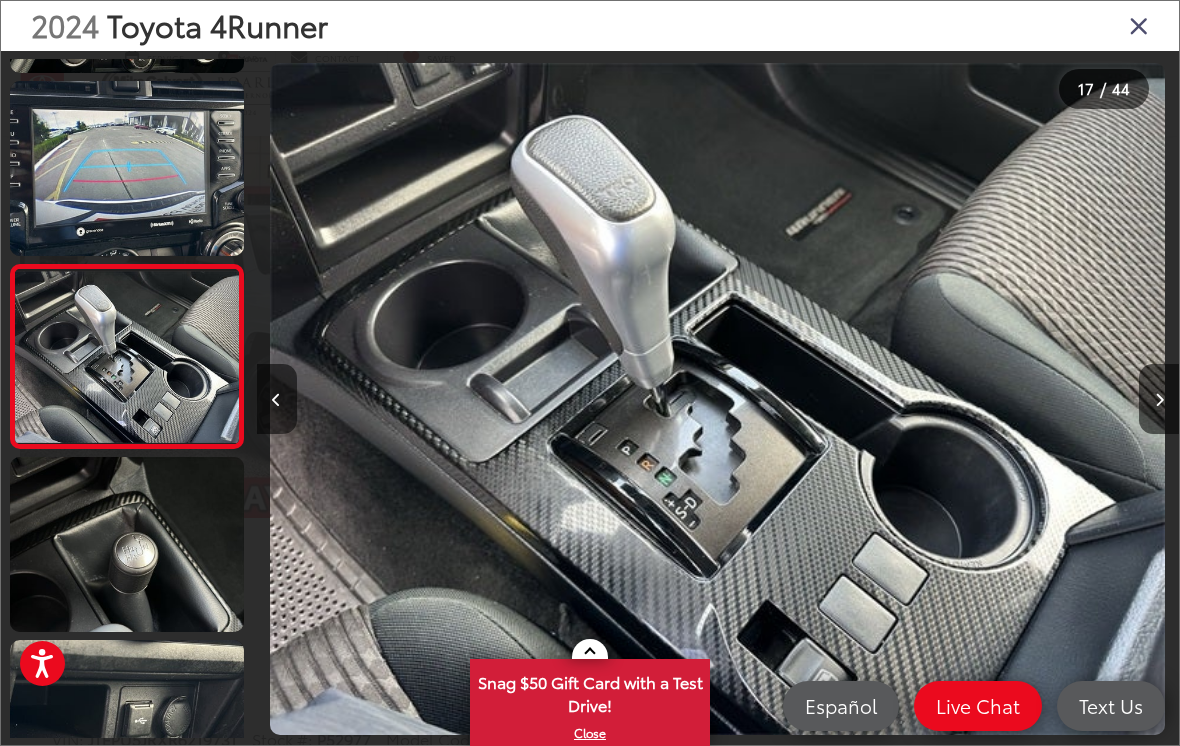 click at bounding box center [1159, 399] 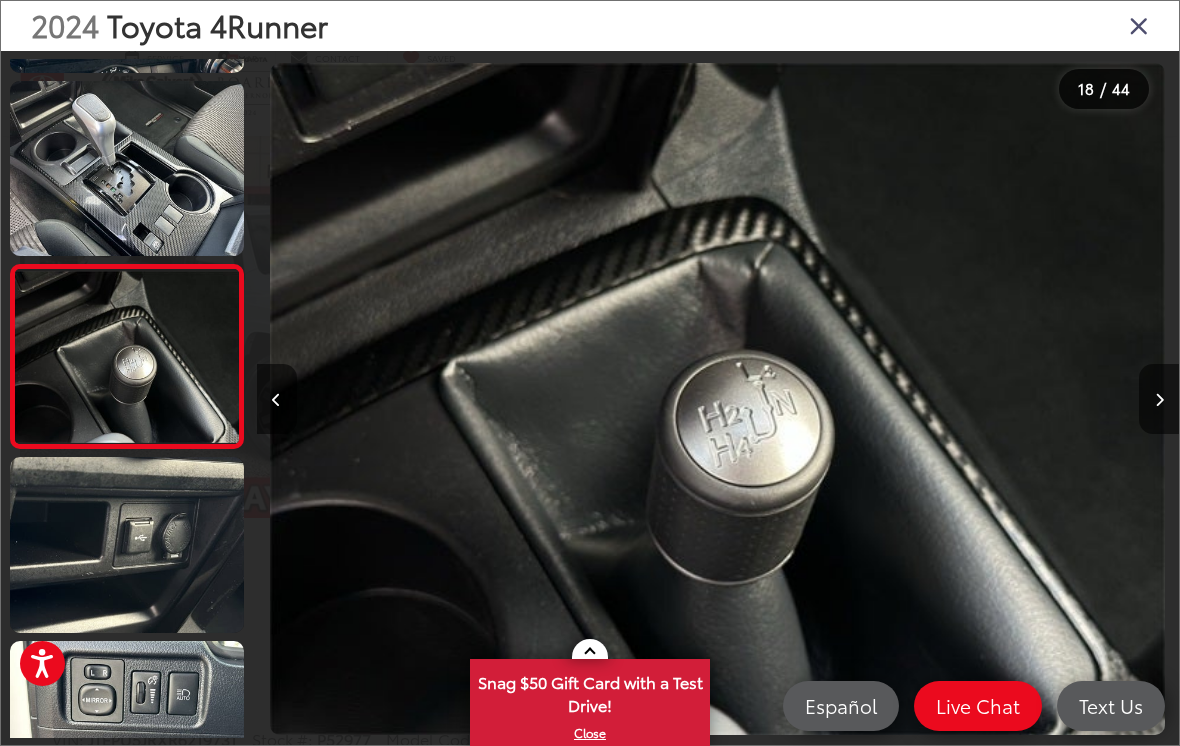 click at bounding box center [1159, 399] 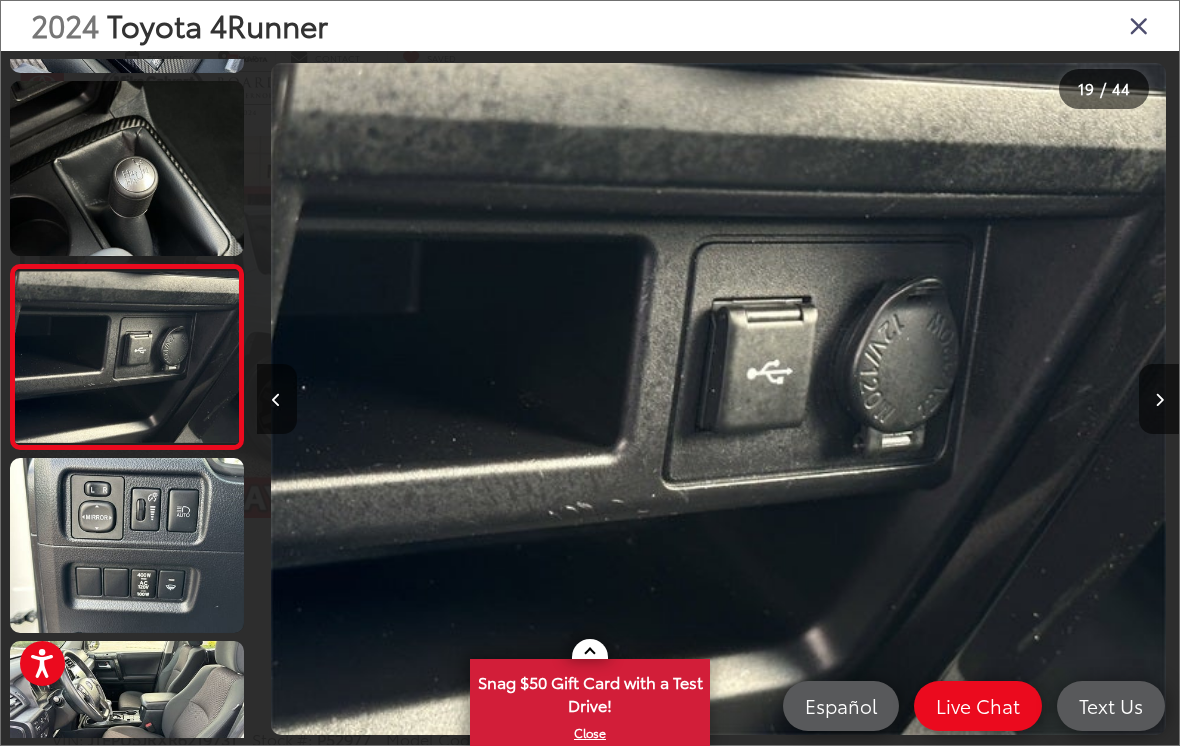 click at bounding box center (1159, 399) 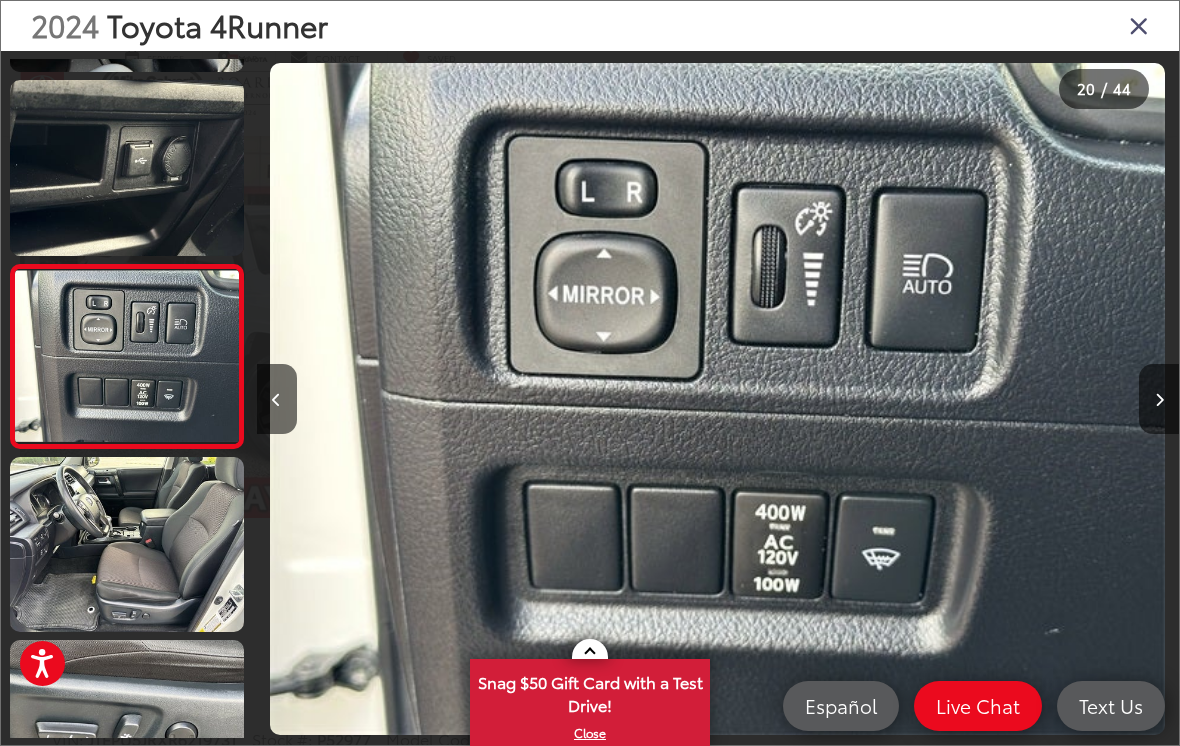 click at bounding box center (1159, 399) 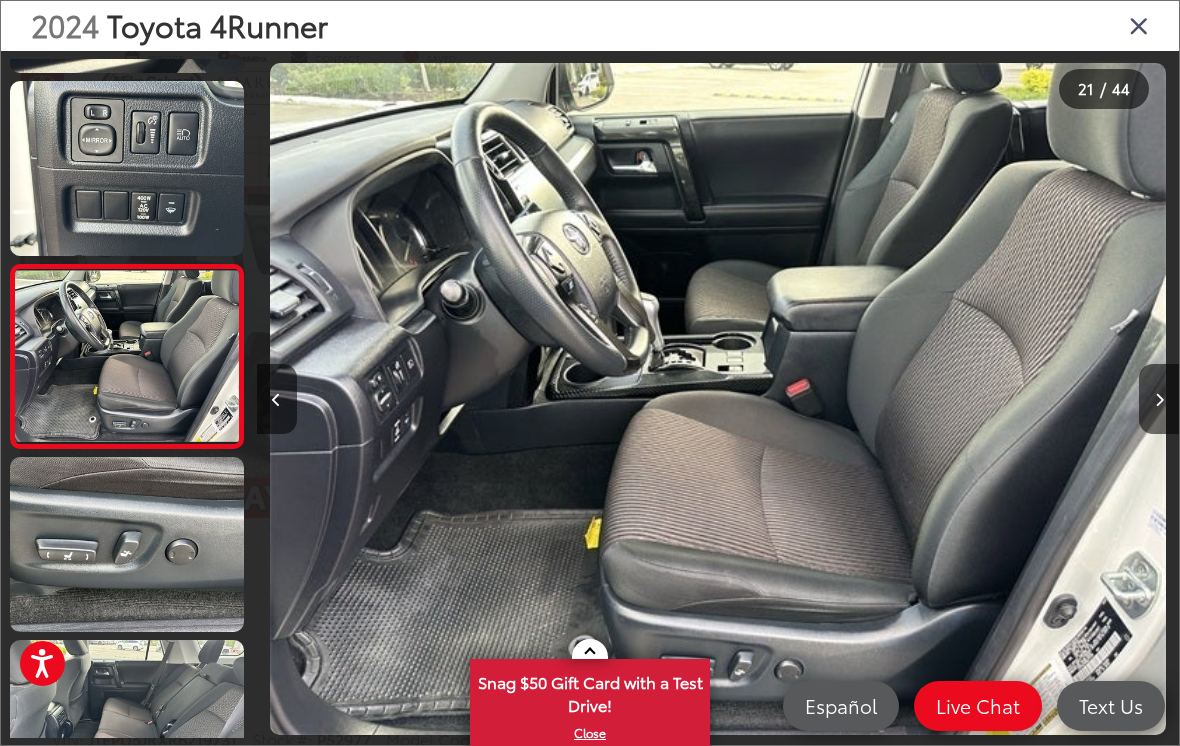 click at bounding box center [1159, 399] 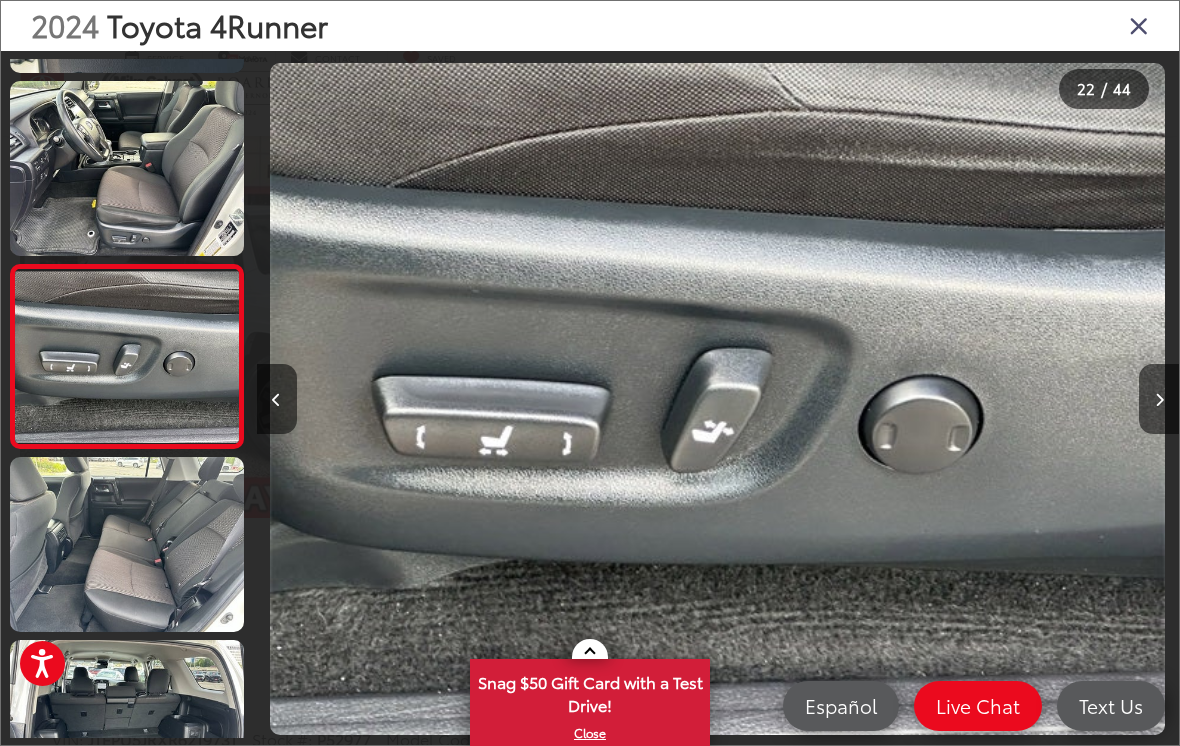 click at bounding box center [1159, 399] 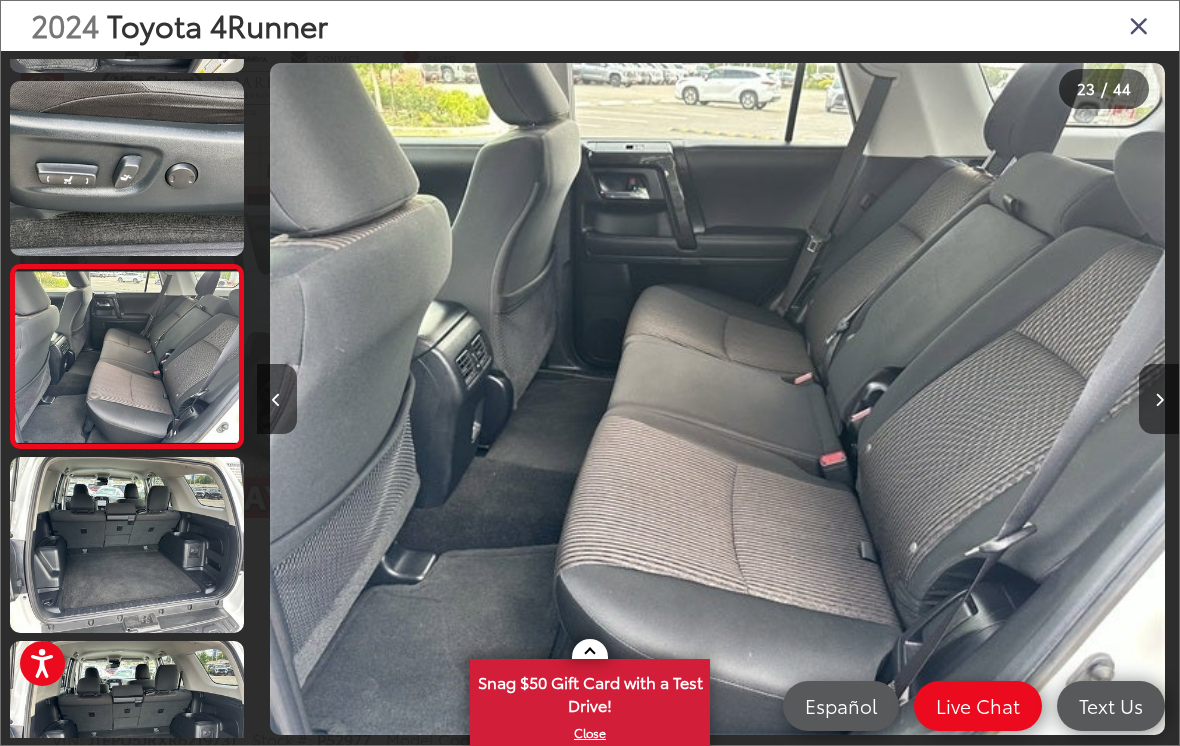 click at bounding box center (1159, 399) 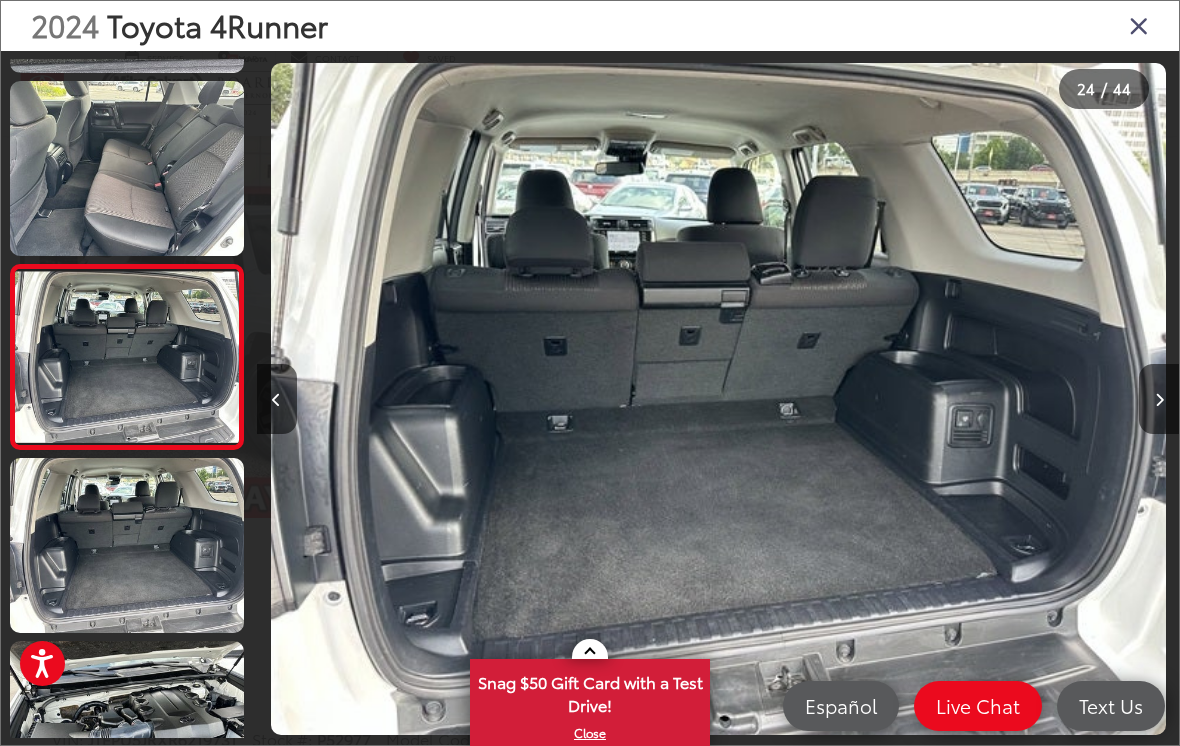 click at bounding box center [1159, 399] 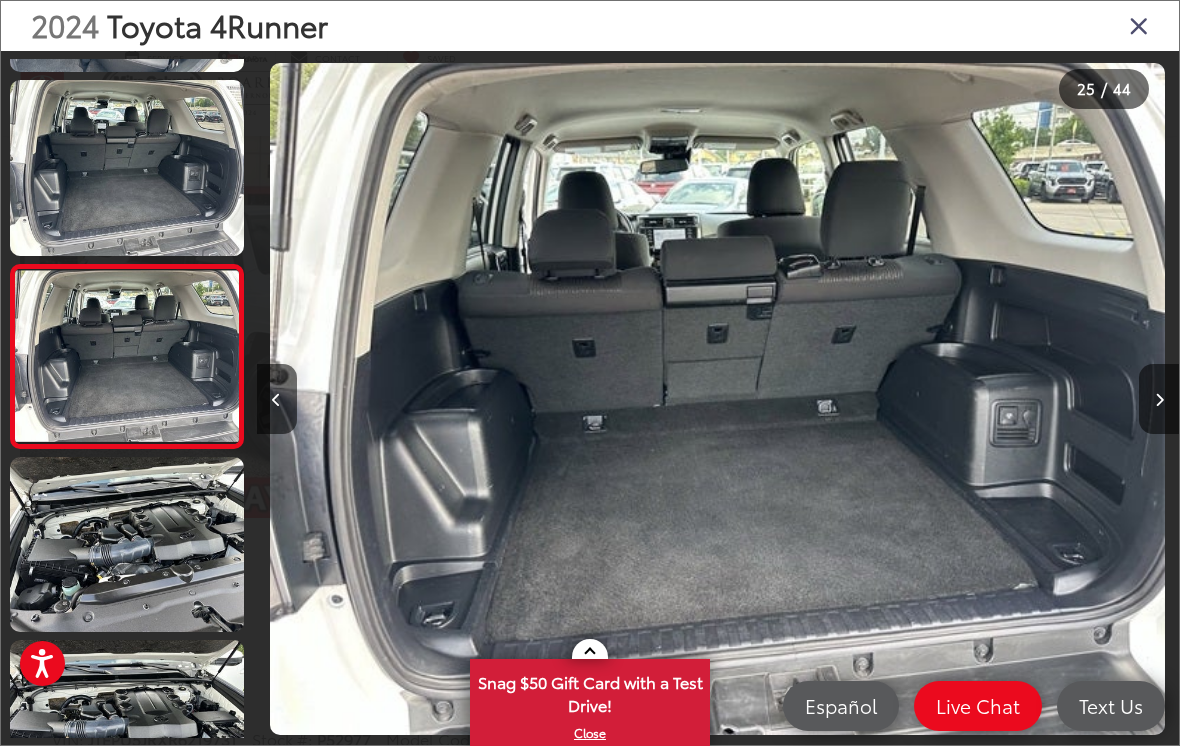 click at bounding box center [1159, 399] 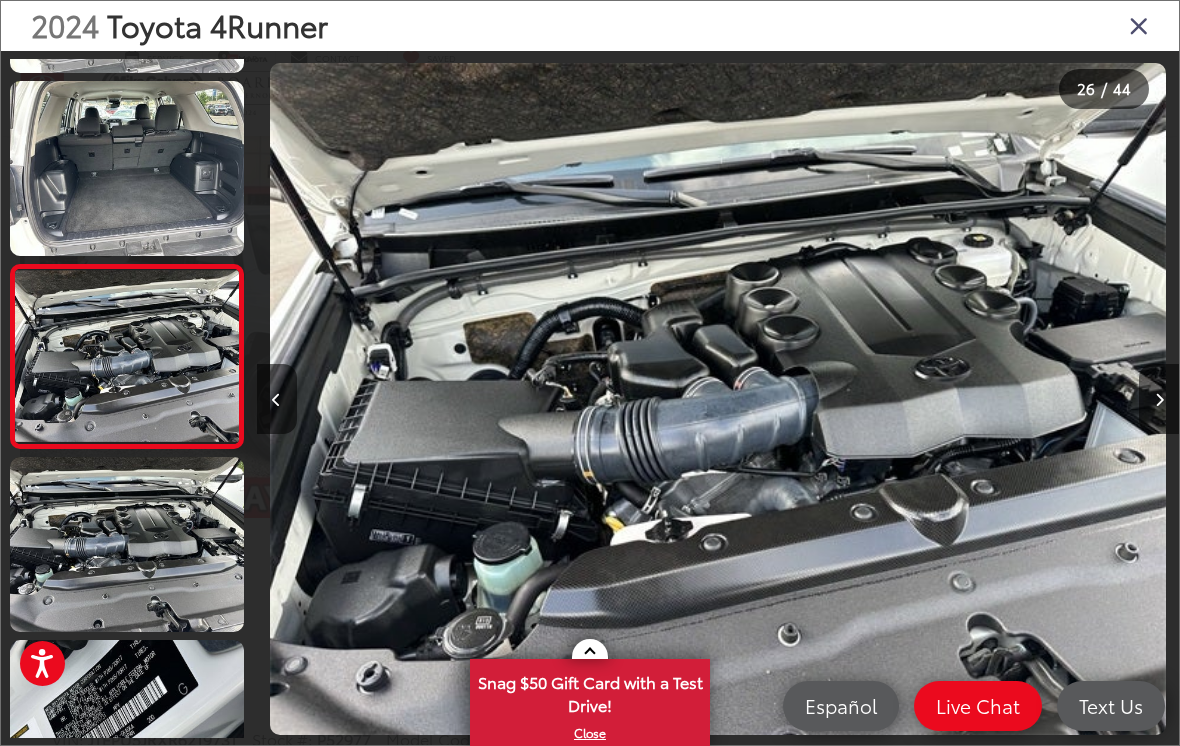 click at bounding box center (1159, 399) 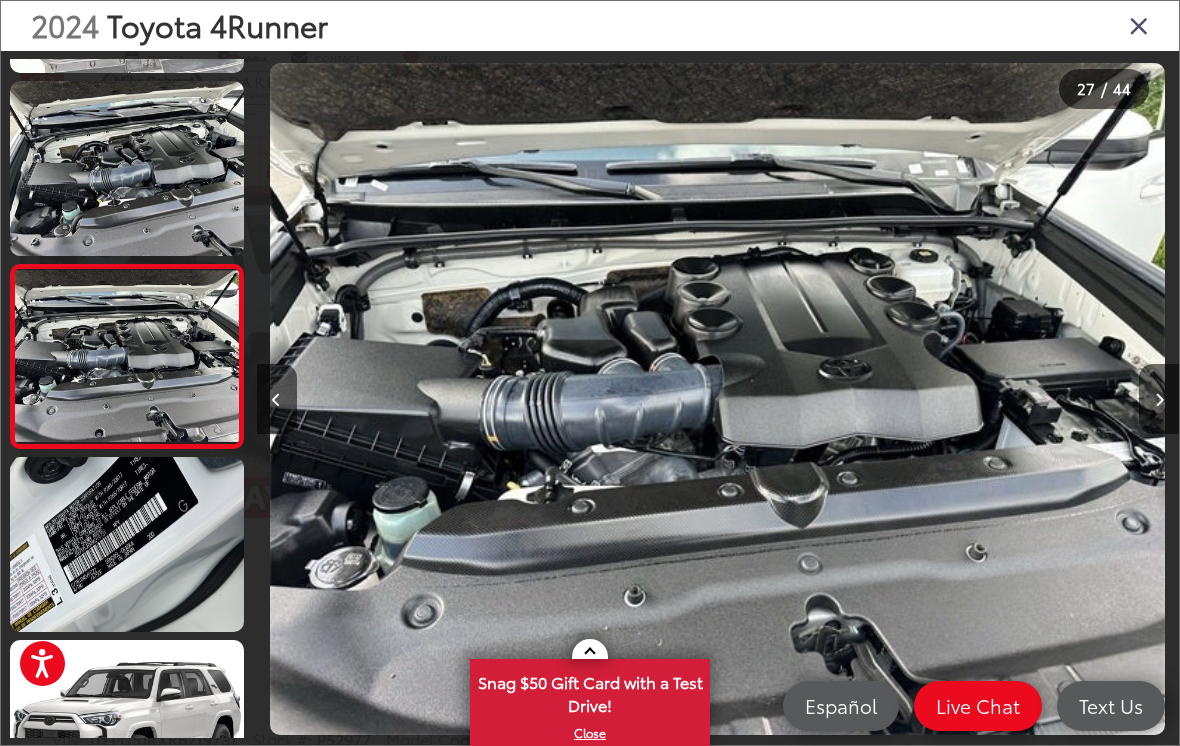 click at bounding box center [1159, 399] 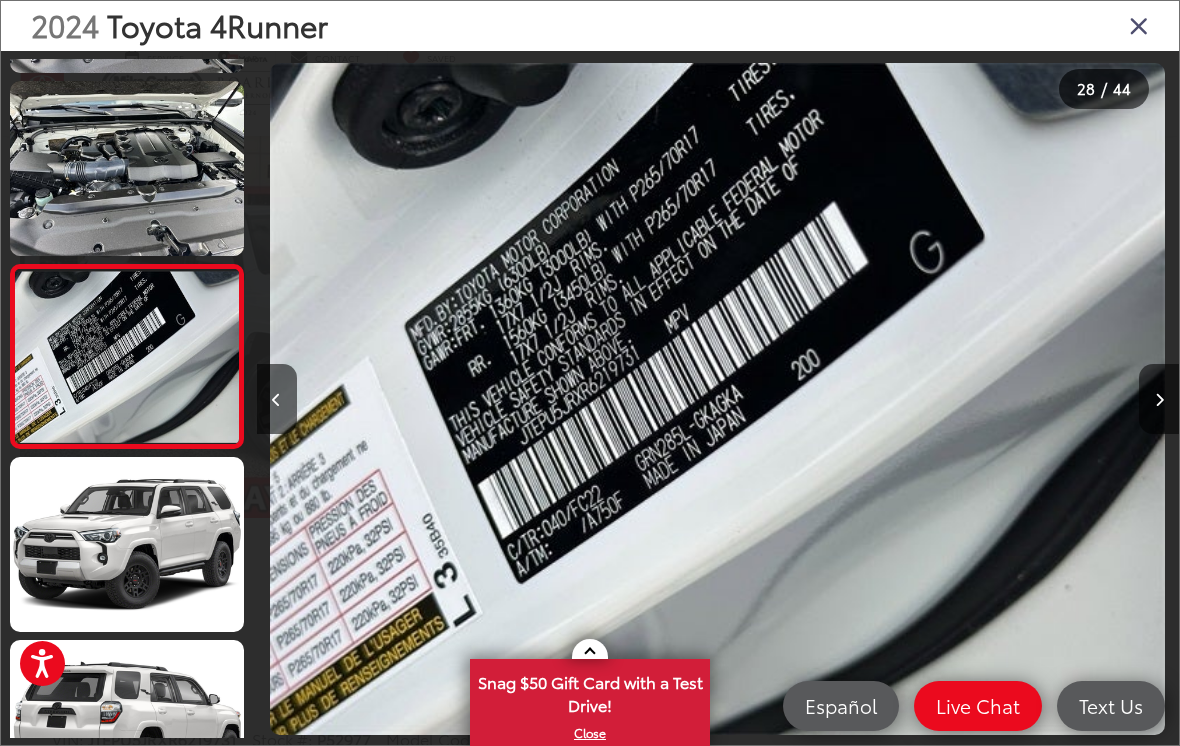 click at bounding box center (1159, 399) 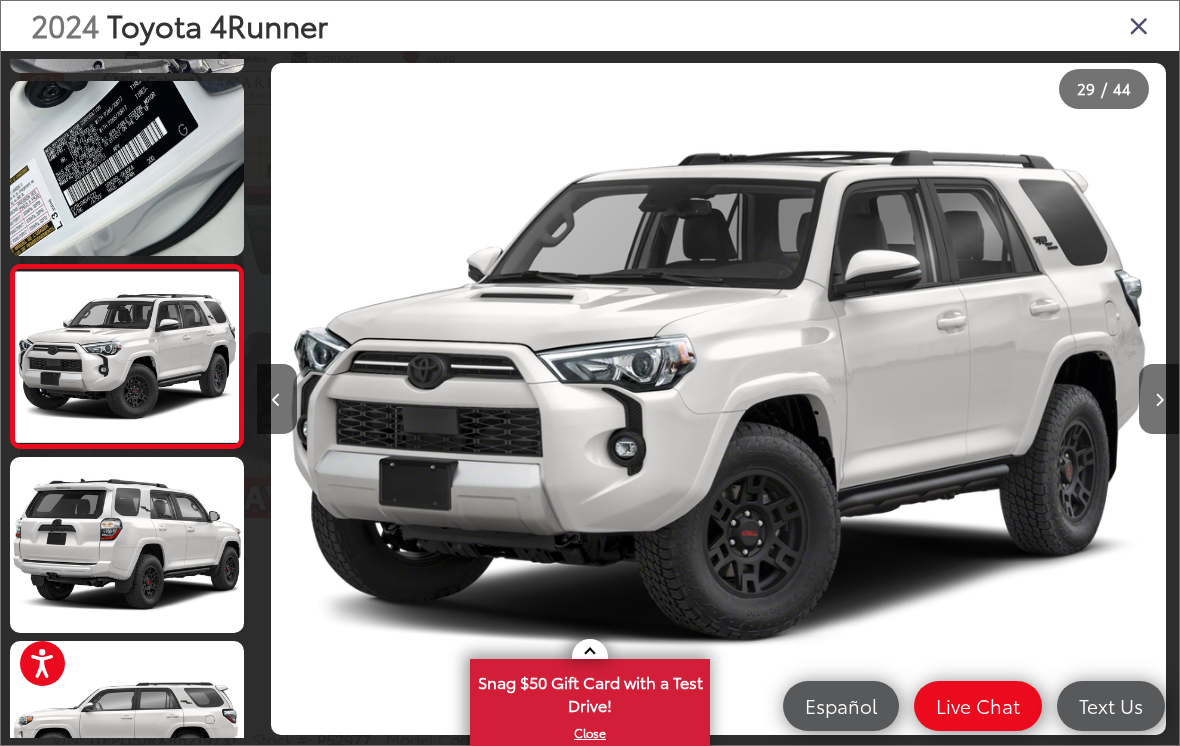 click at bounding box center [1063, 399] 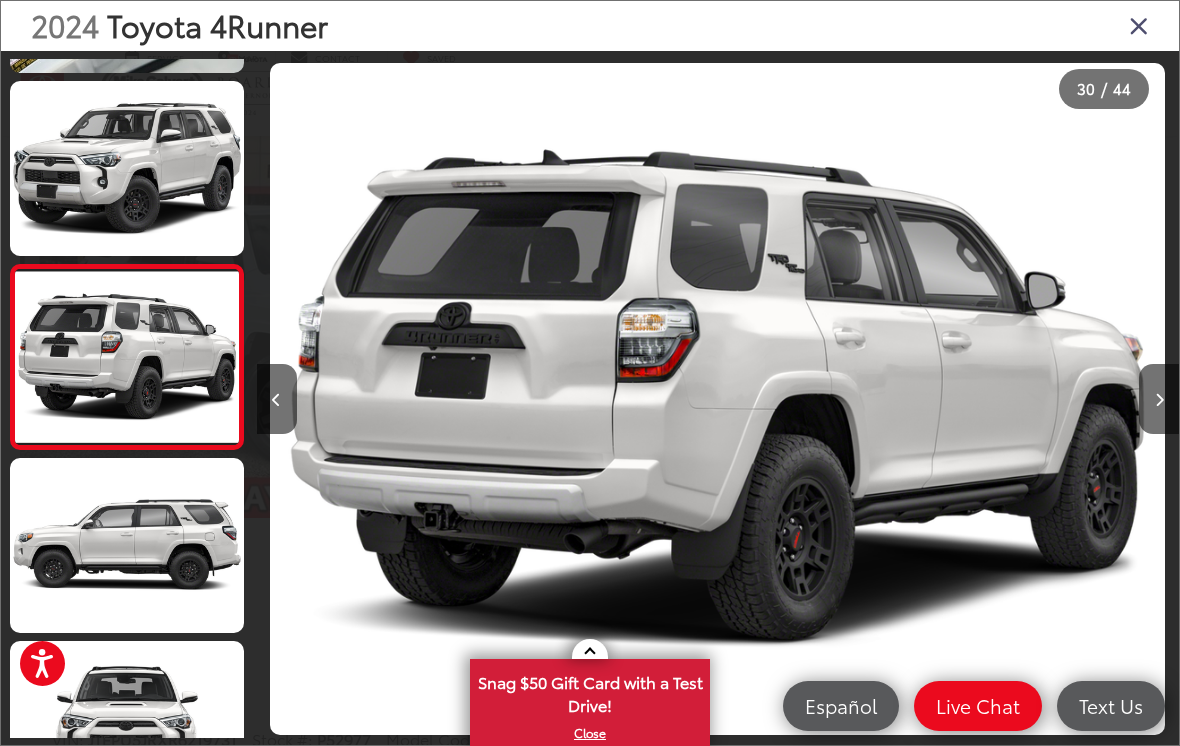 click at bounding box center (1159, 399) 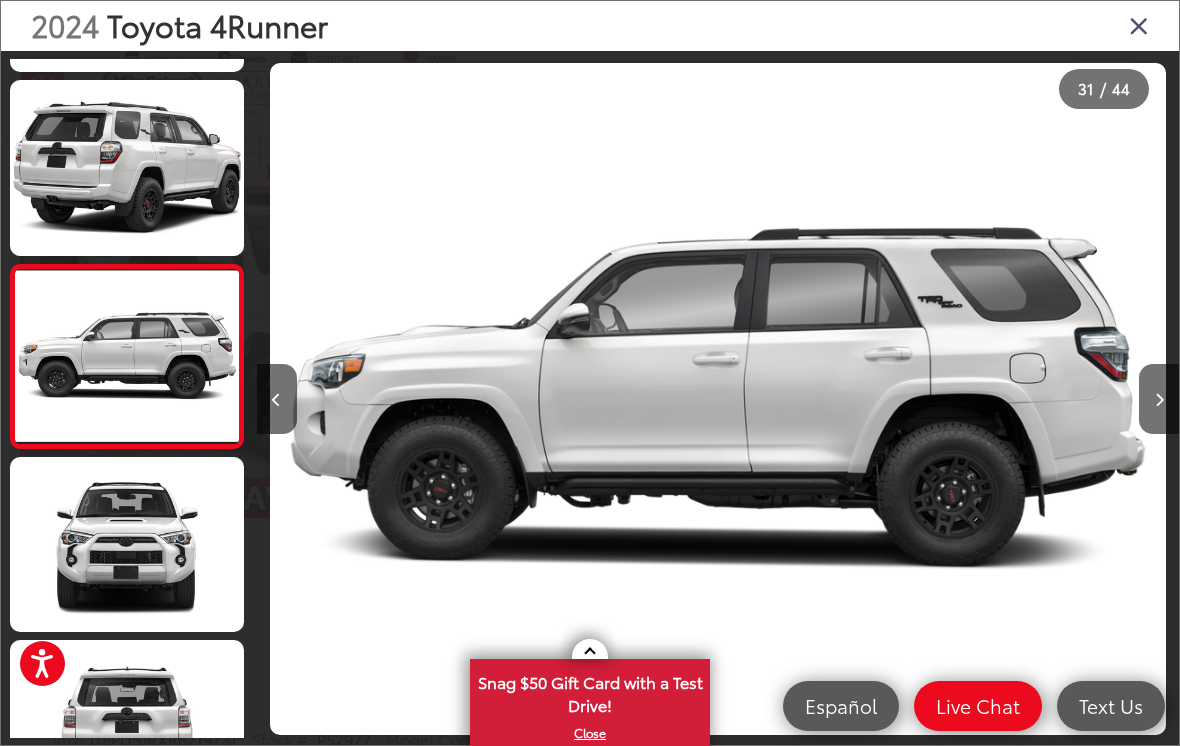 click at bounding box center (1159, 400) 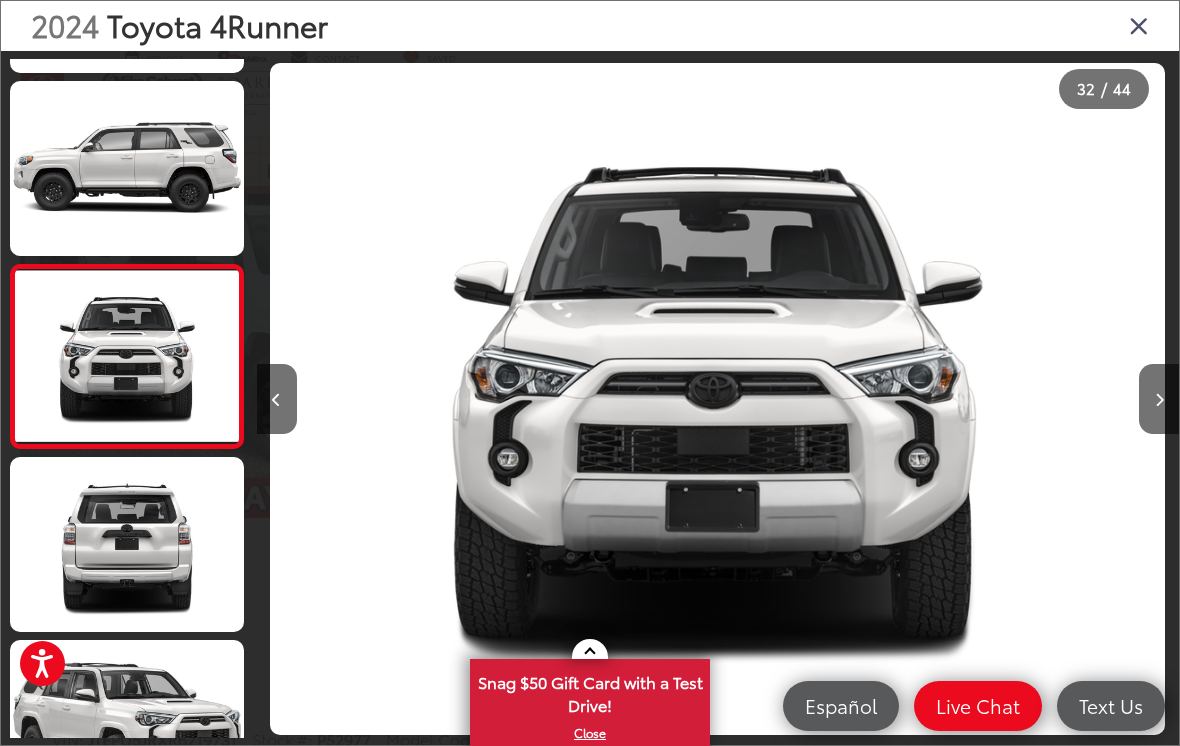 click at bounding box center [1159, 399] 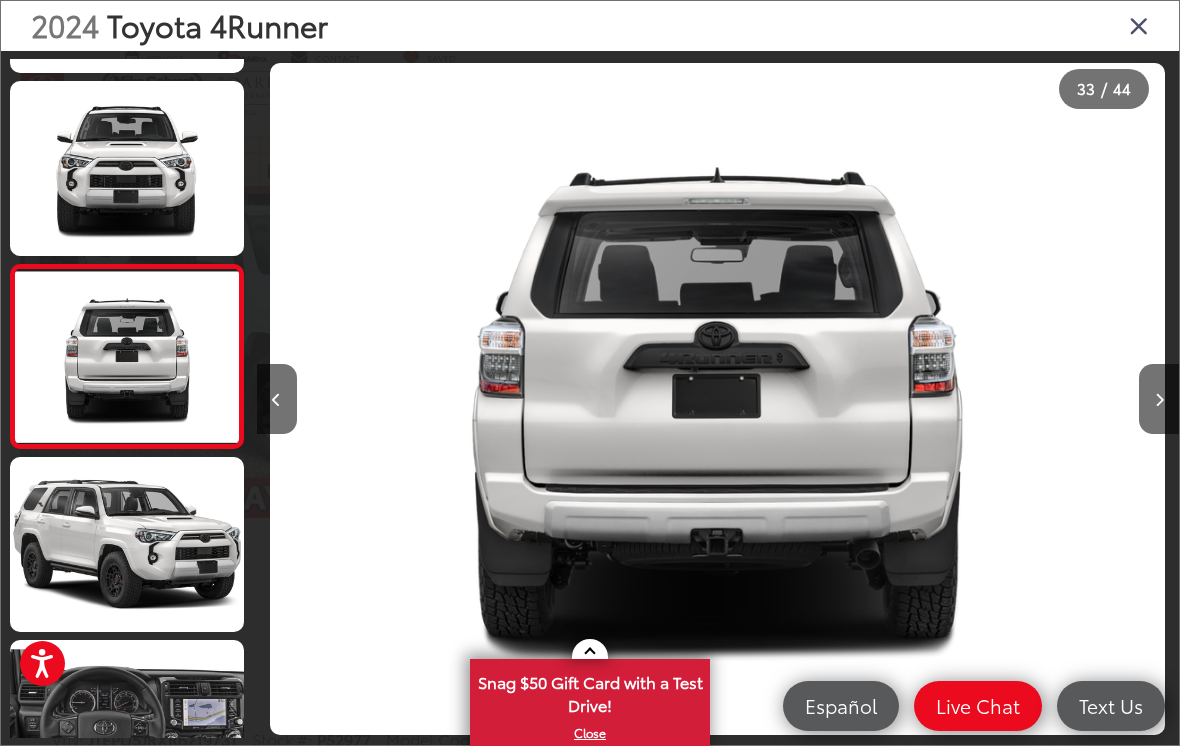 click at bounding box center (1159, 399) 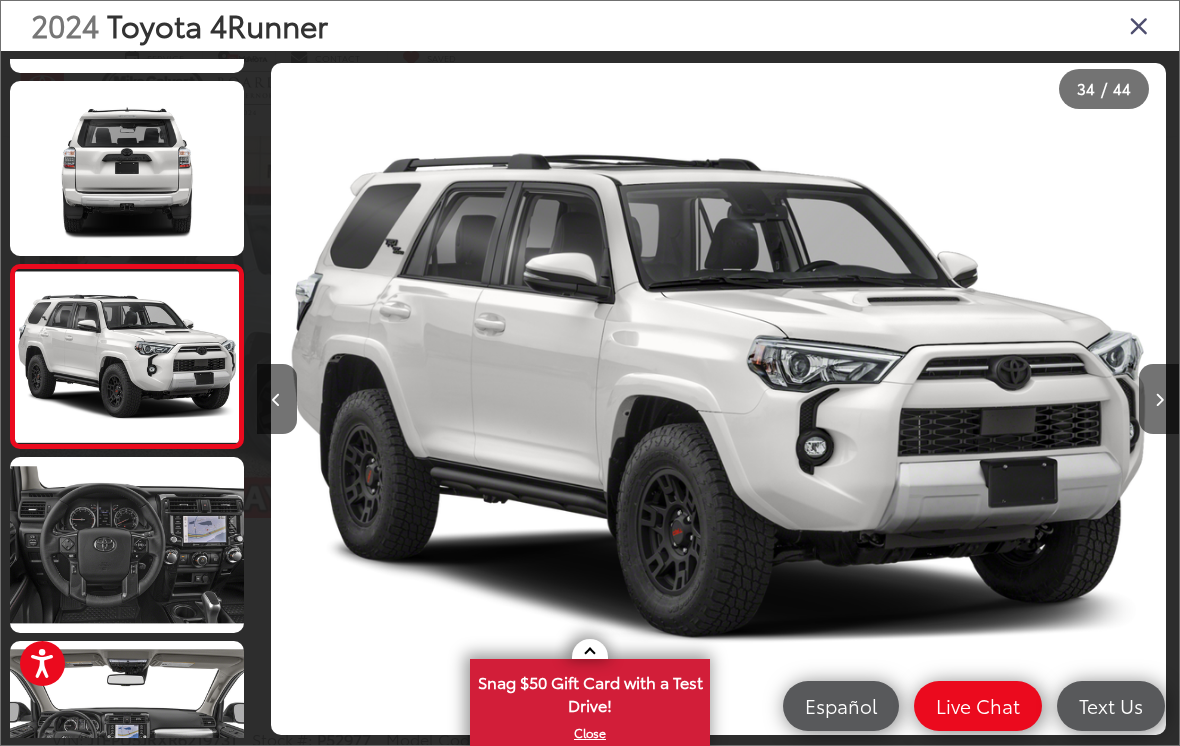 click at bounding box center [1159, 400] 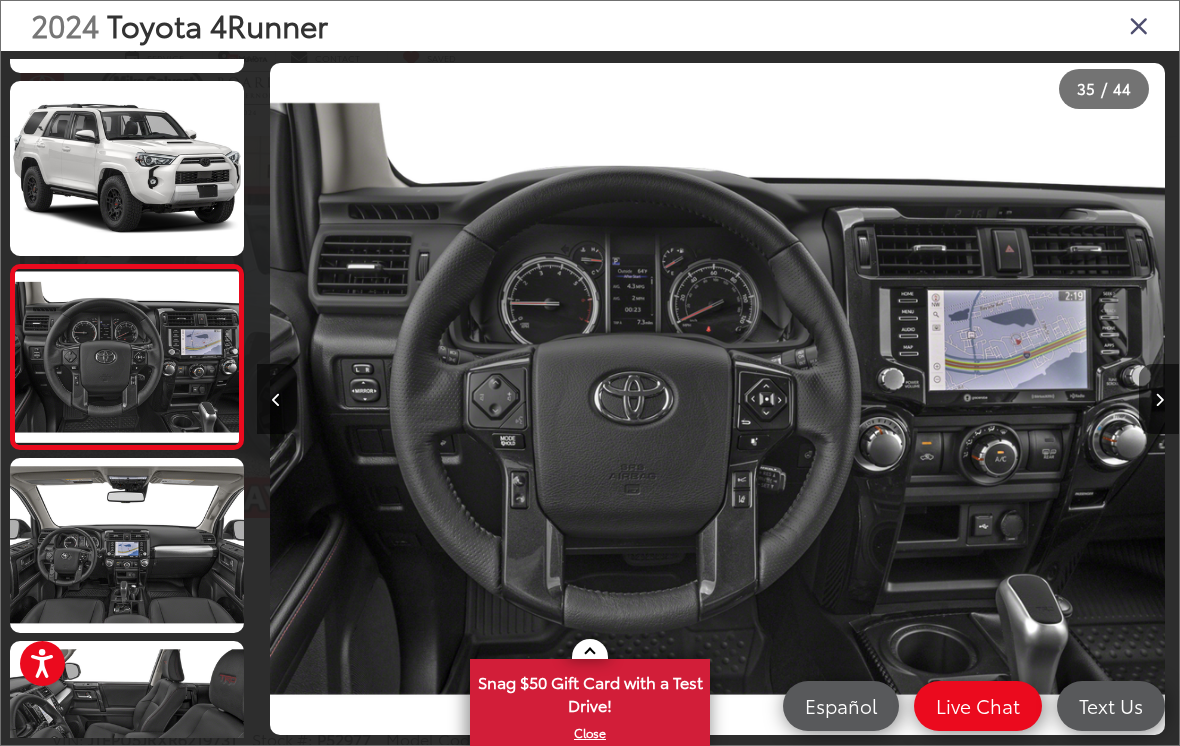 click at bounding box center [1159, 399] 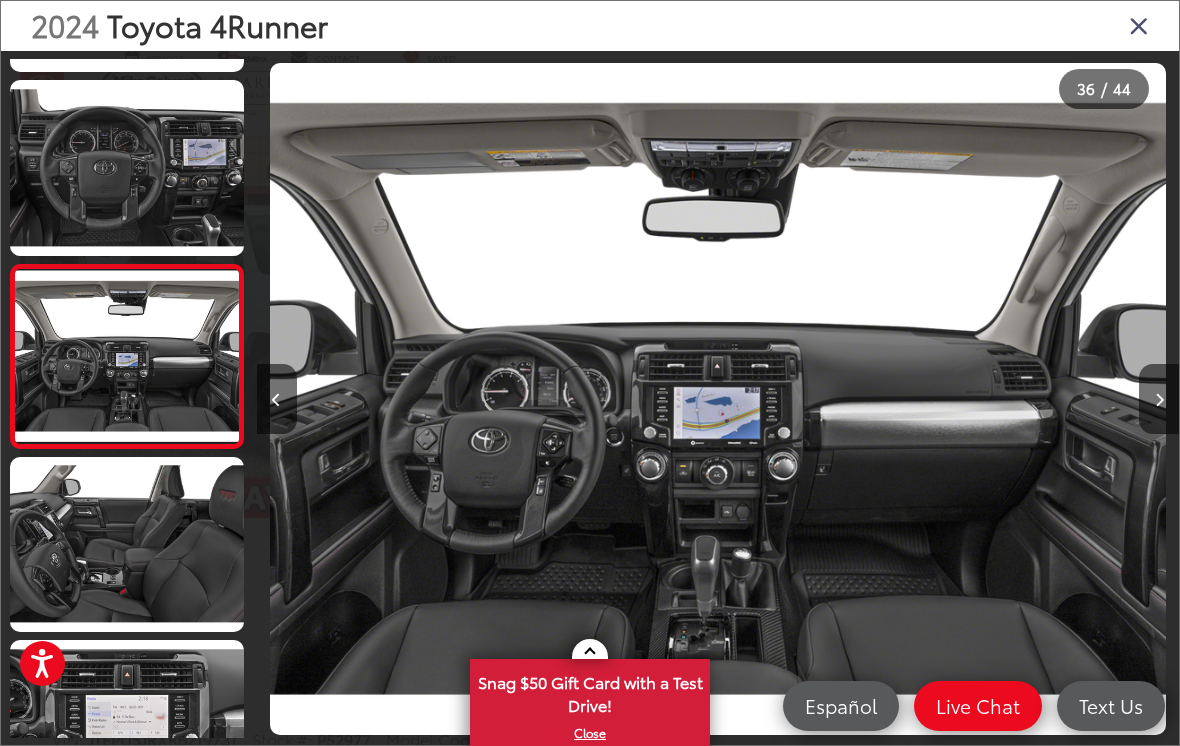 click at bounding box center [1159, 399] 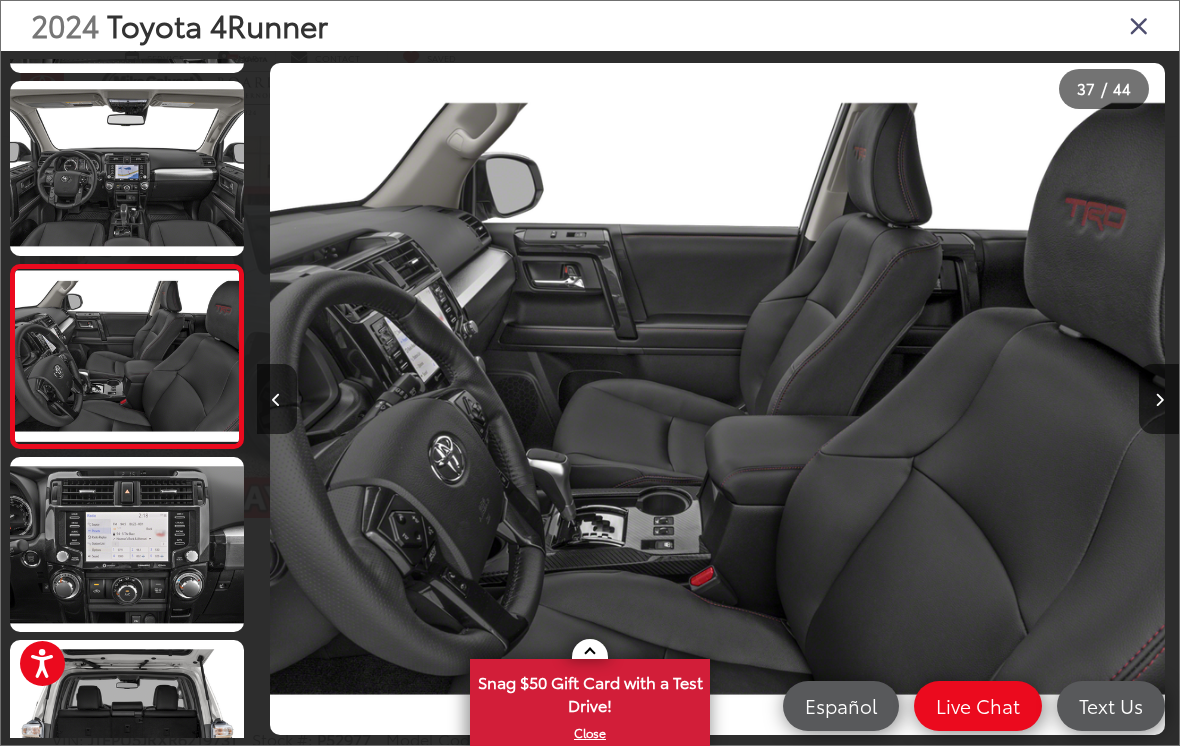 click at bounding box center (1159, 399) 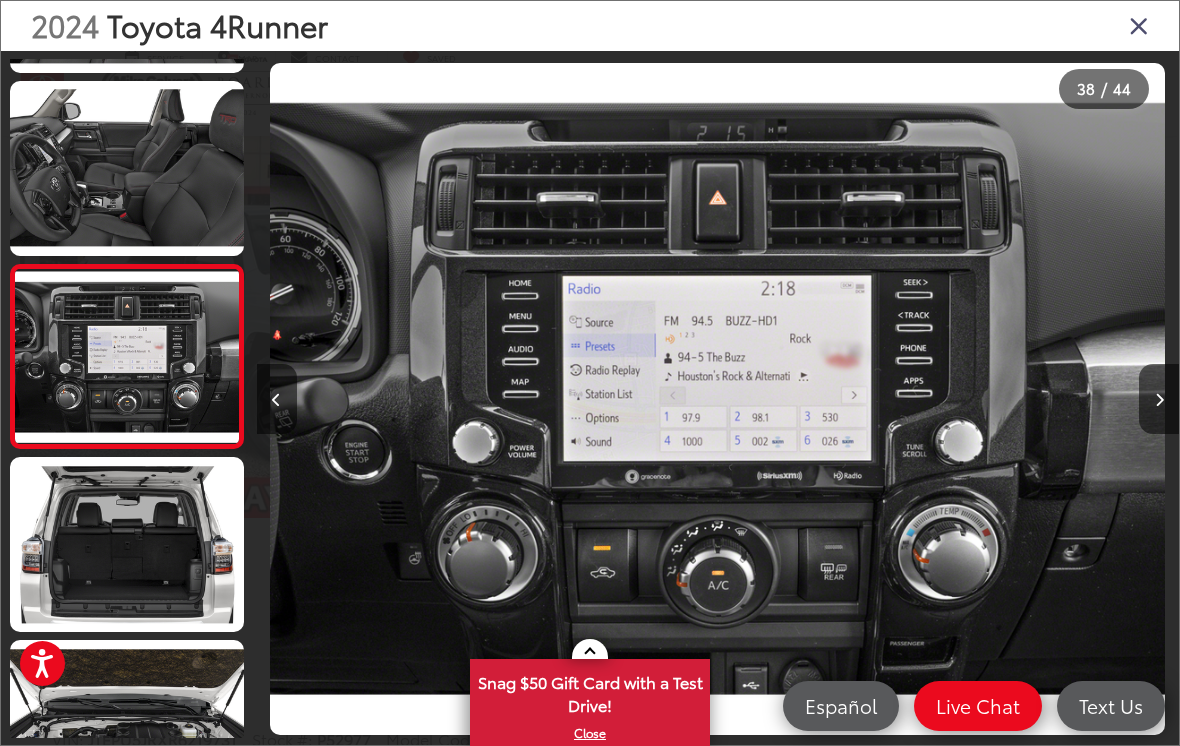 click at bounding box center [1159, 399] 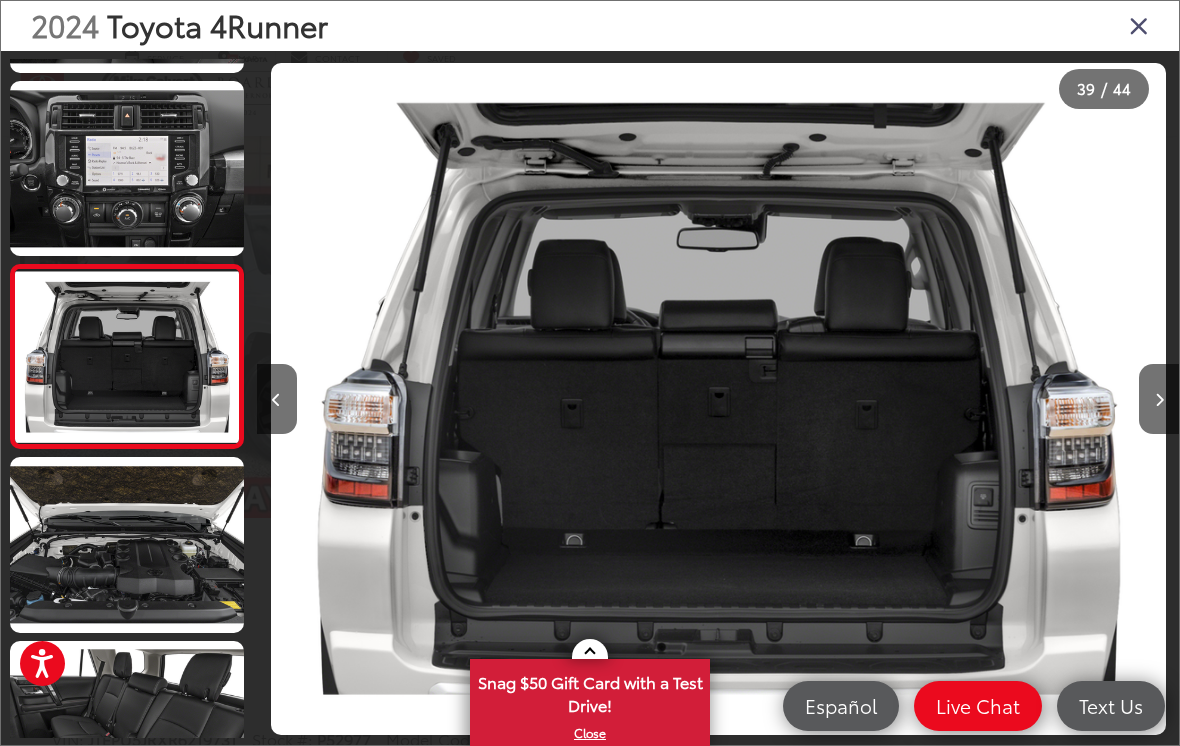 click at bounding box center [1159, 399] 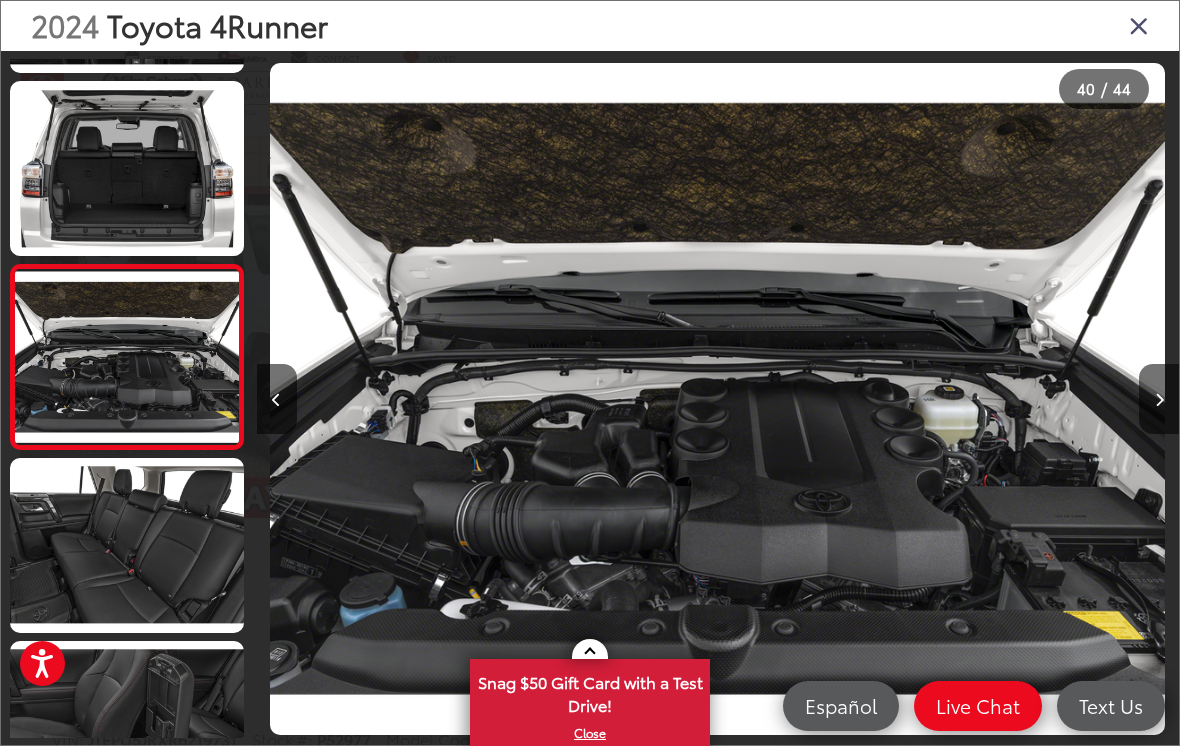 click at bounding box center [1159, 399] 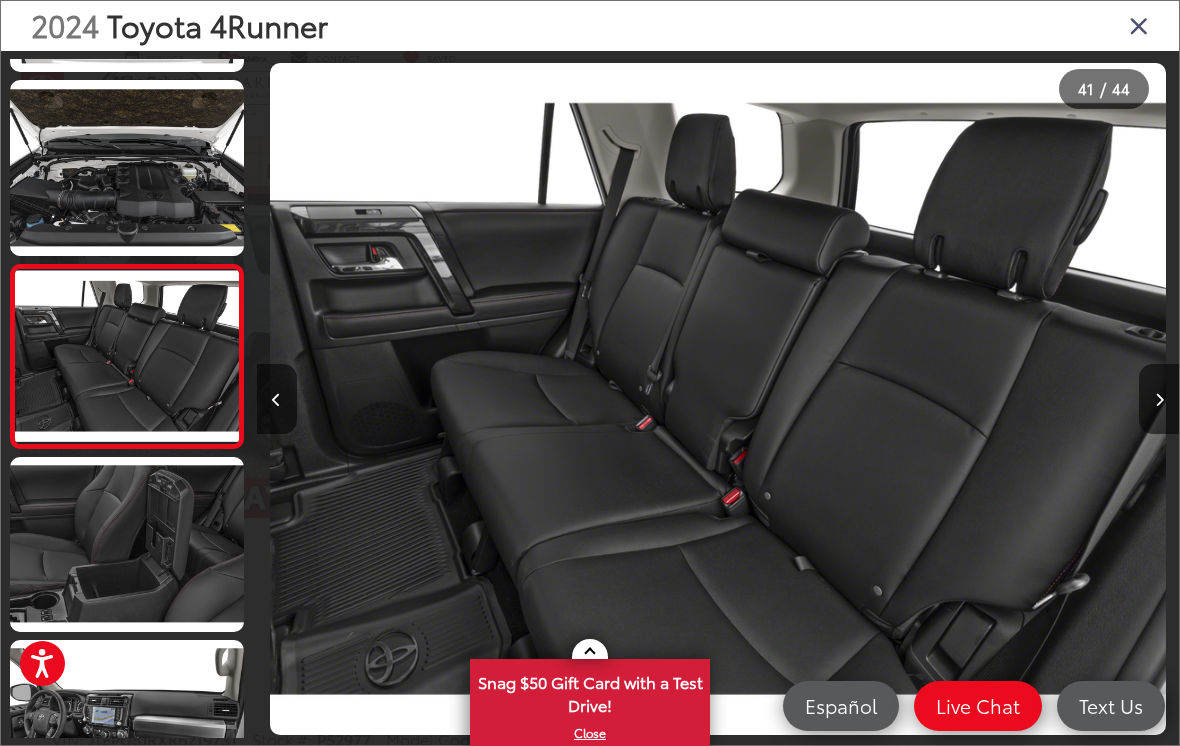 click at bounding box center [1139, 25] 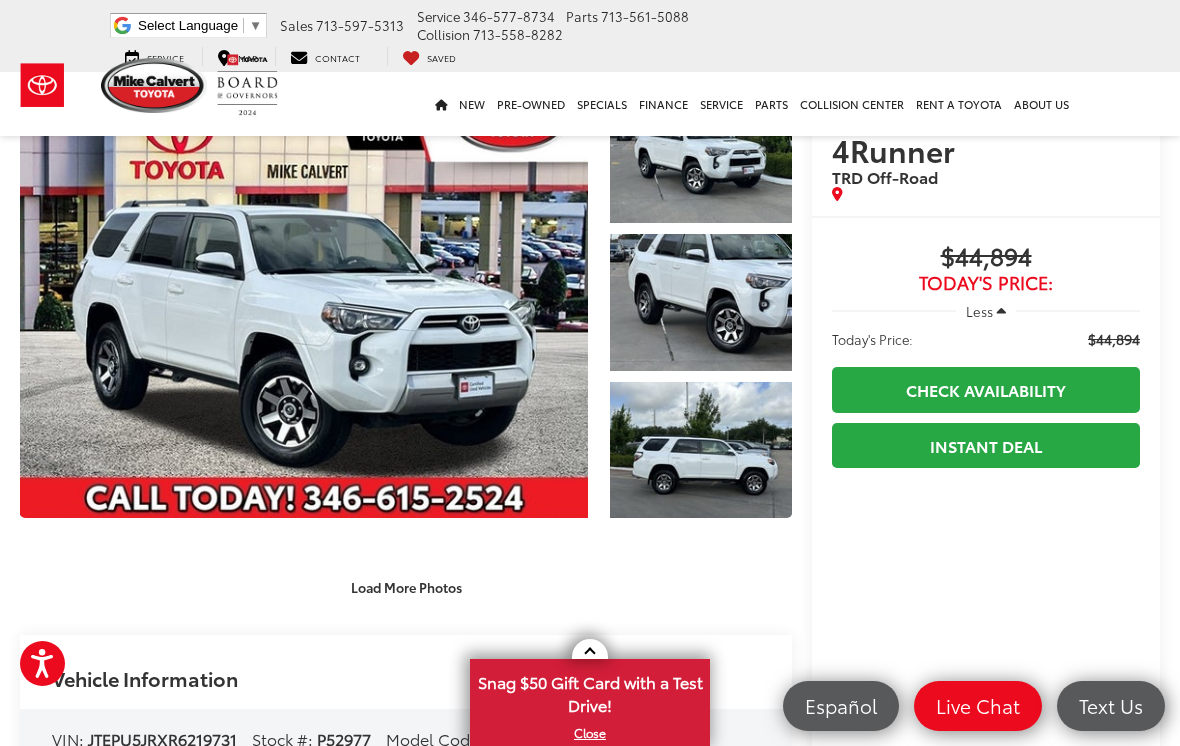 click on "Check Availability" at bounding box center [986, 389] 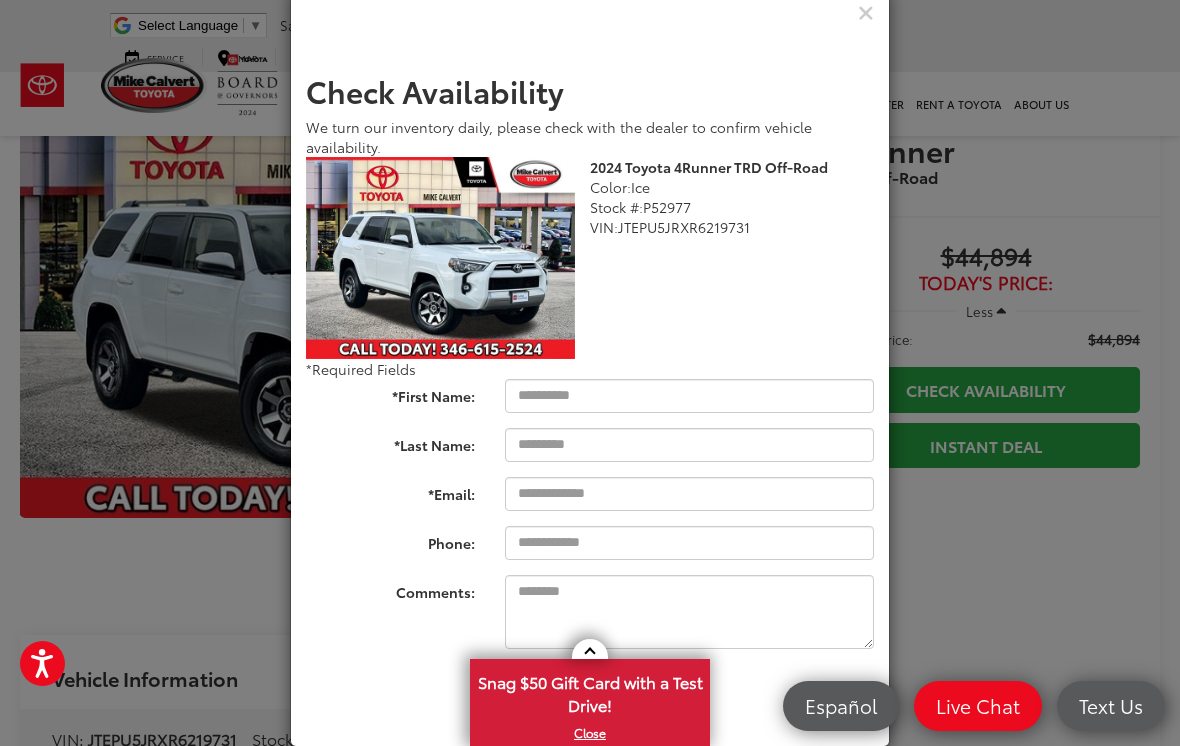 click at bounding box center (590, 13) 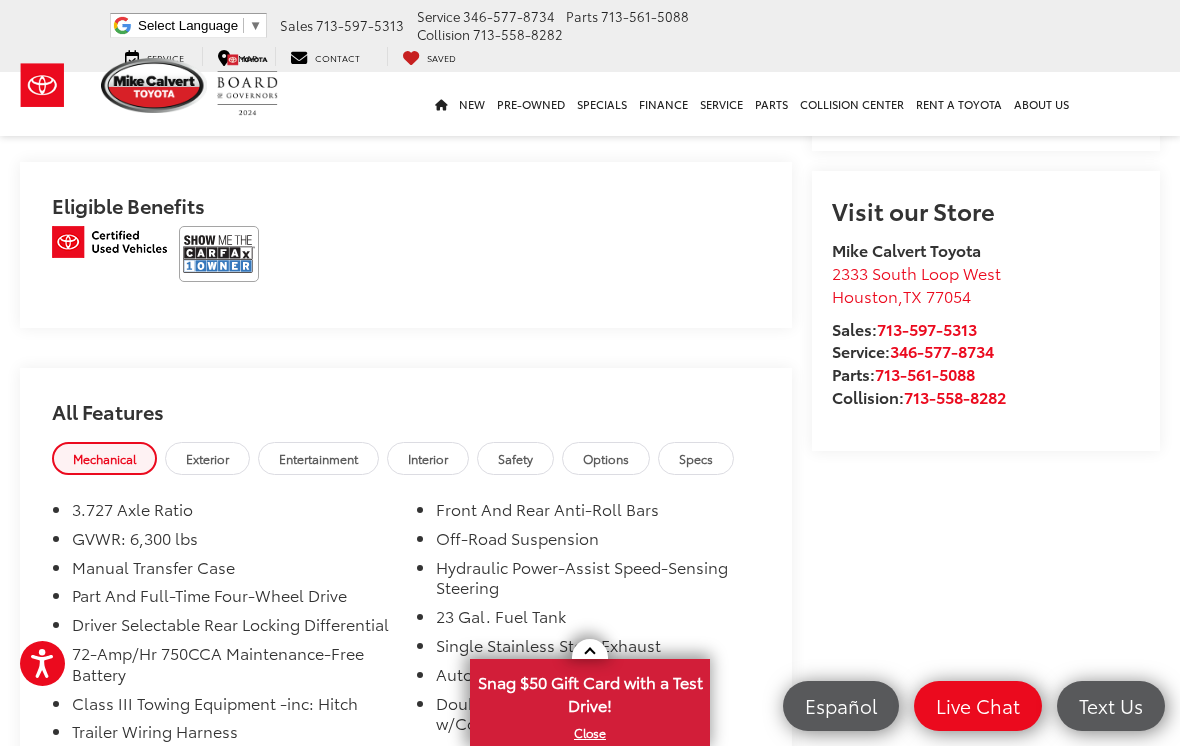 click at bounding box center (219, 254) 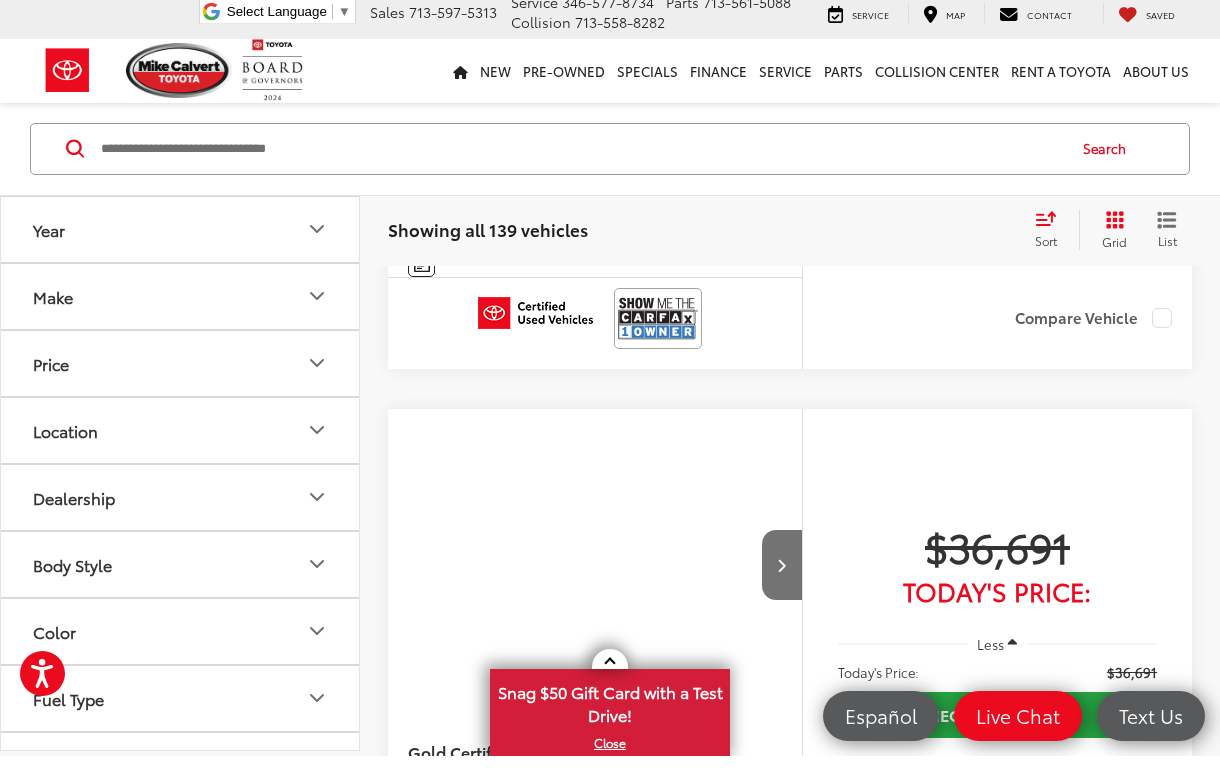 scroll, scrollTop: 1147, scrollLeft: 0, axis: vertical 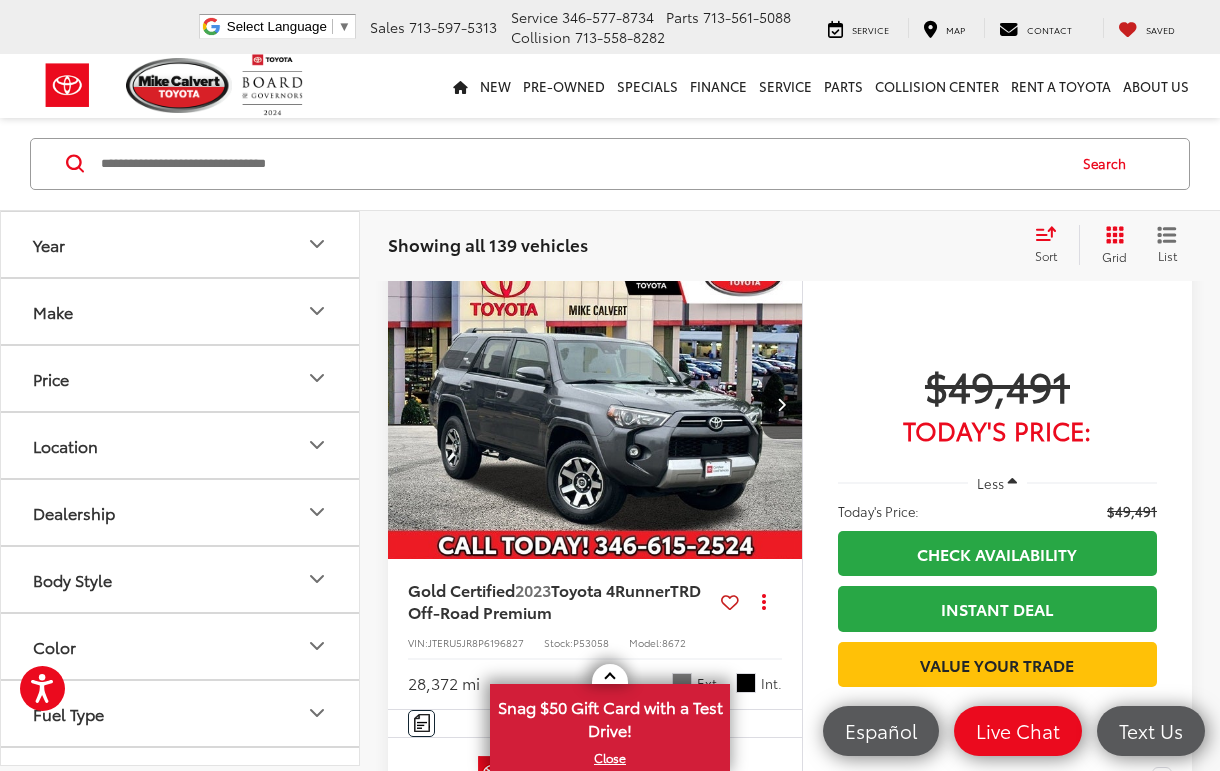 click at bounding box center [782, 404] 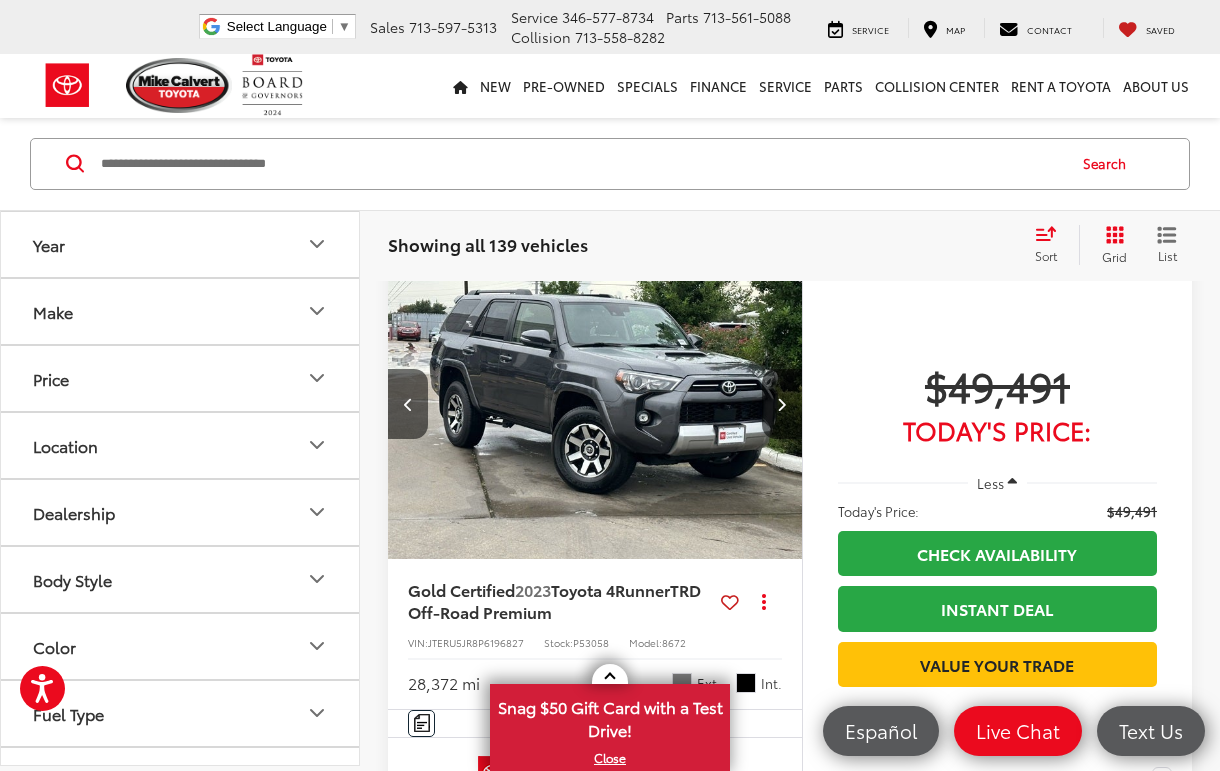 click at bounding box center (782, 404) 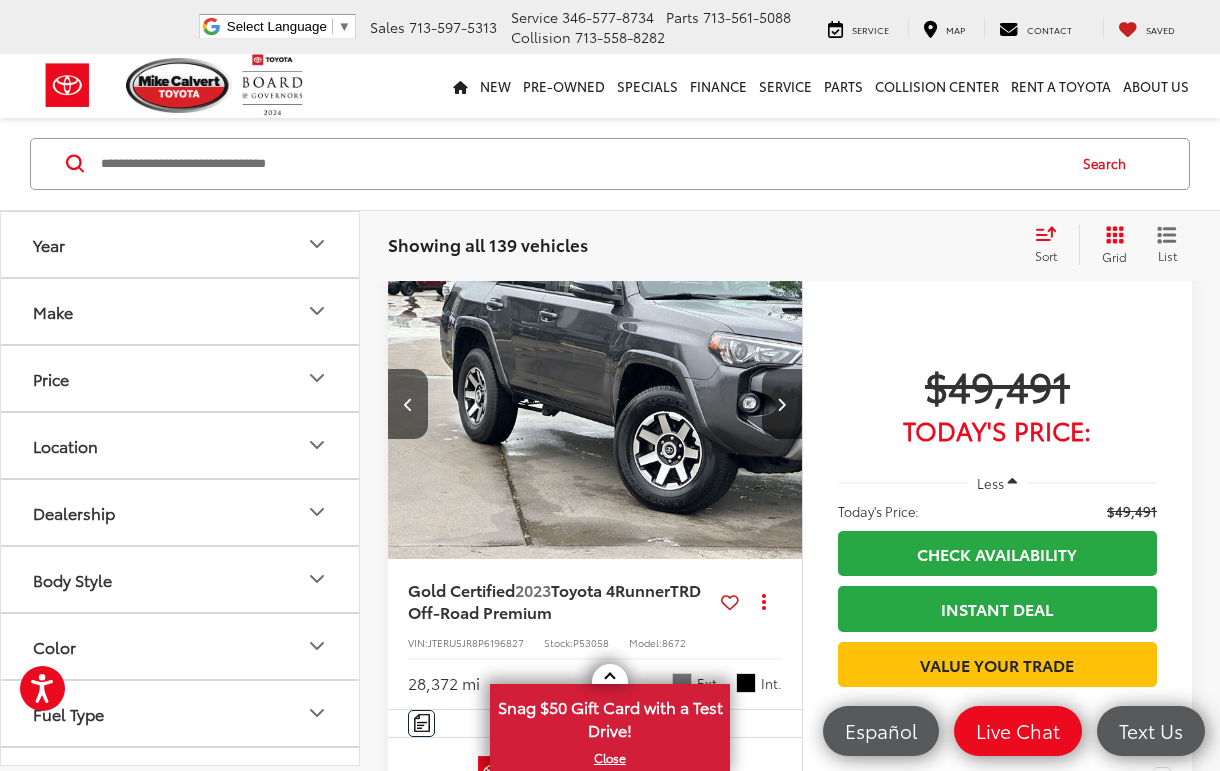 click at bounding box center (782, 404) 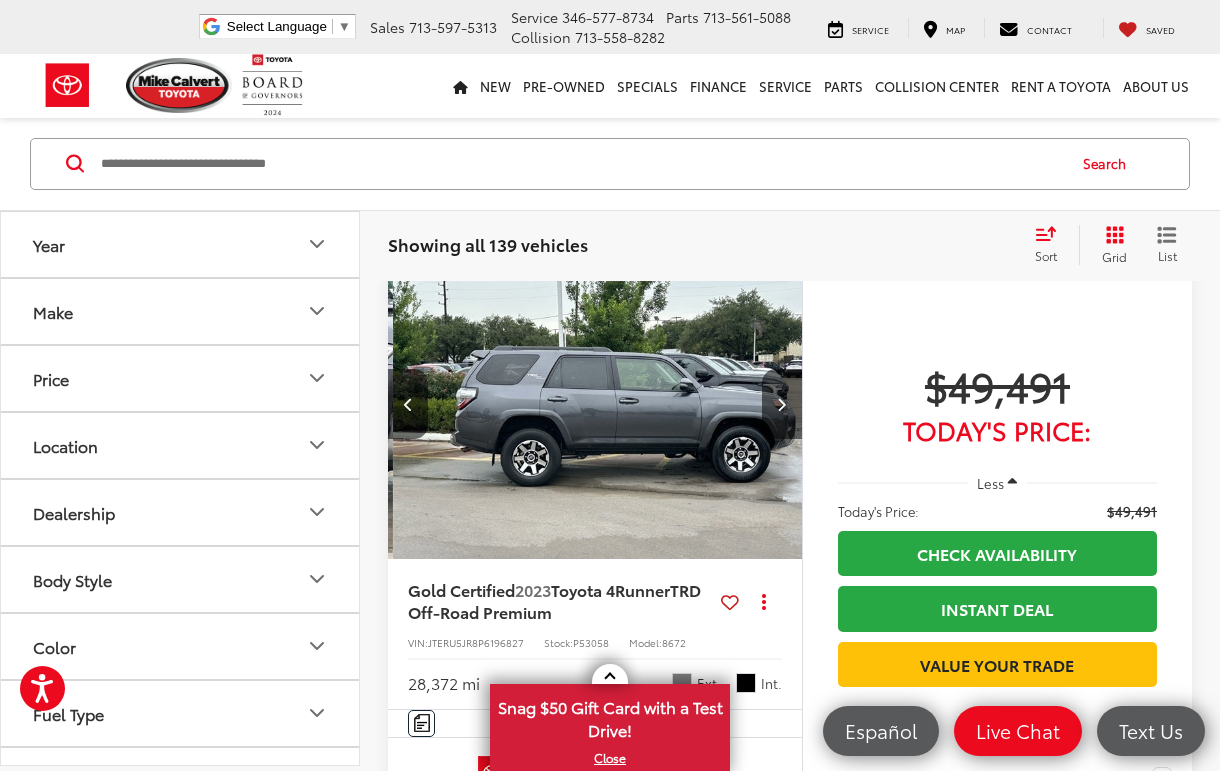 click at bounding box center [782, 404] 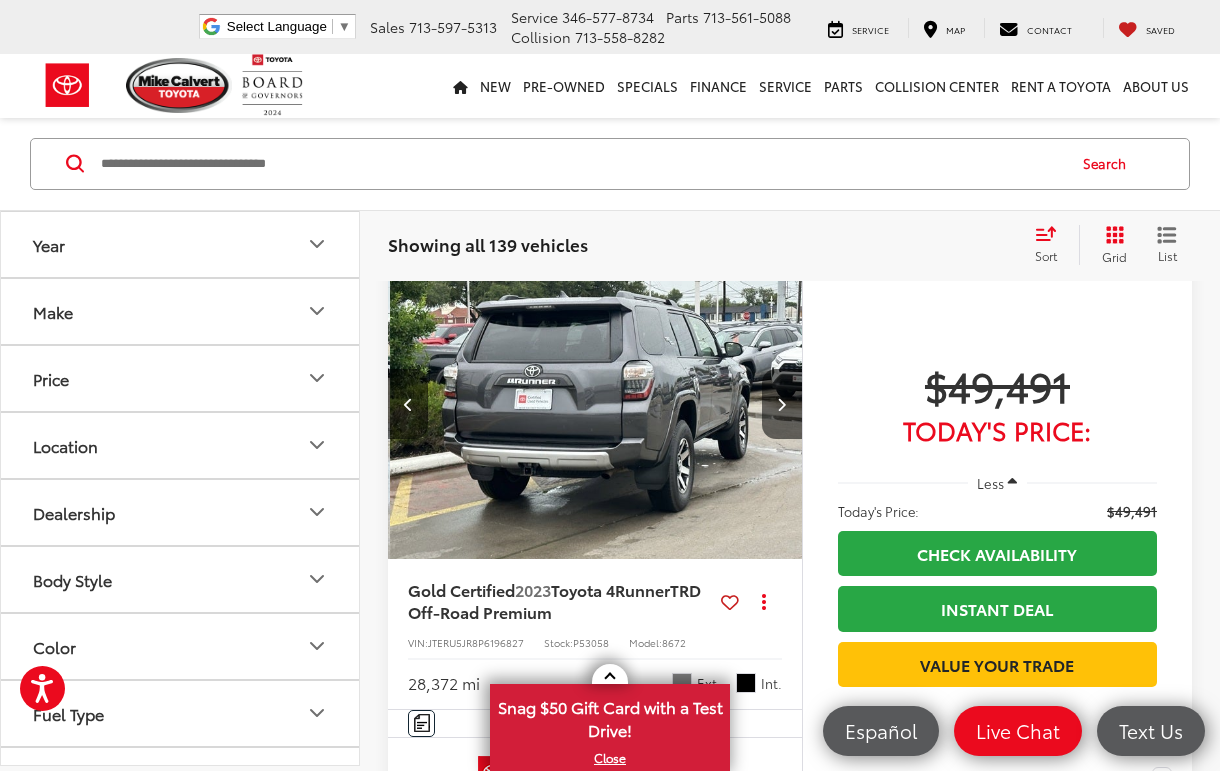 click at bounding box center [782, 404] 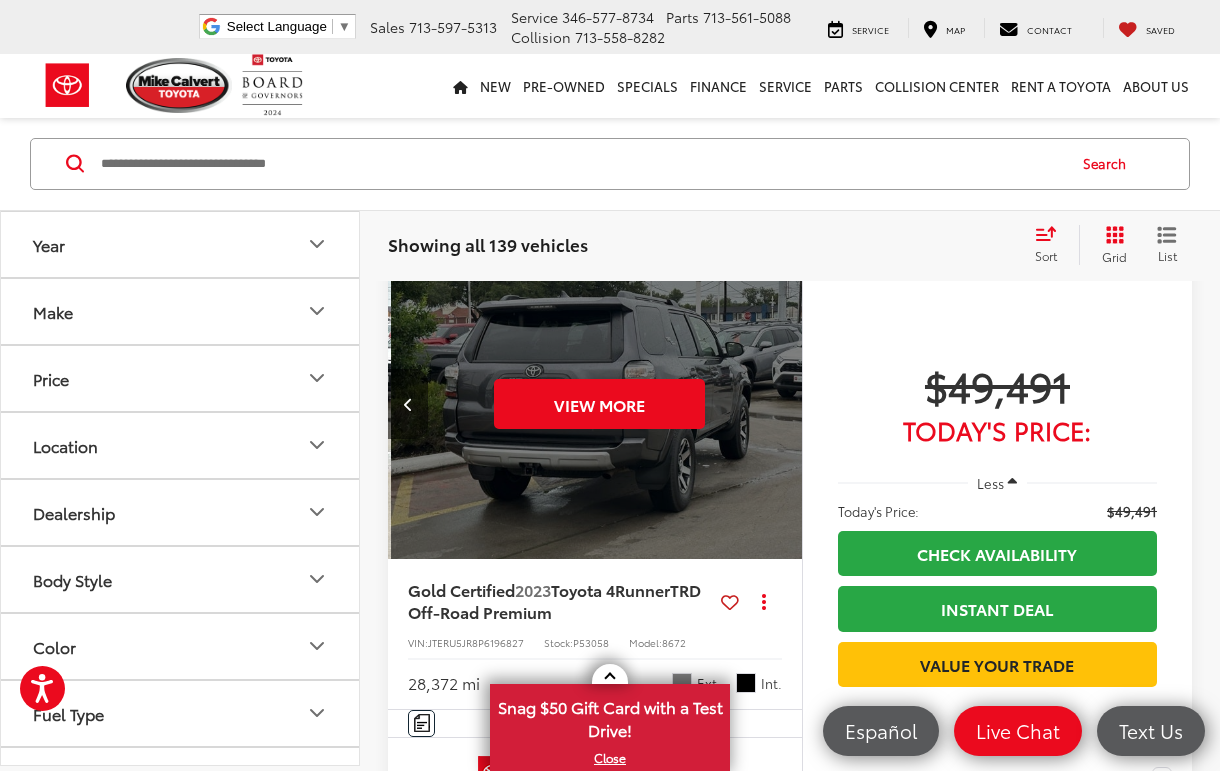scroll, scrollTop: 0, scrollLeft: 2082, axis: horizontal 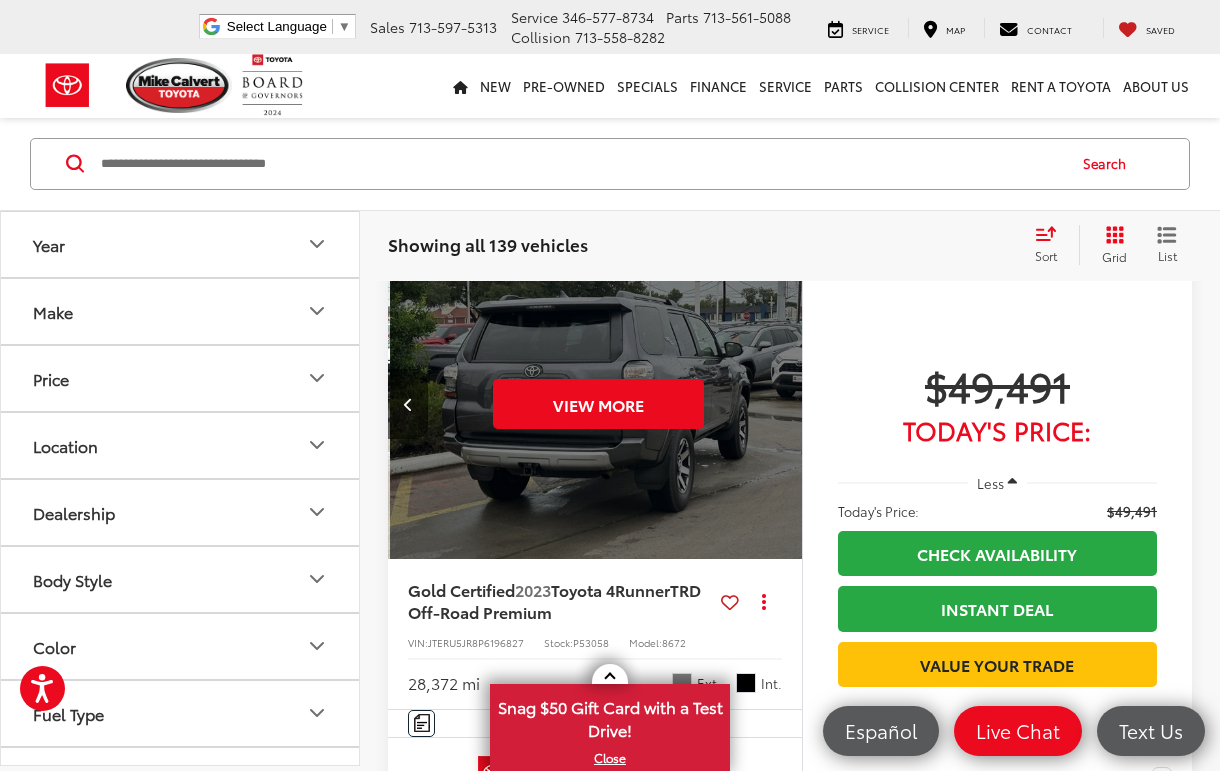 click on "View More" at bounding box center (598, 404) 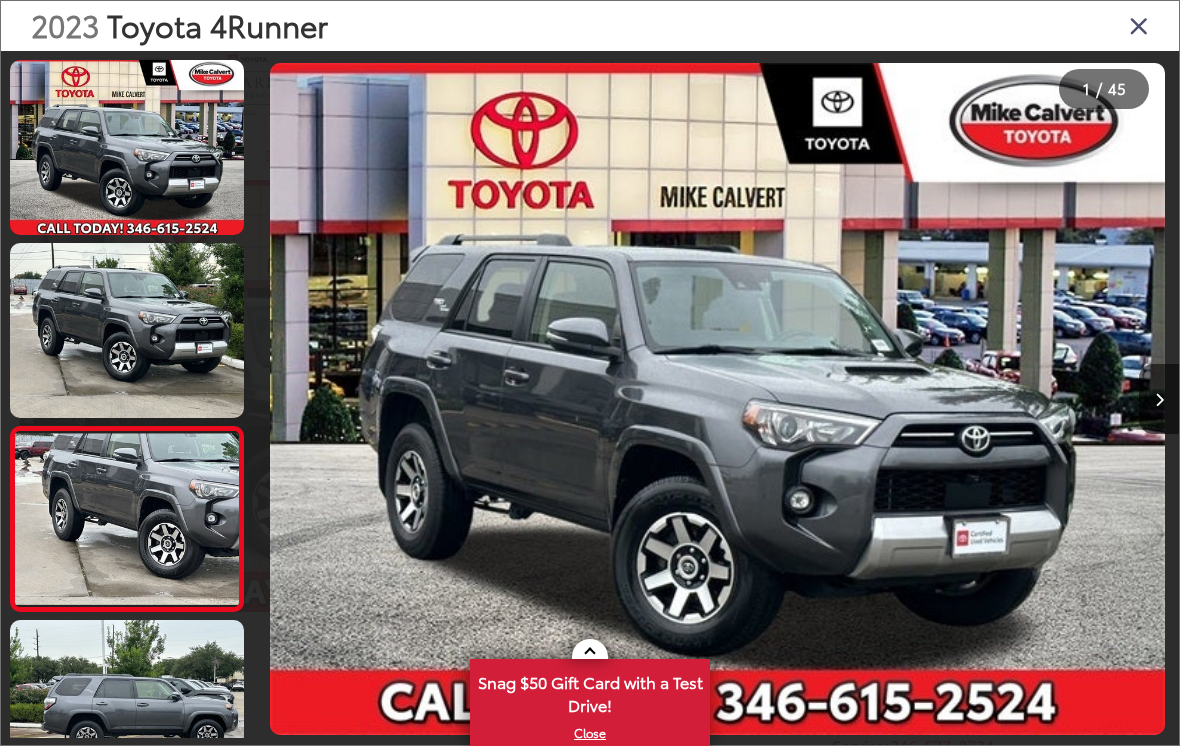 scroll, scrollTop: 0, scrollLeft: 0, axis: both 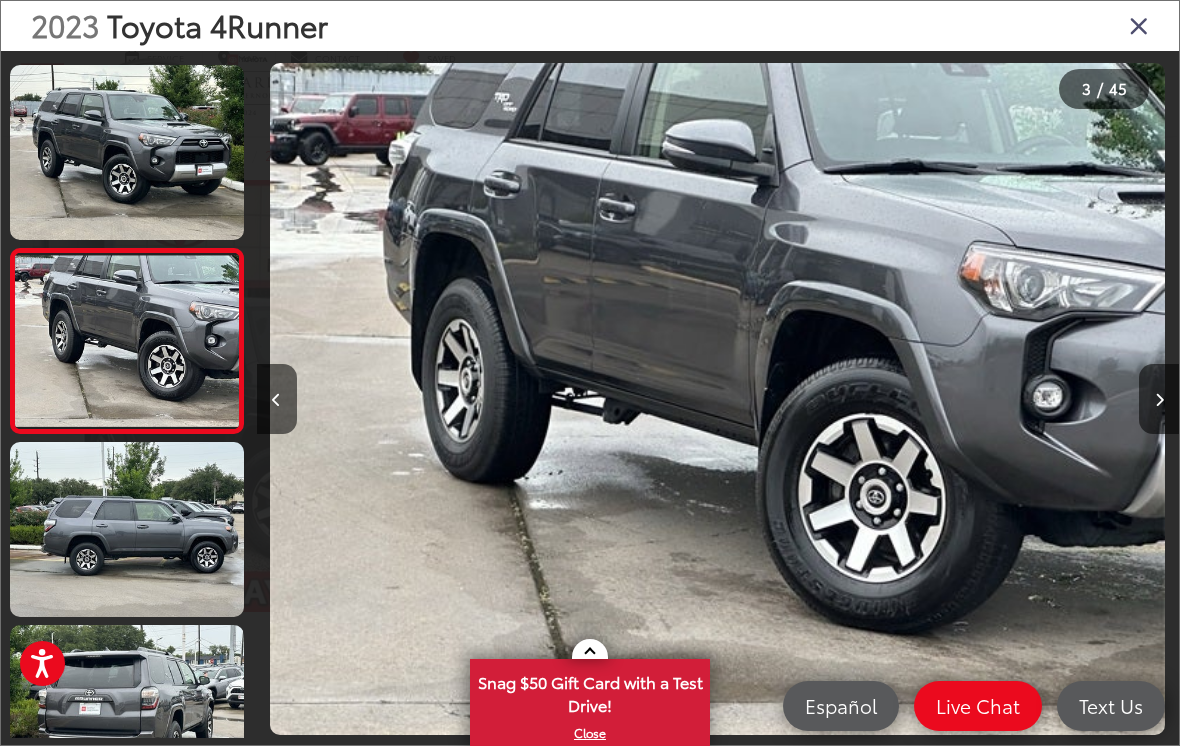 click at bounding box center (1159, 399) 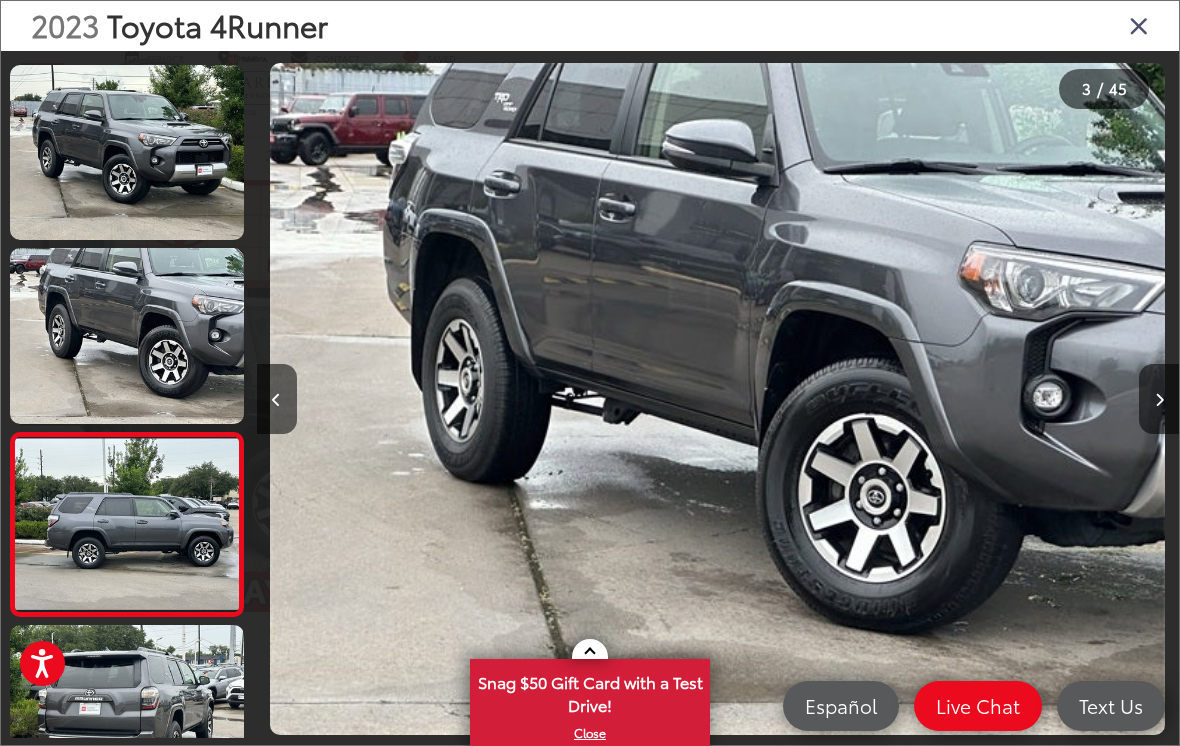 scroll, scrollTop: 0, scrollLeft: 2492, axis: horizontal 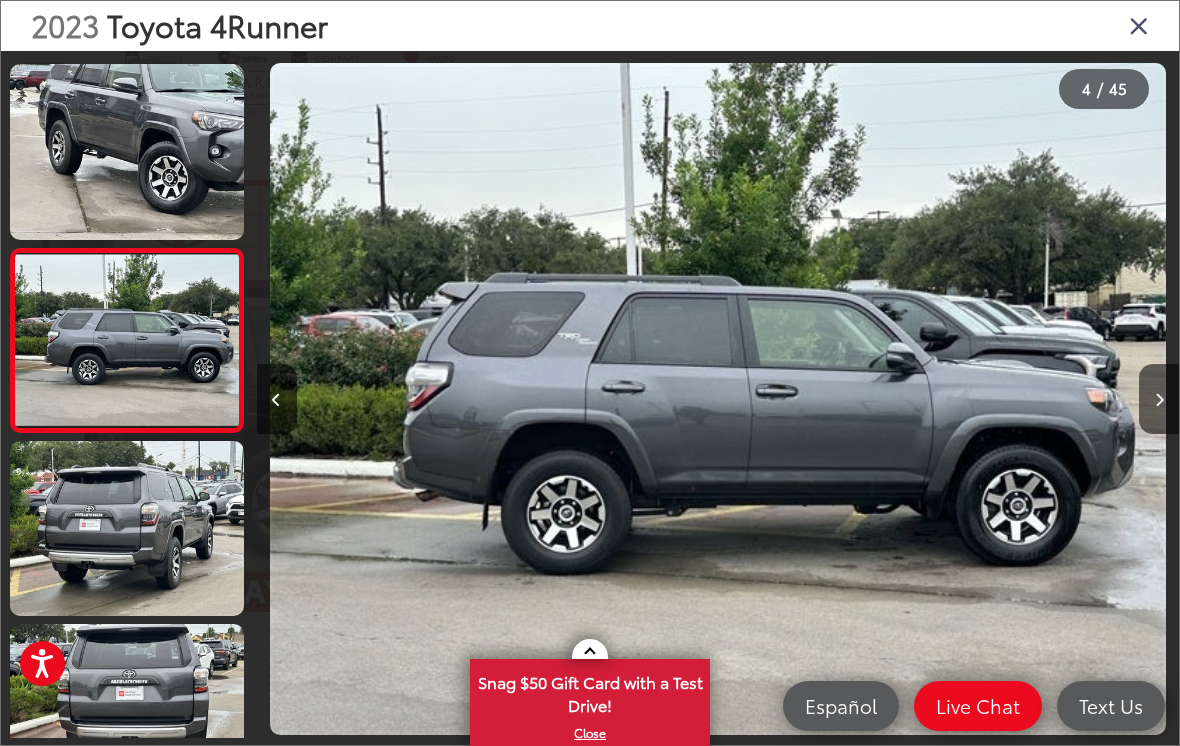 click at bounding box center [1159, 399] 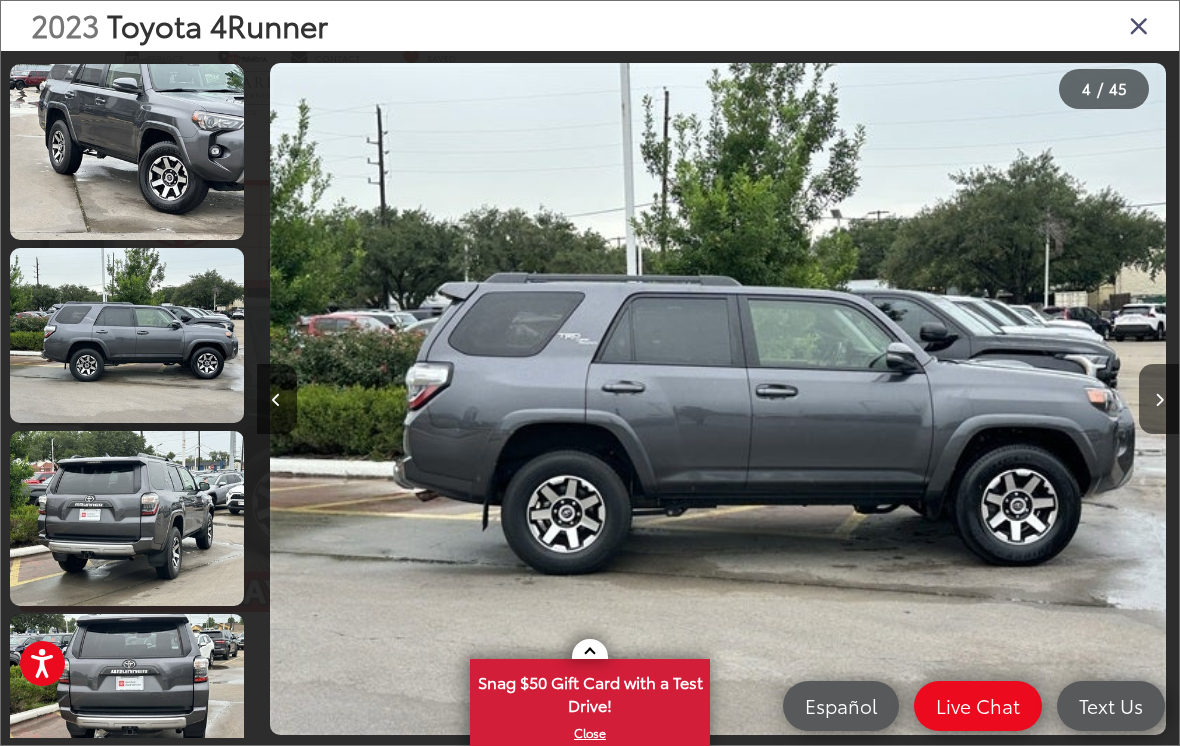 scroll, scrollTop: 0, scrollLeft: 3545, axis: horizontal 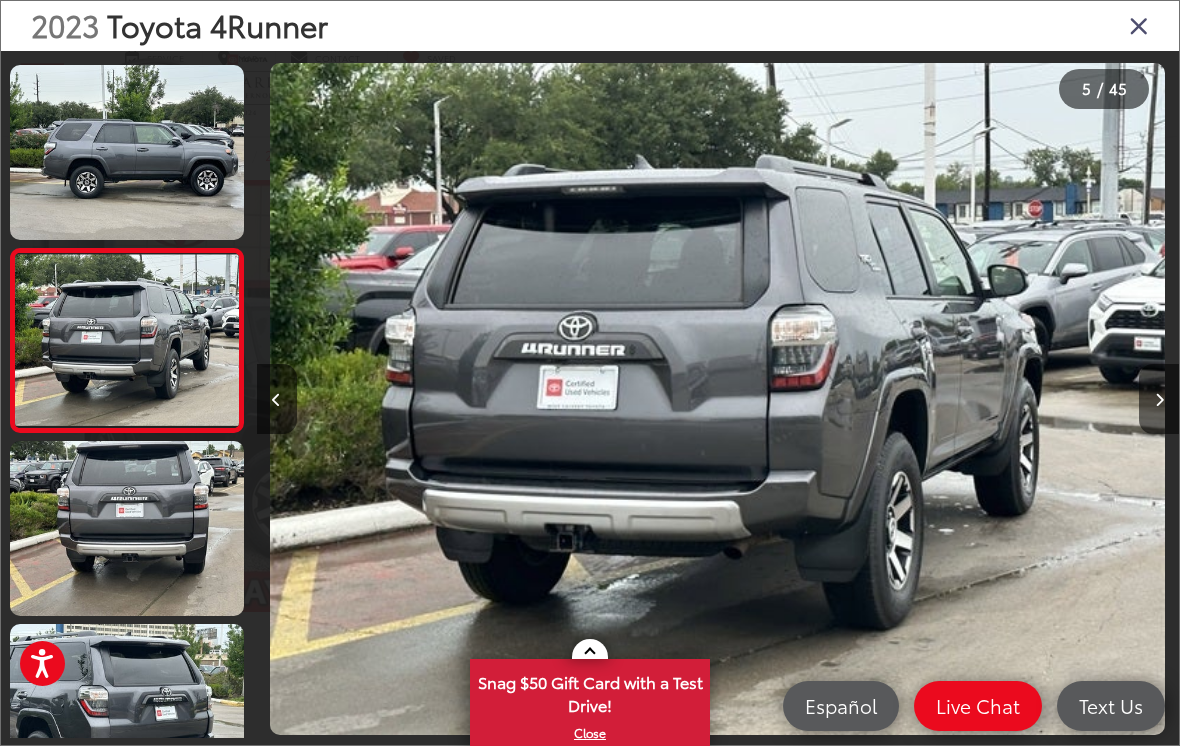 click at bounding box center [1159, 399] 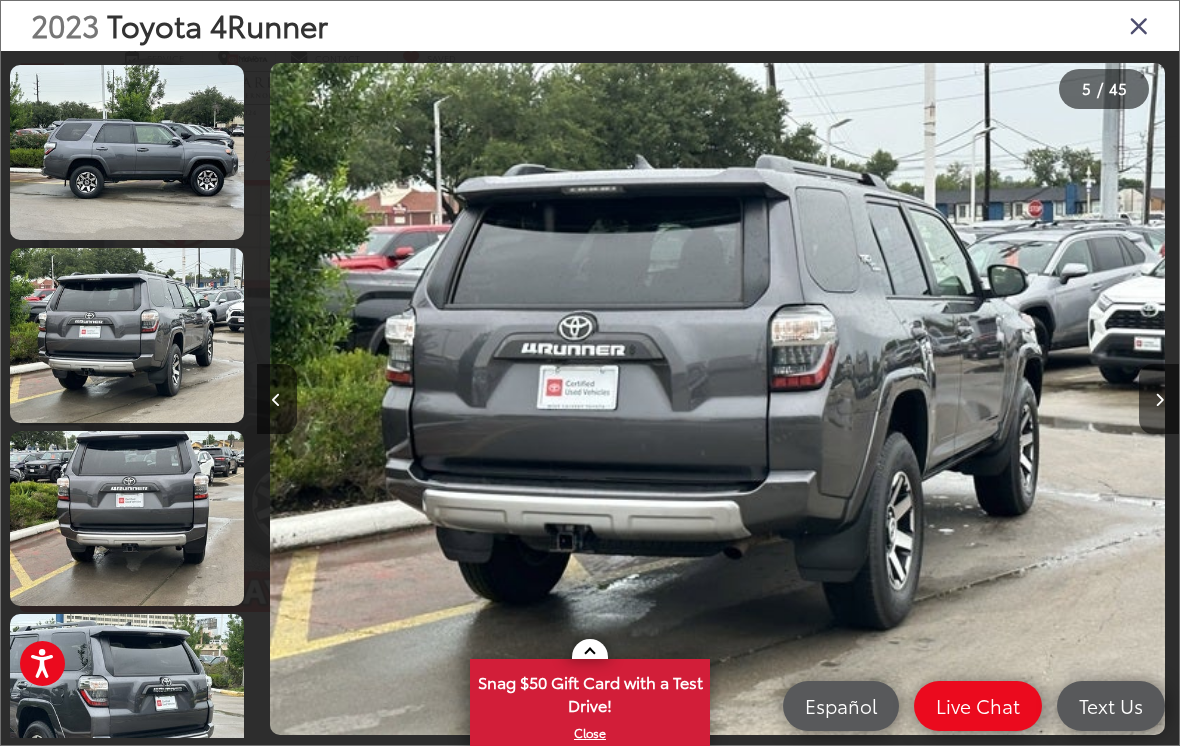 scroll, scrollTop: 0, scrollLeft: 4037, axis: horizontal 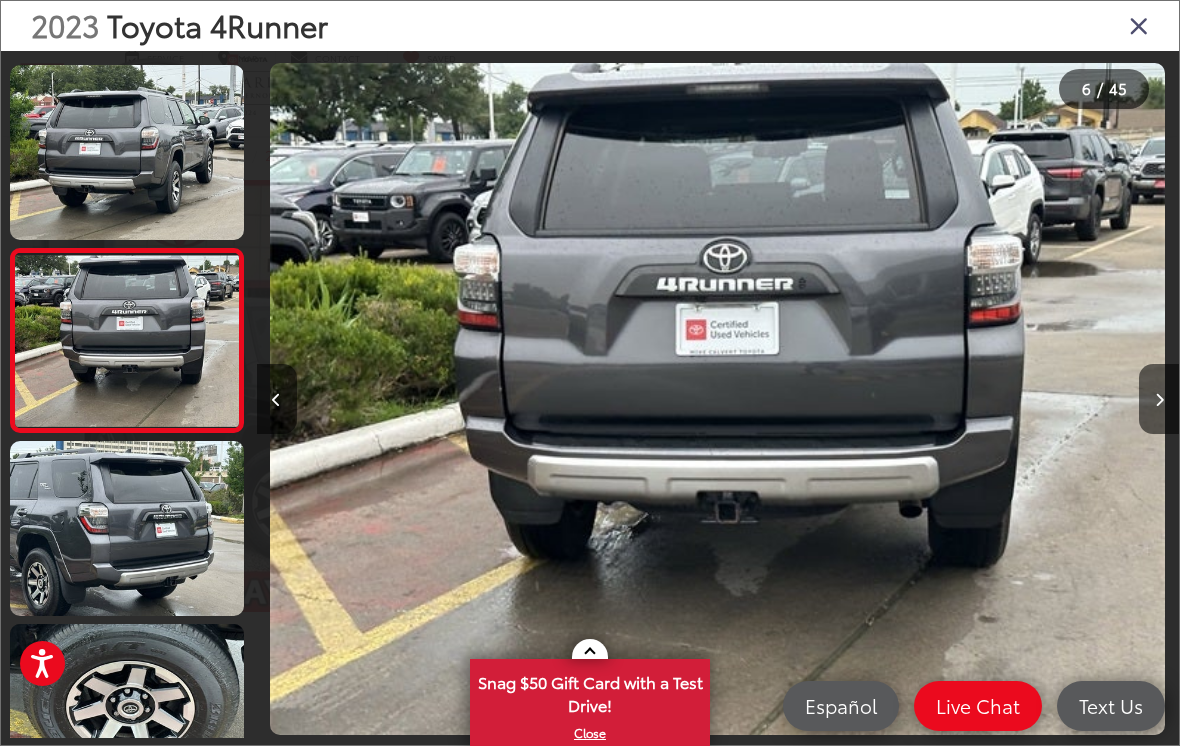 click at bounding box center [1159, 399] 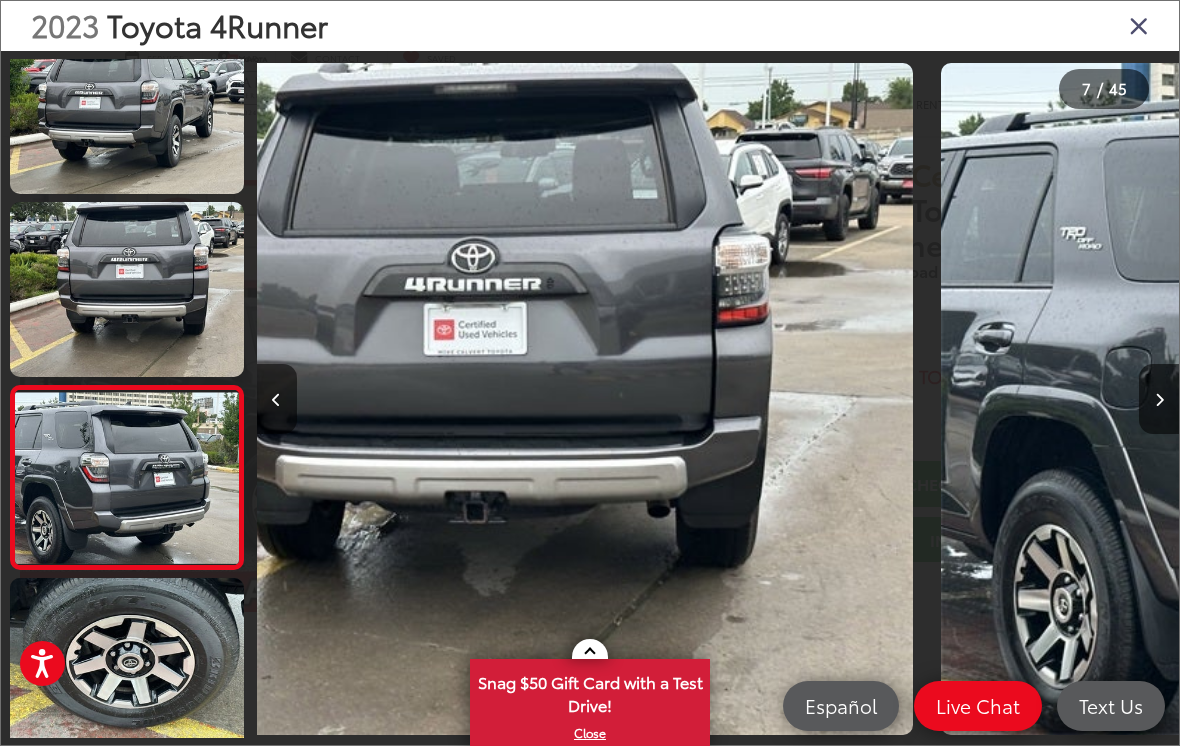 scroll, scrollTop: 836, scrollLeft: 0, axis: vertical 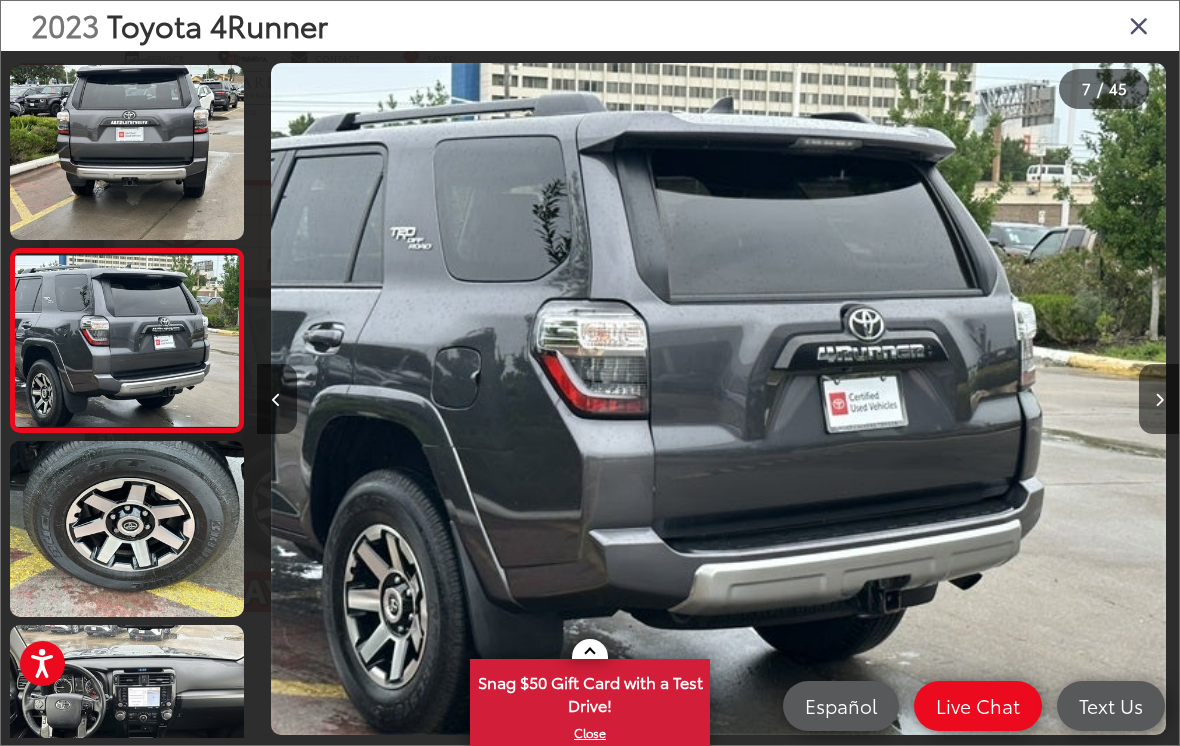 click at bounding box center [1159, 399] 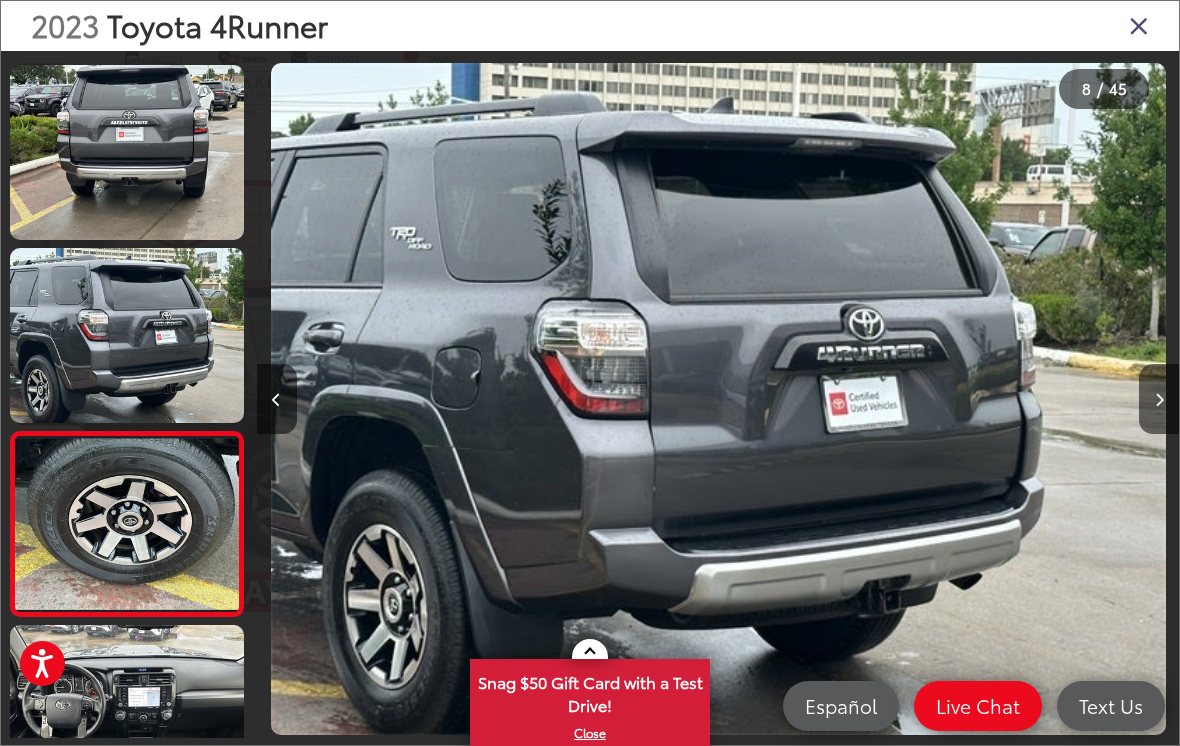scroll, scrollTop: 0, scrollLeft: 6319, axis: horizontal 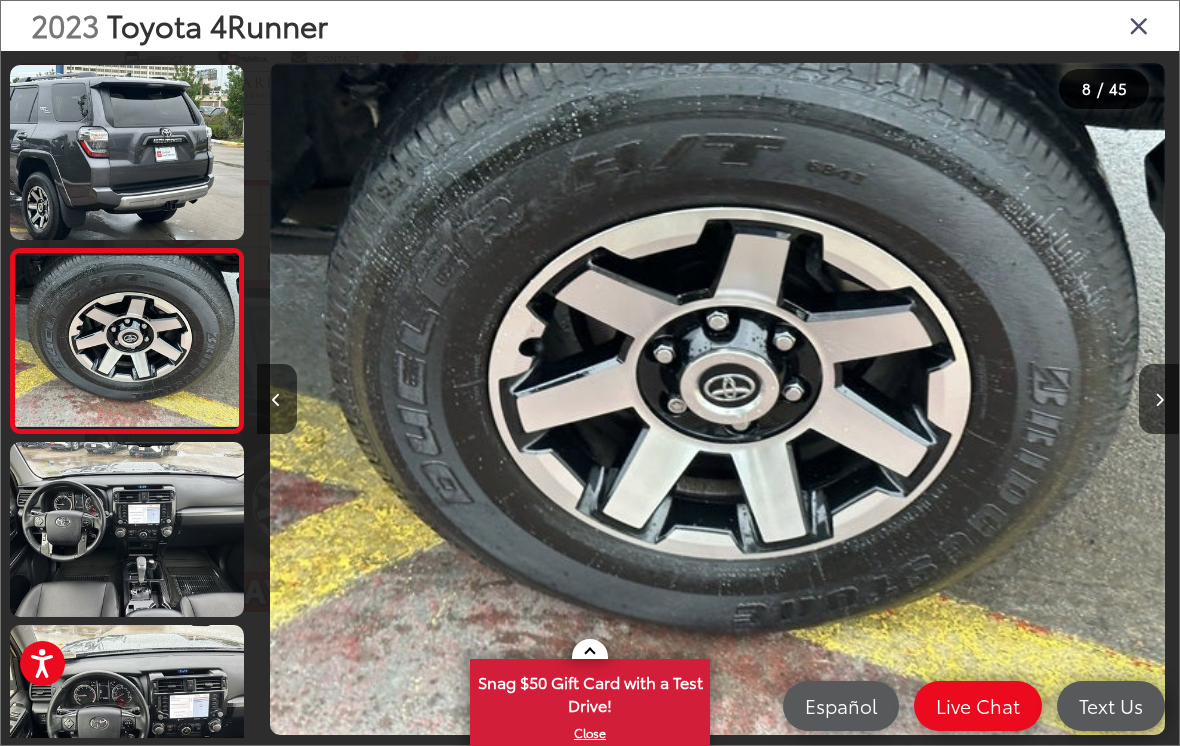 click at bounding box center (1159, 399) 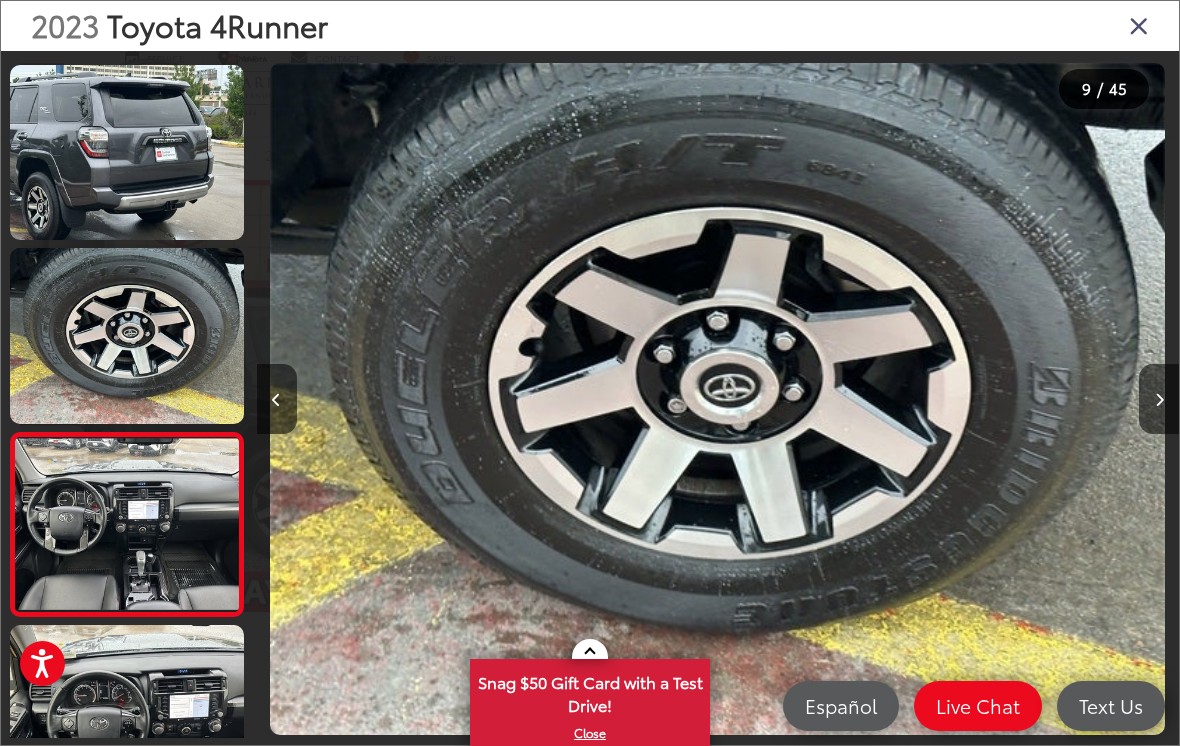 scroll, scrollTop: 1255, scrollLeft: 0, axis: vertical 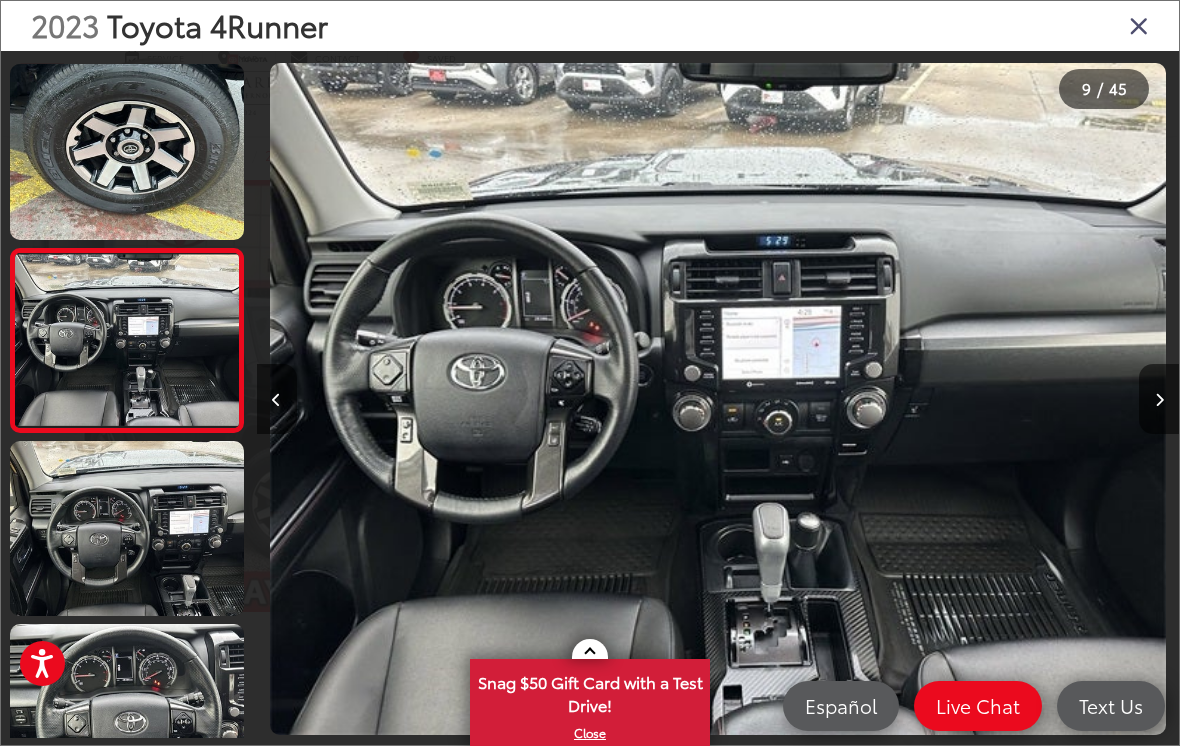 click at bounding box center (1159, 399) 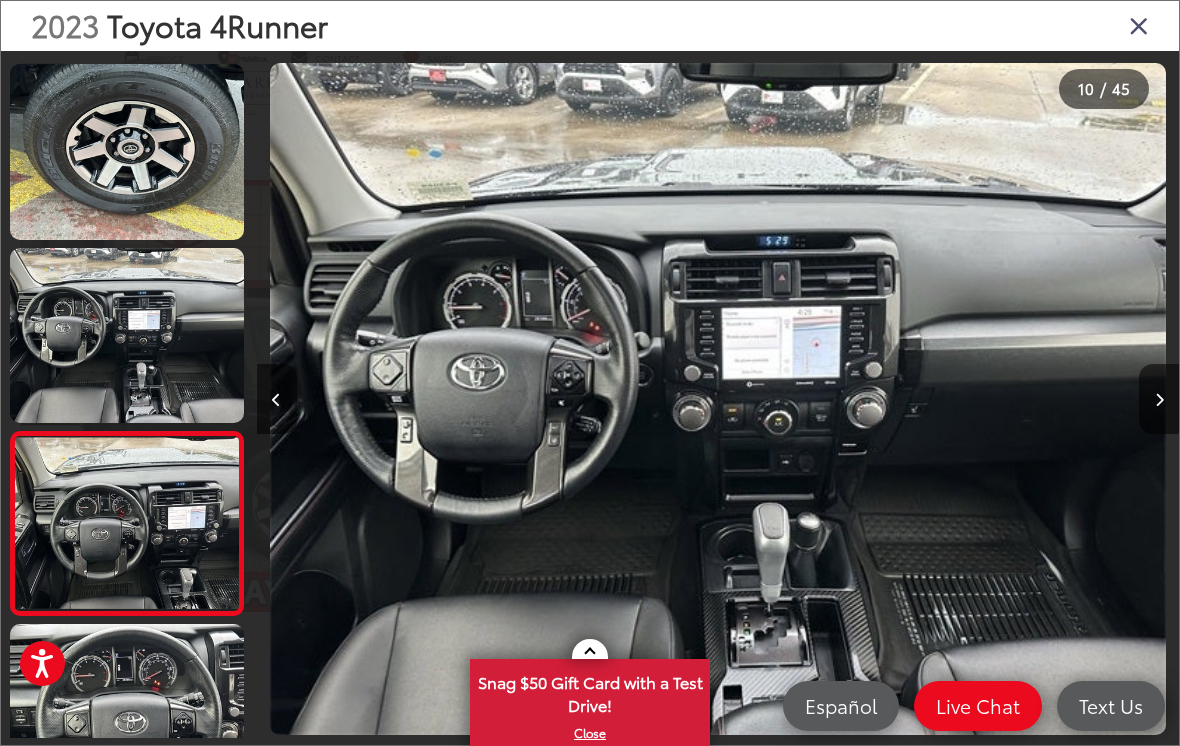 scroll, scrollTop: 0, scrollLeft: 8225, axis: horizontal 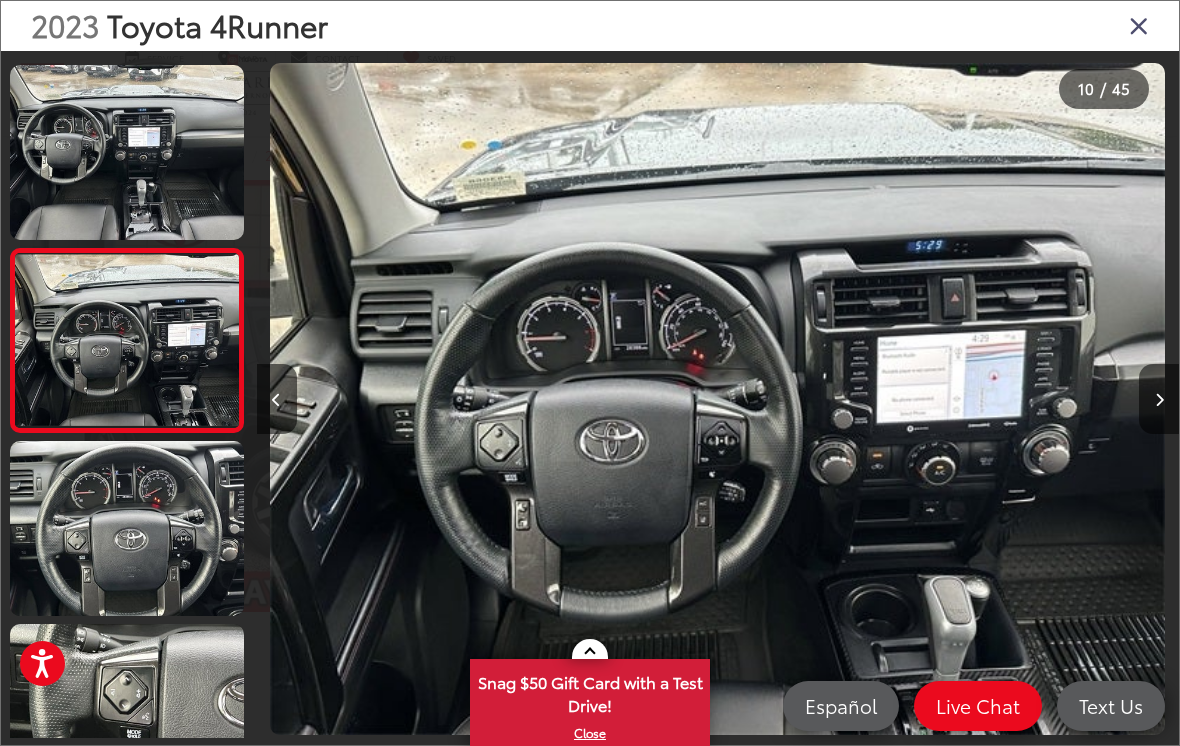 click at bounding box center [1159, 399] 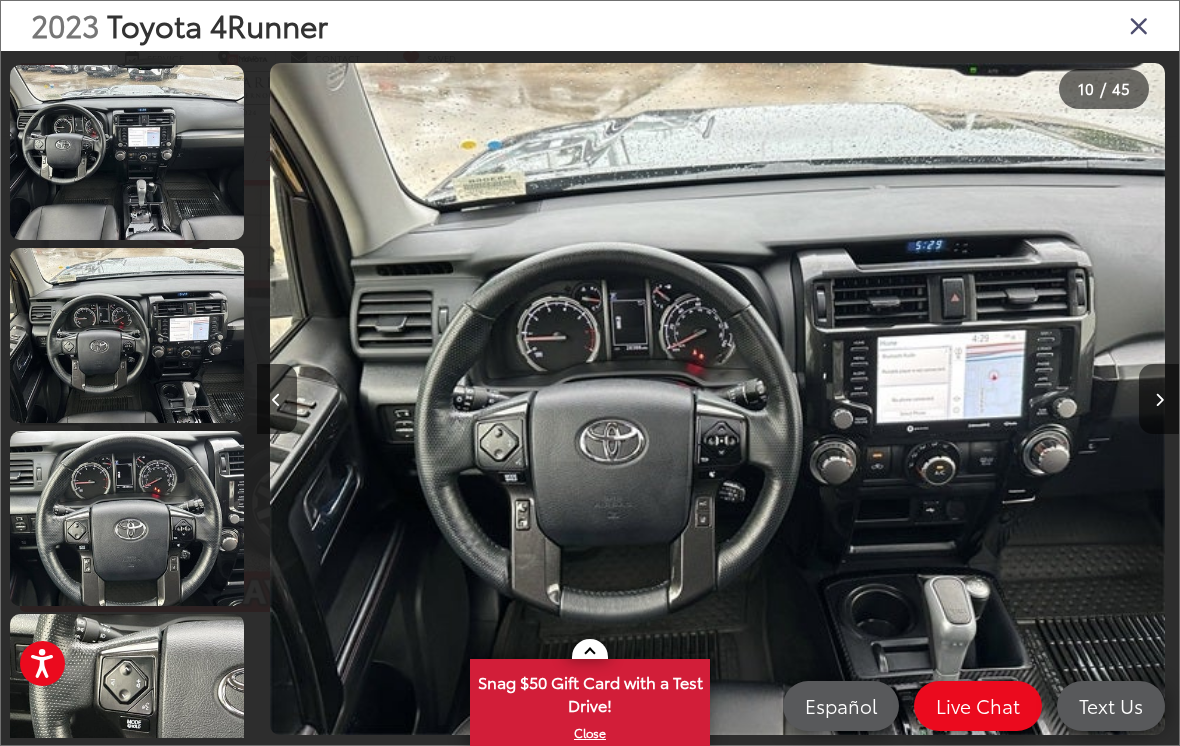 scroll 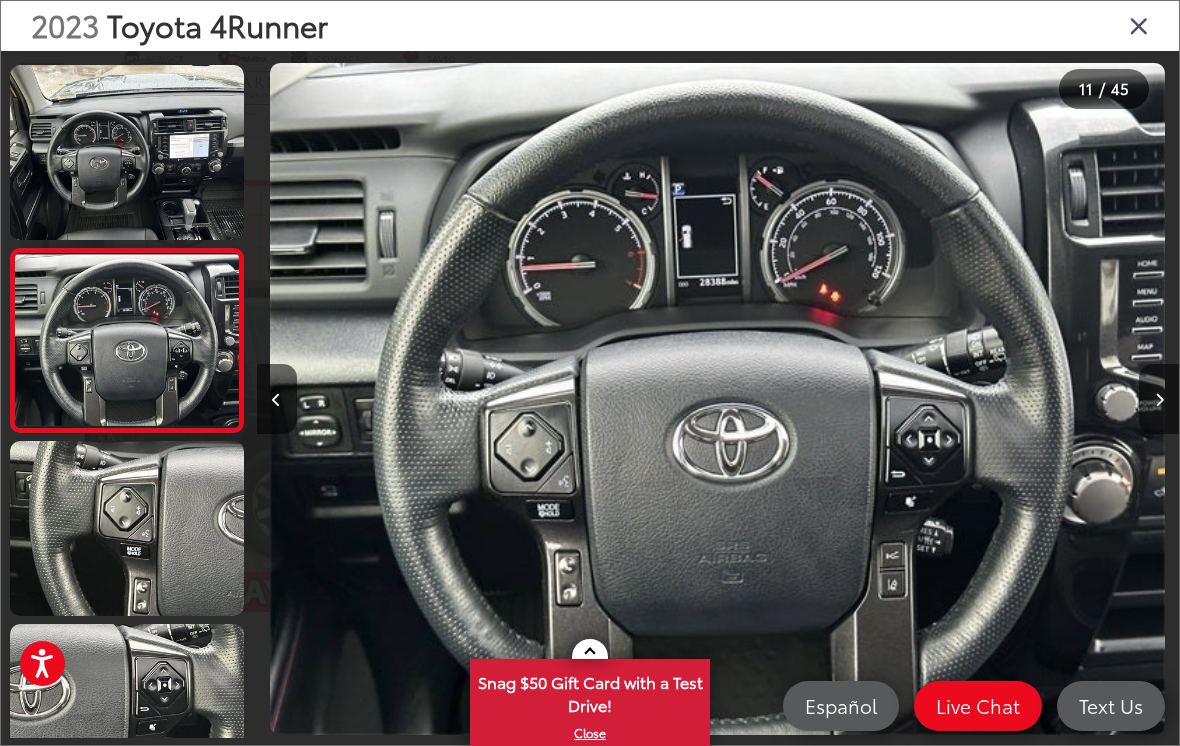 click at bounding box center (1139, 25) 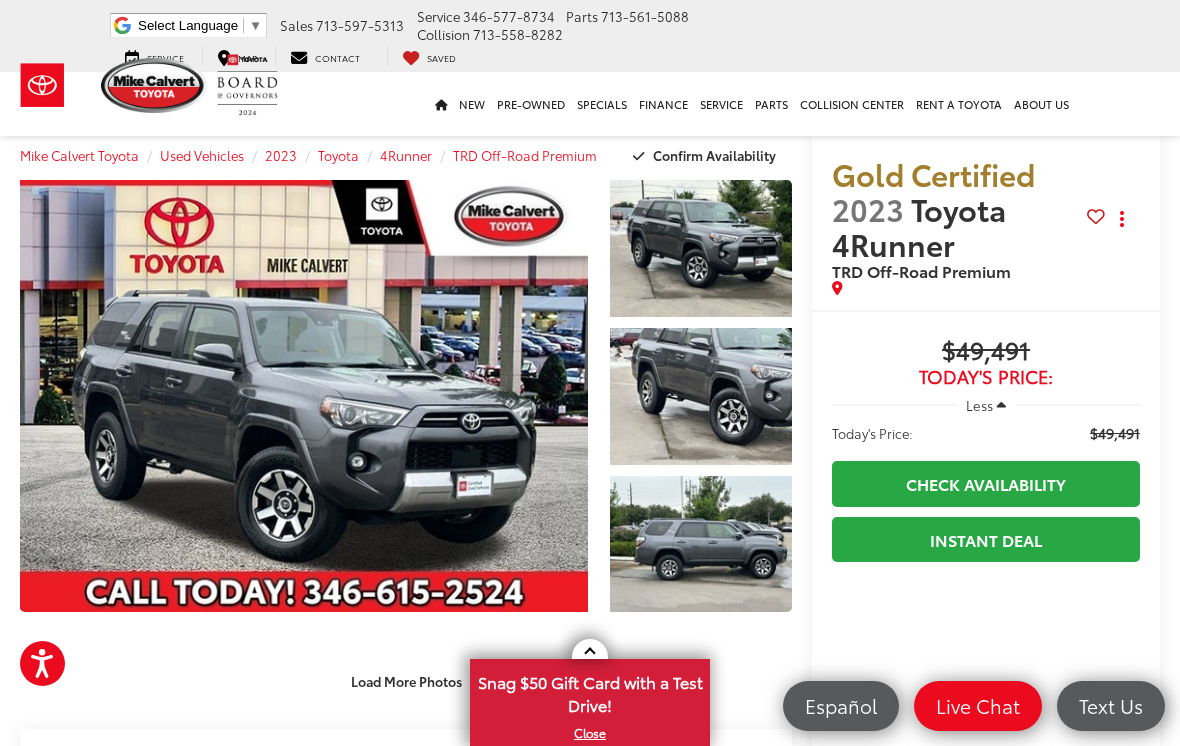 click on "Mike Calvert Toyota
Select Language ​ ▼
Sales
713-597-5313
Service
346-577-8734
Parts
713-561-5088
Collision
713-558-8282
2333 South Loop West
Houston, TX 77054
Service
Map
Contact
Saved
Saved
Mike Calvert Toyota
Saved
Directions" at bounding box center [590, 36] 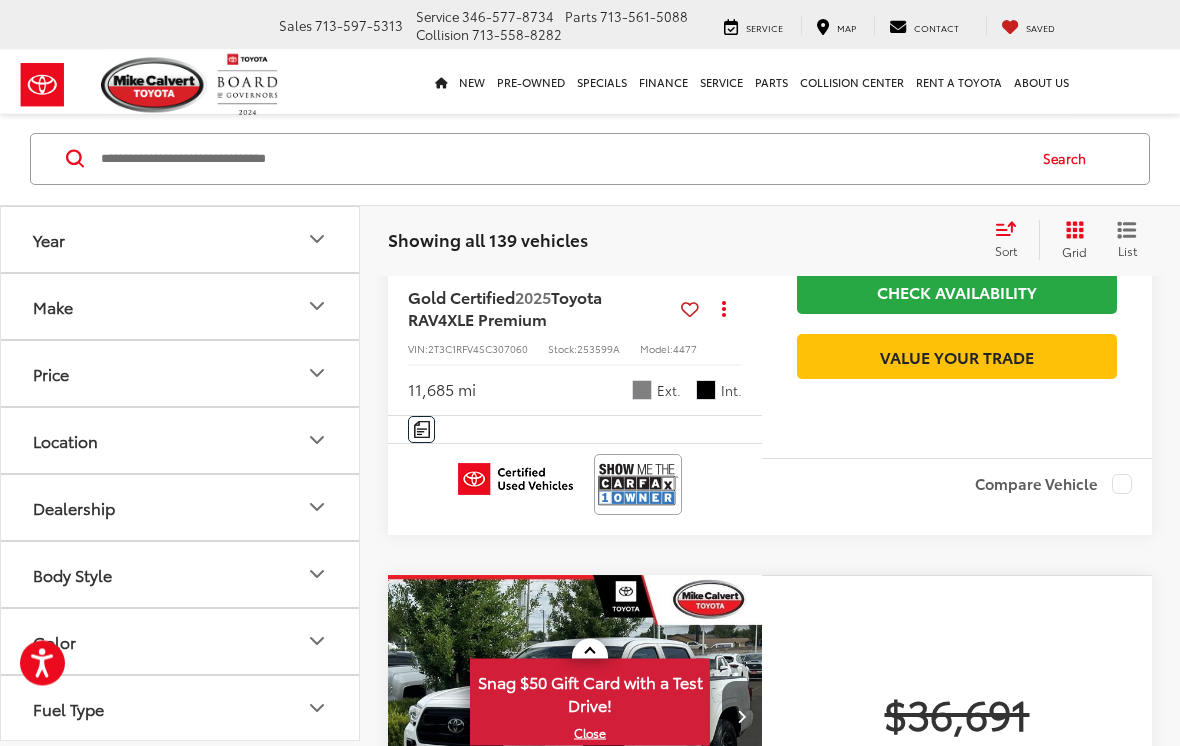 scroll, scrollTop: 1708, scrollLeft: 0, axis: vertical 